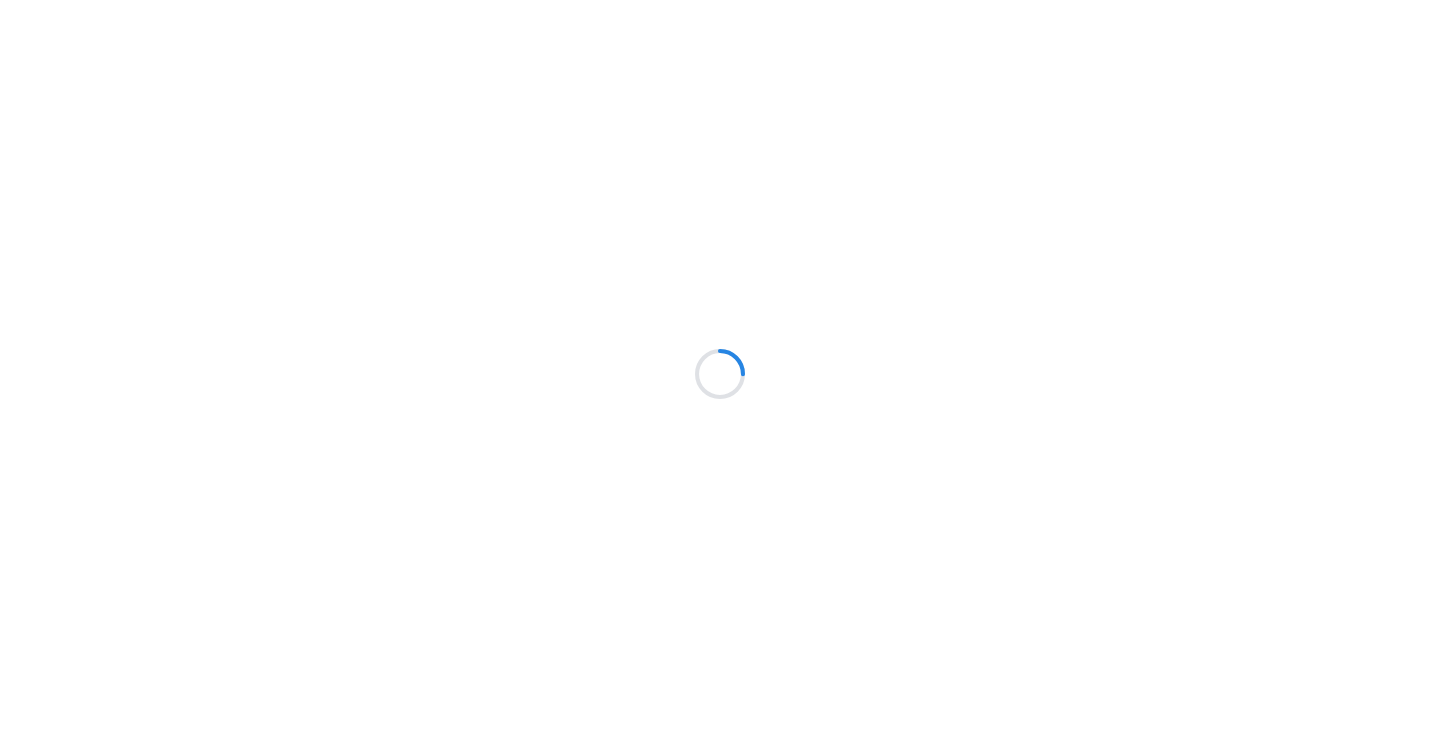 scroll, scrollTop: 0, scrollLeft: 0, axis: both 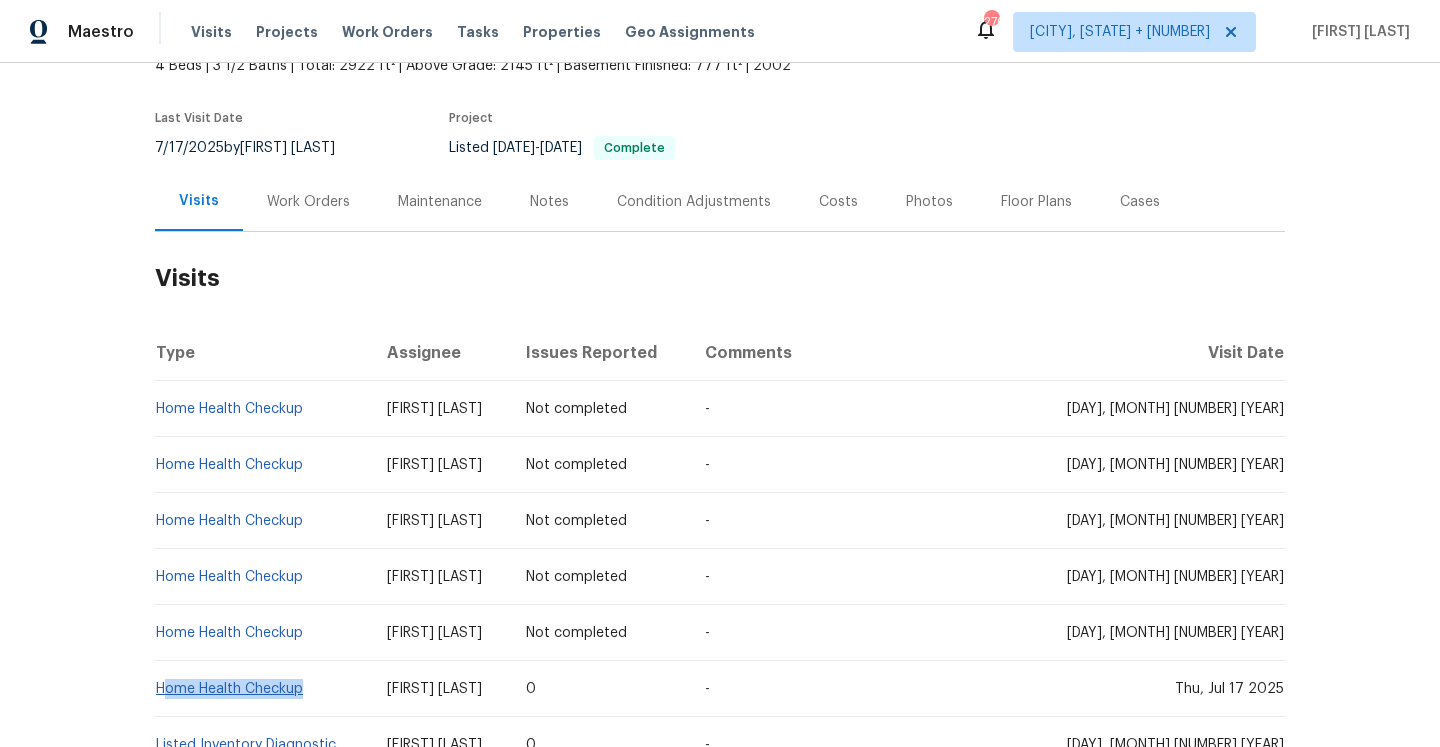 drag, startPoint x: 332, startPoint y: 661, endPoint x: 162, endPoint y: 665, distance: 170.04706 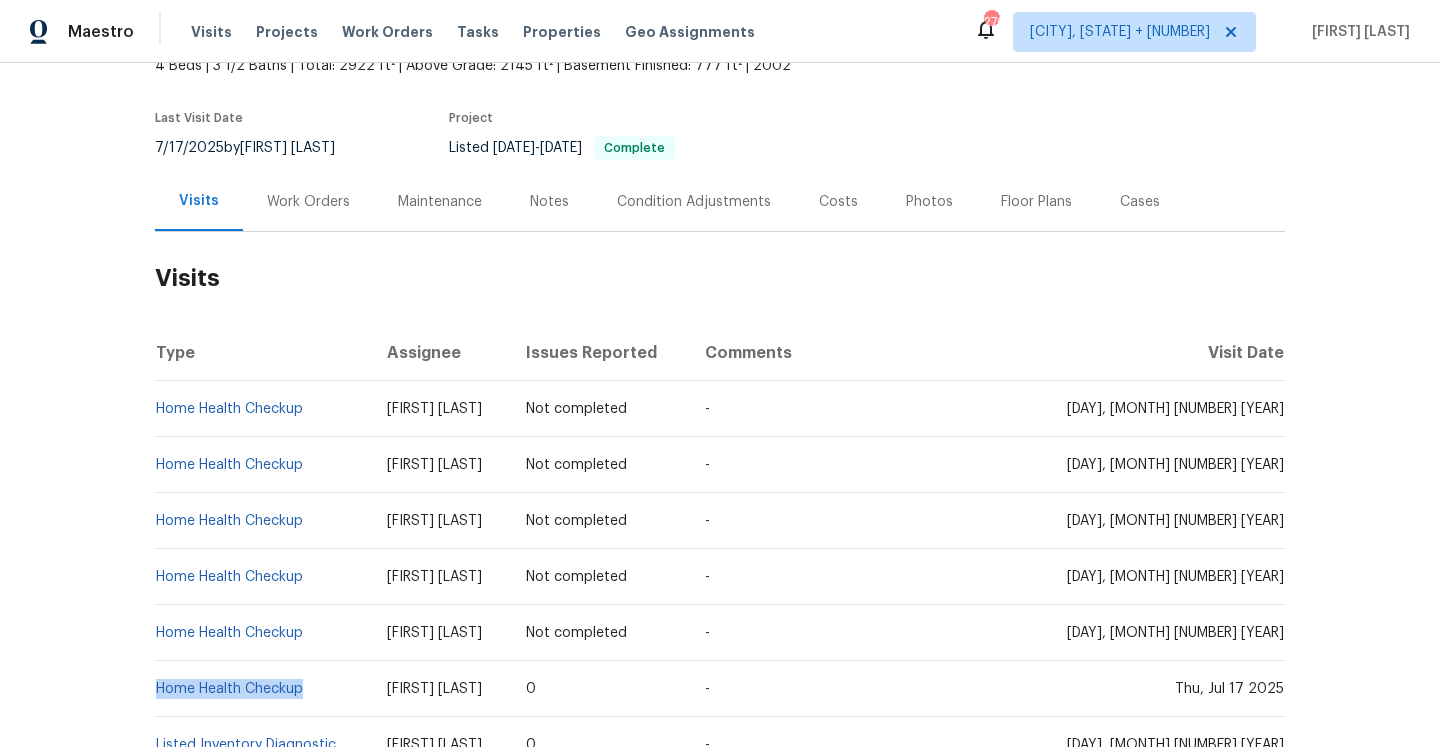 copy on "Home Health Checkup" 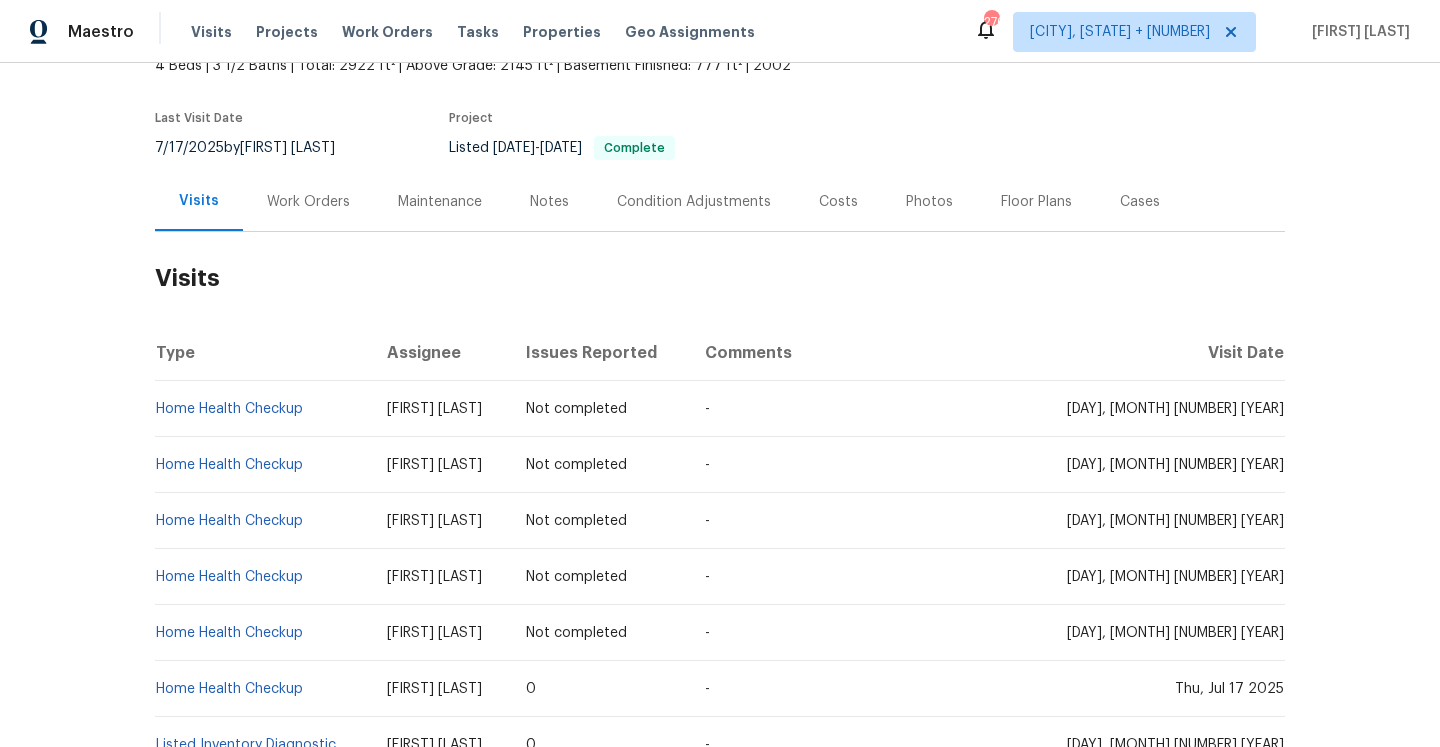 click on "Work Orders" at bounding box center (308, 202) 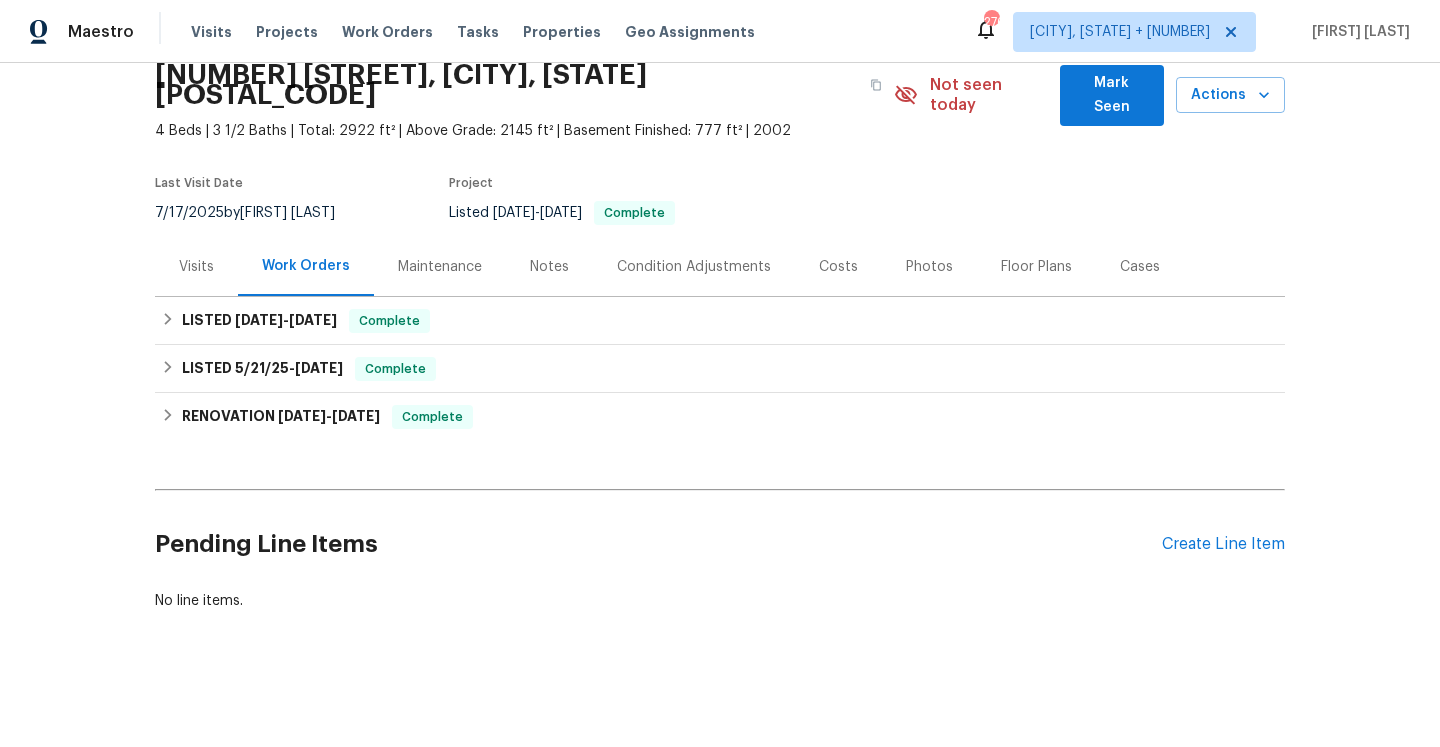 scroll, scrollTop: 66, scrollLeft: 0, axis: vertical 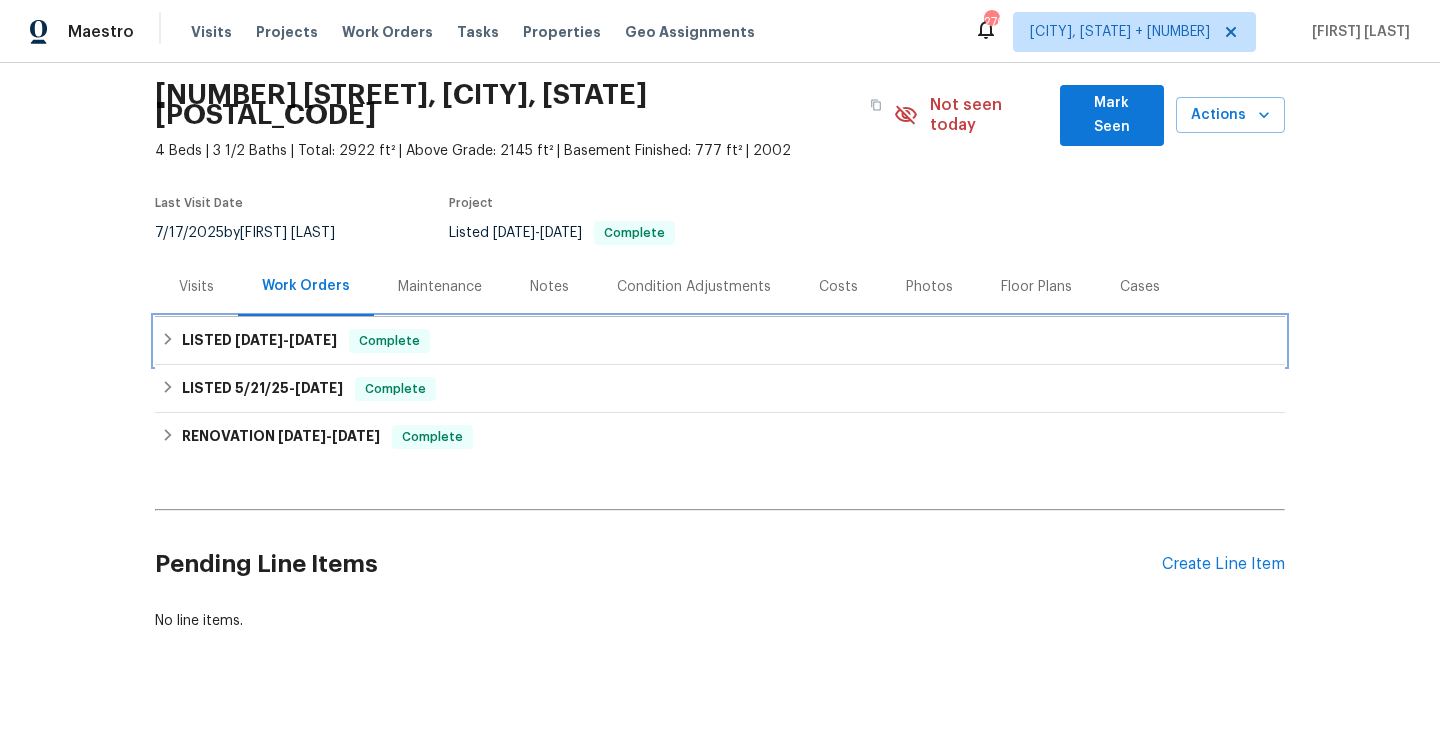 click on "LISTED   5/30/25  -  6/9/25 Complete" at bounding box center (720, 341) 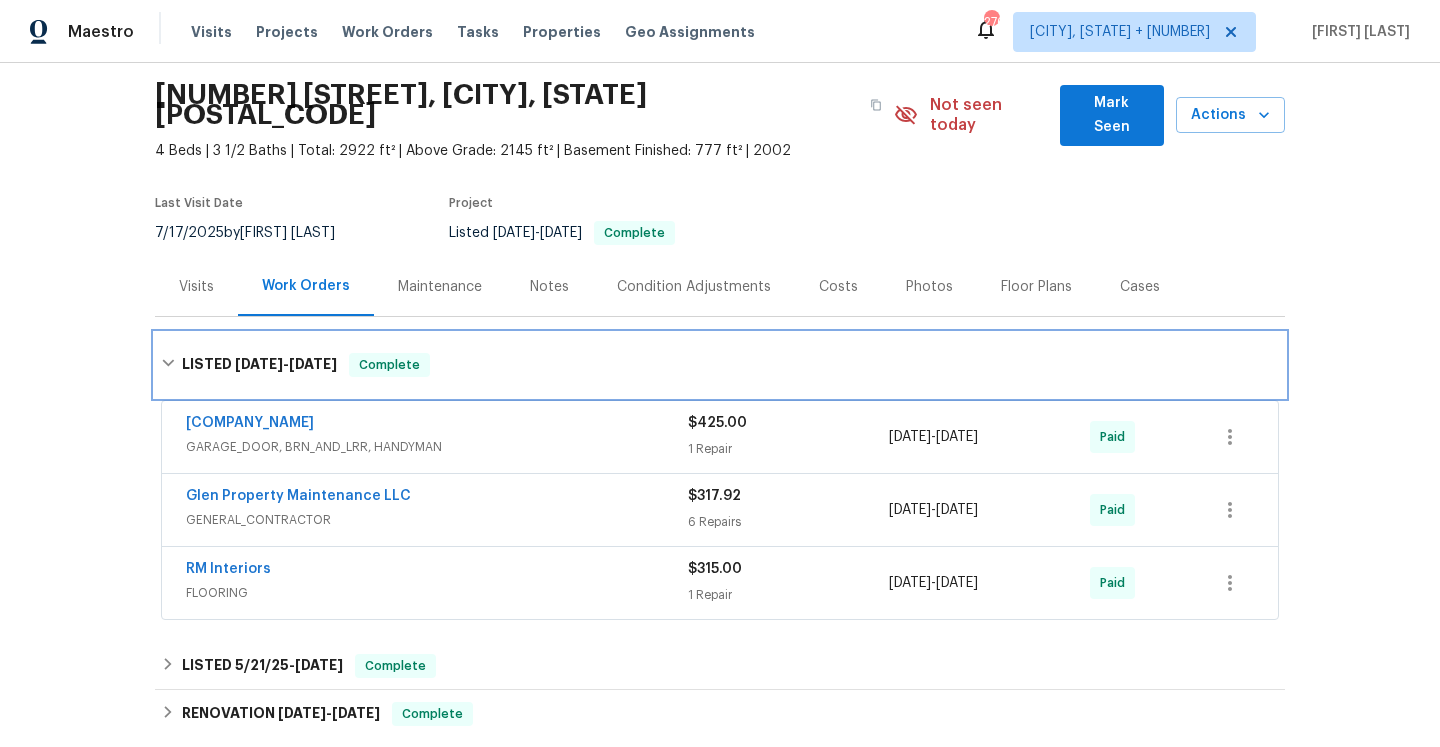 scroll, scrollTop: 90, scrollLeft: 0, axis: vertical 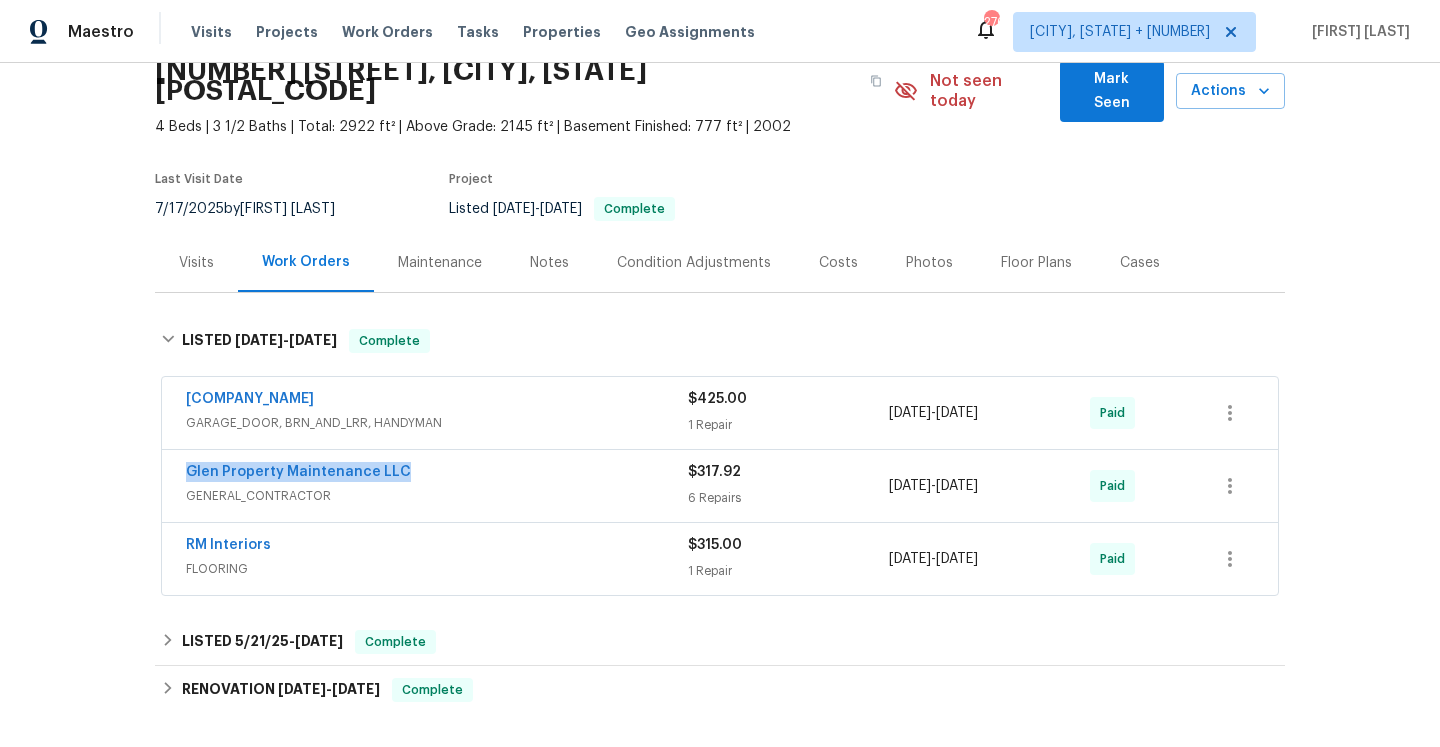 drag, startPoint x: 416, startPoint y: 452, endPoint x: 185, endPoint y: 450, distance: 231.00865 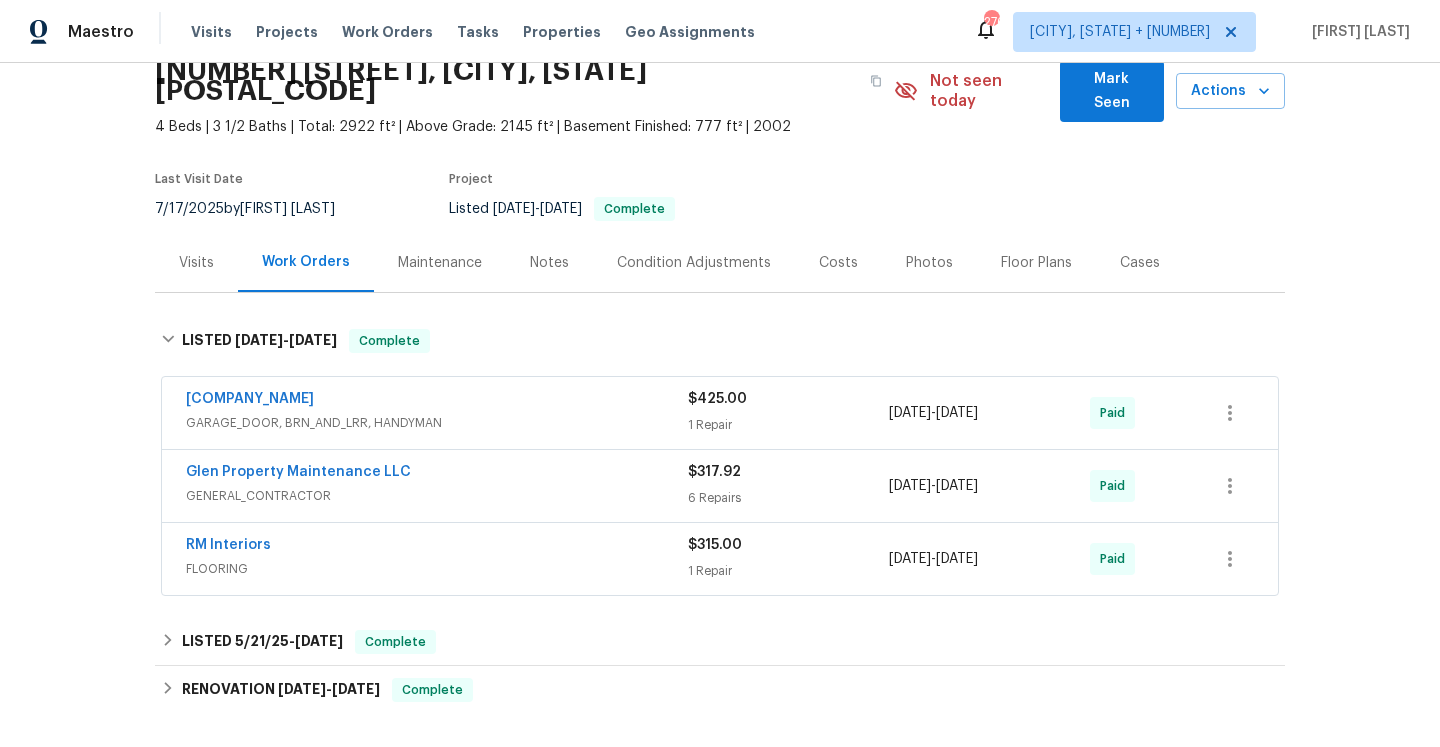 click on "GENERAL_CONTRACTOR" at bounding box center (437, 496) 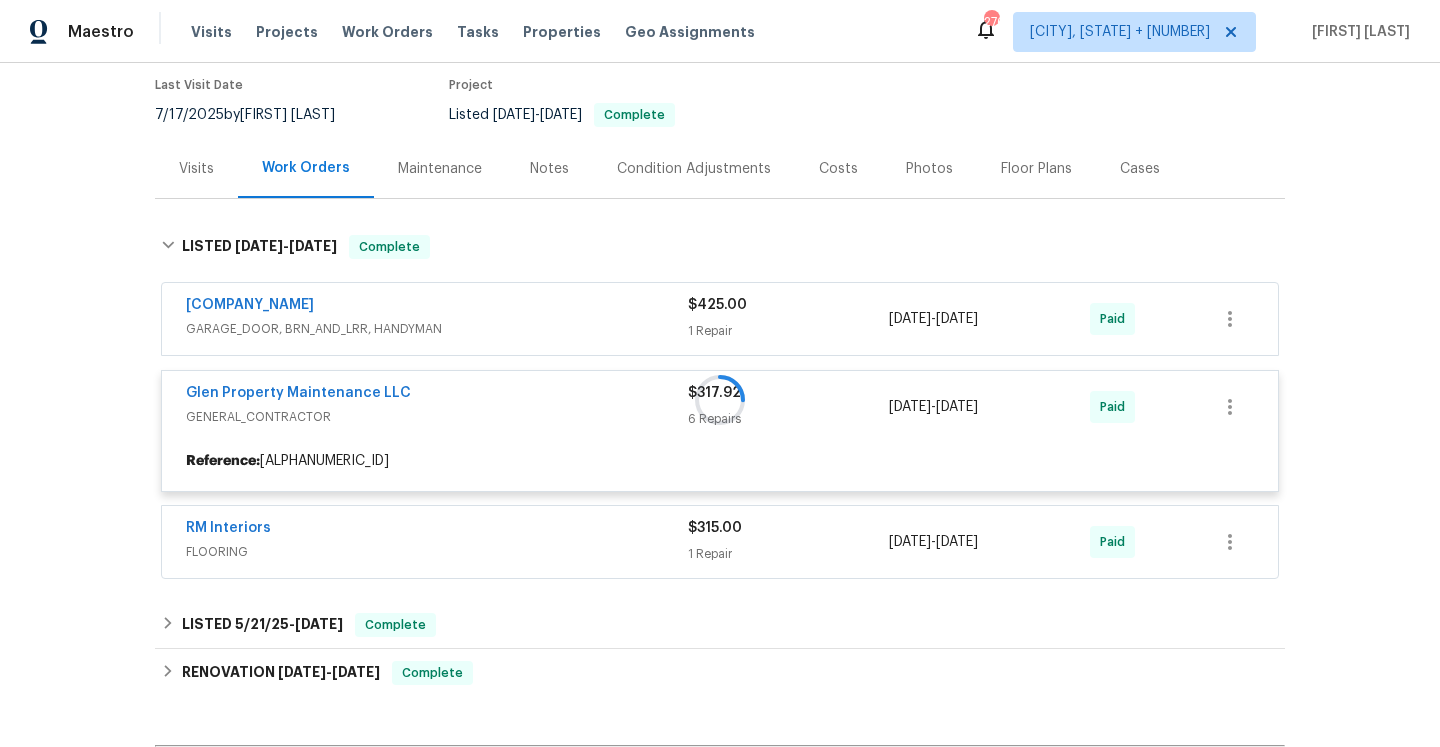 scroll, scrollTop: 187, scrollLeft: 0, axis: vertical 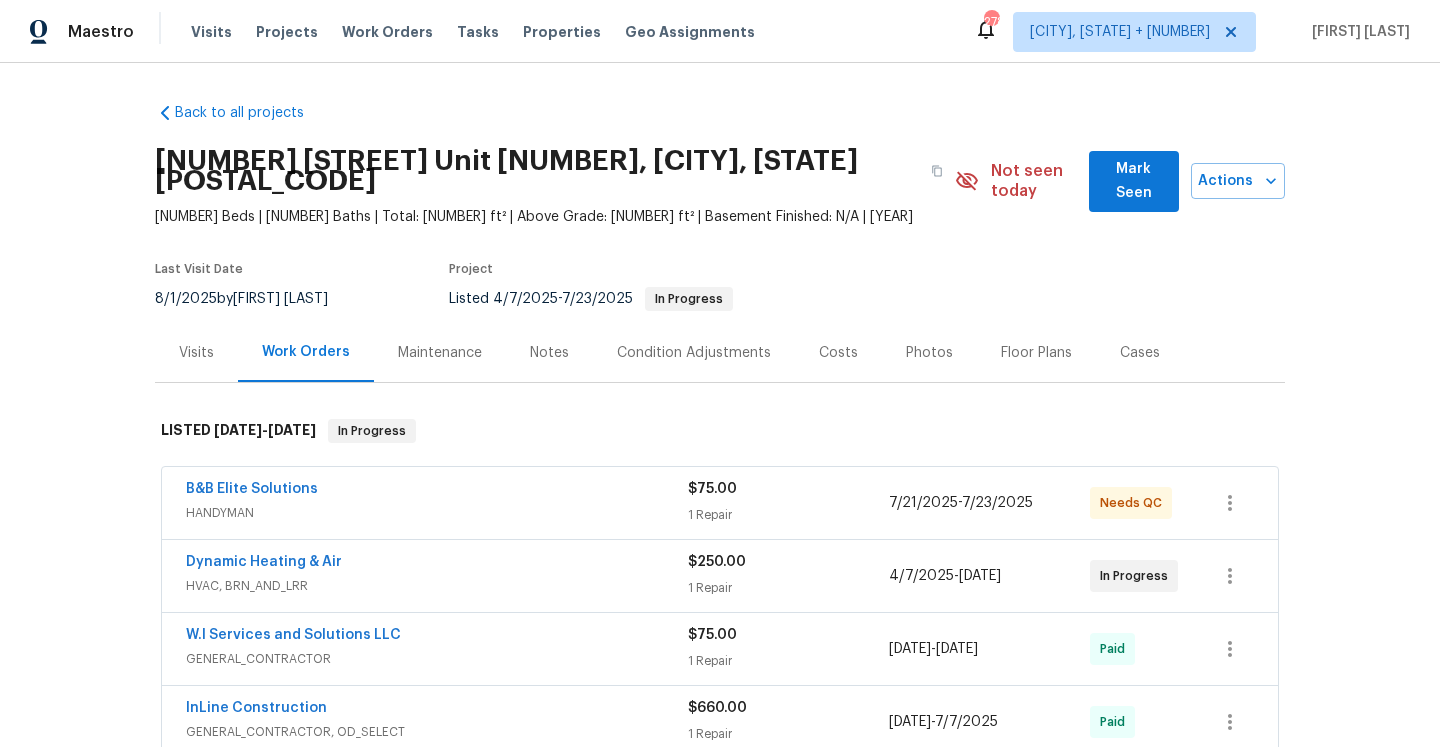 click on "HANDYMAN" at bounding box center (437, 513) 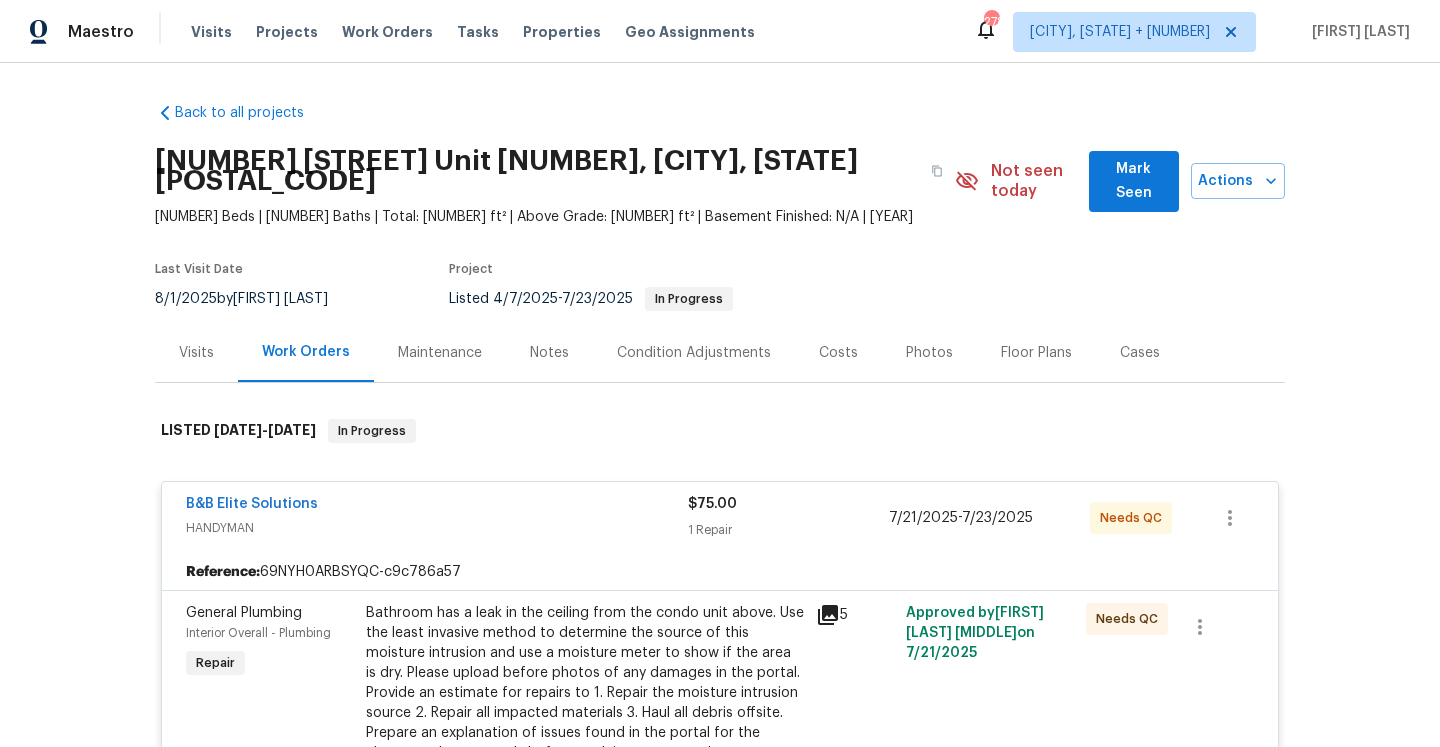 click on "HANDYMAN" at bounding box center (437, 528) 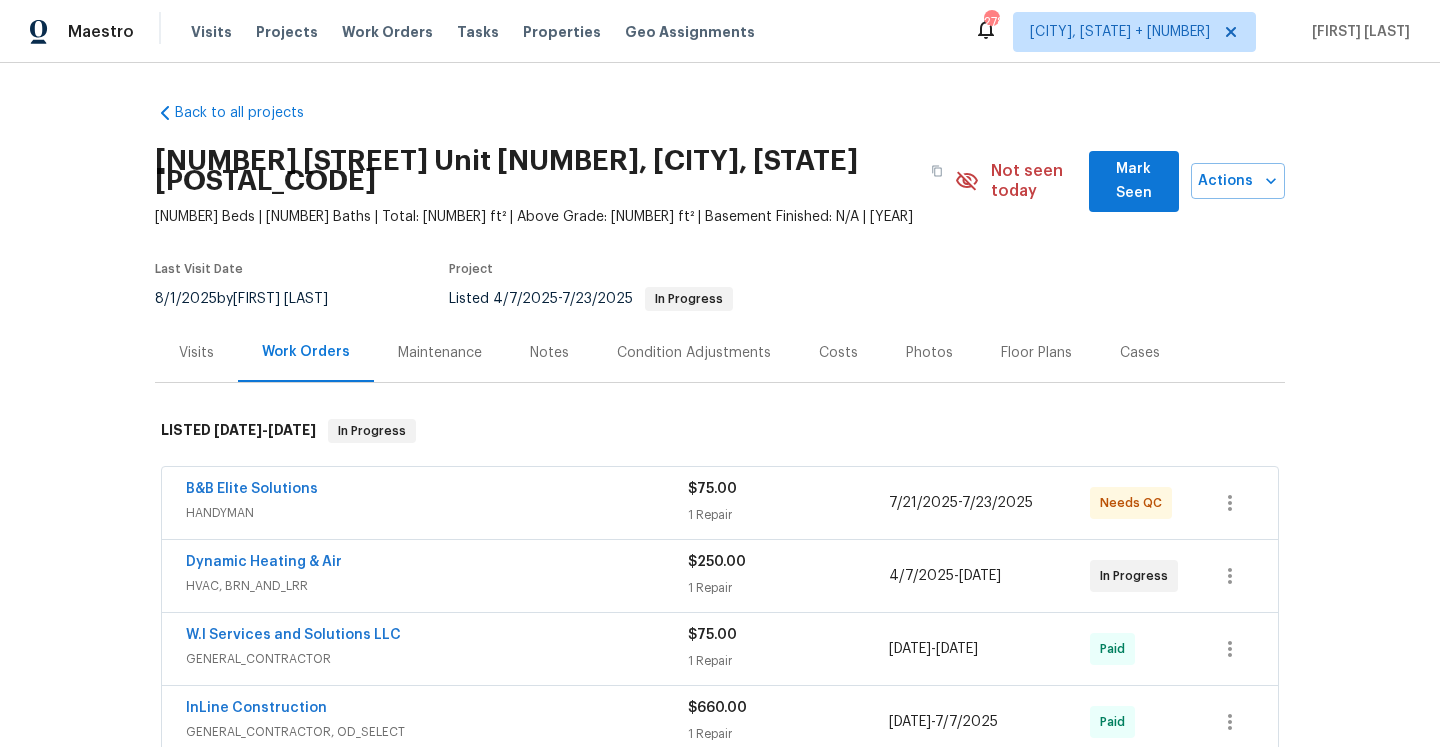 click on "Dynamic Heating & Air" at bounding box center [437, 564] 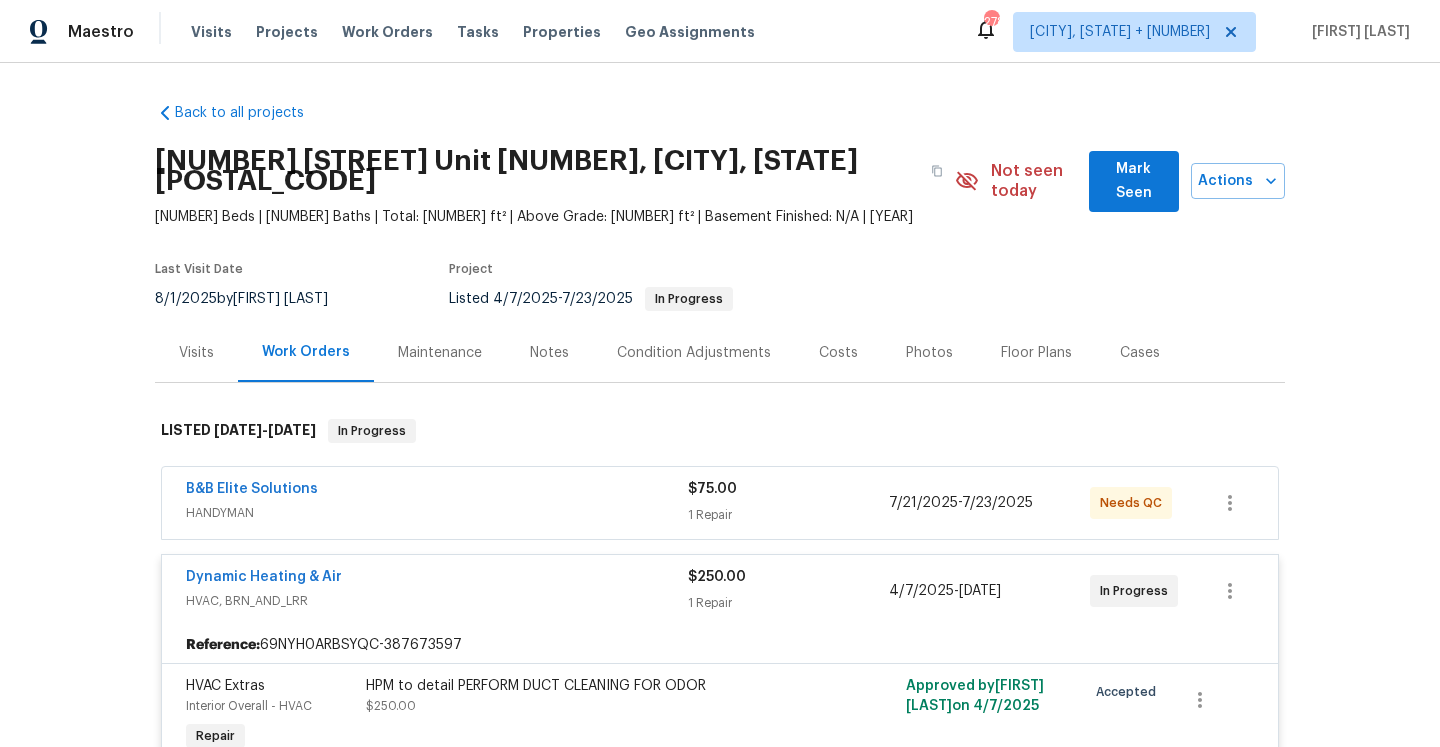 click on "Visits" at bounding box center (196, 352) 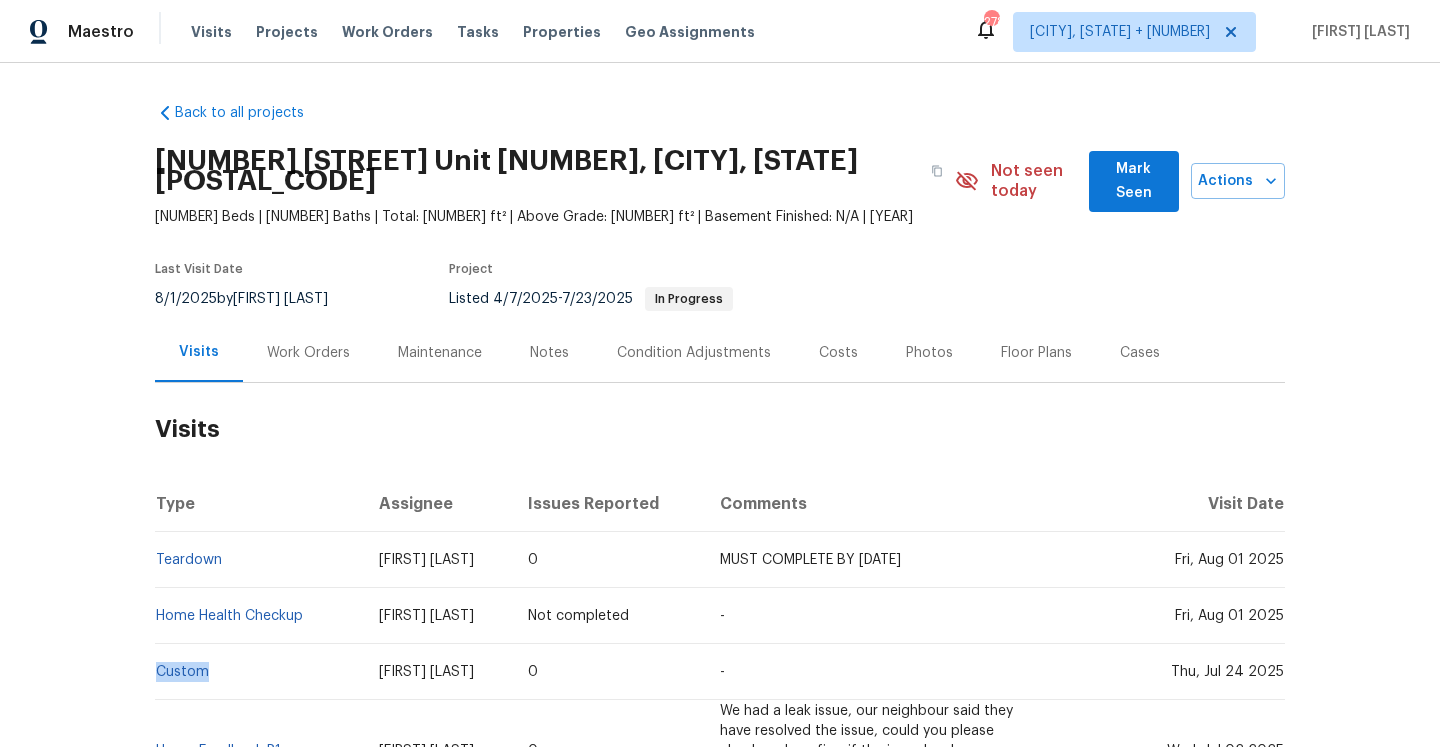 drag, startPoint x: 244, startPoint y: 665, endPoint x: 156, endPoint y: 661, distance: 88.09086 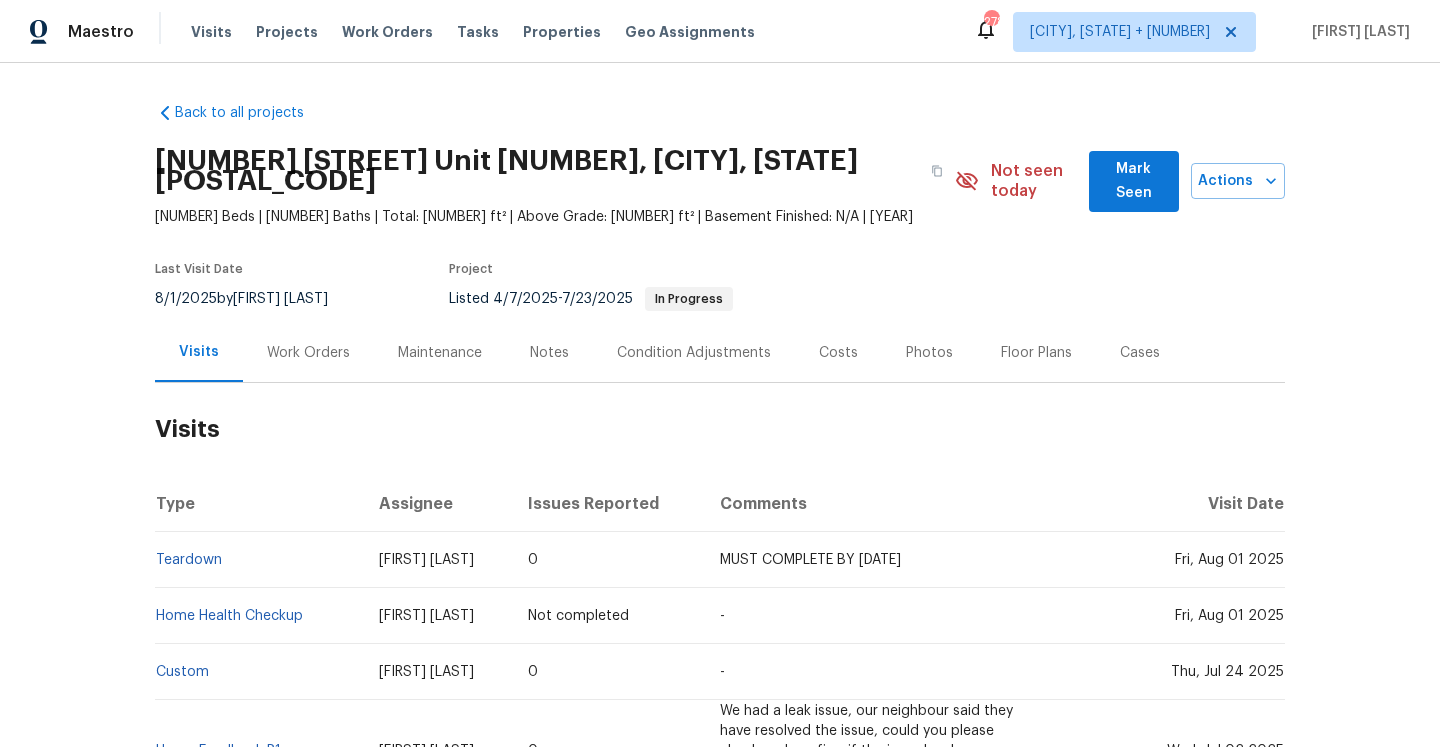 click on "Work Orders" at bounding box center (308, 353) 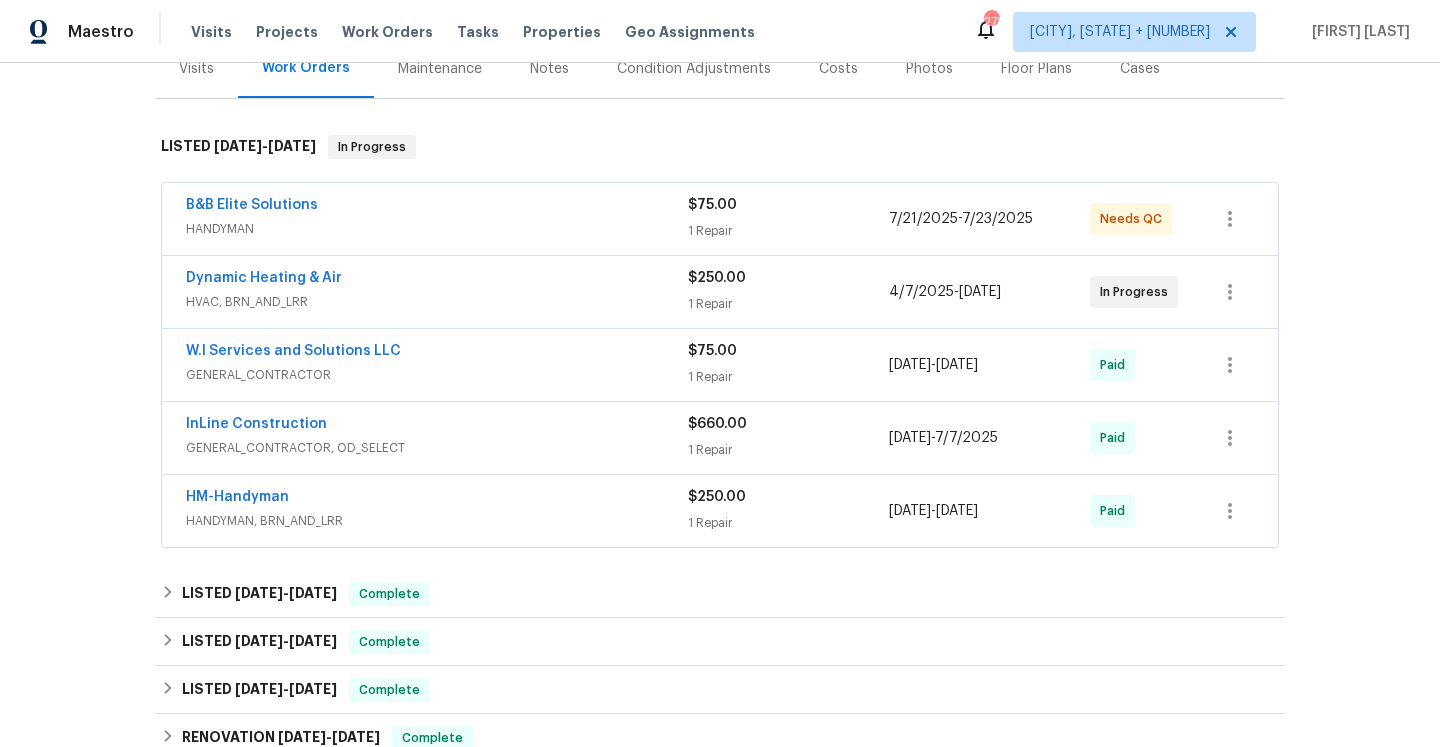 scroll, scrollTop: 249, scrollLeft: 0, axis: vertical 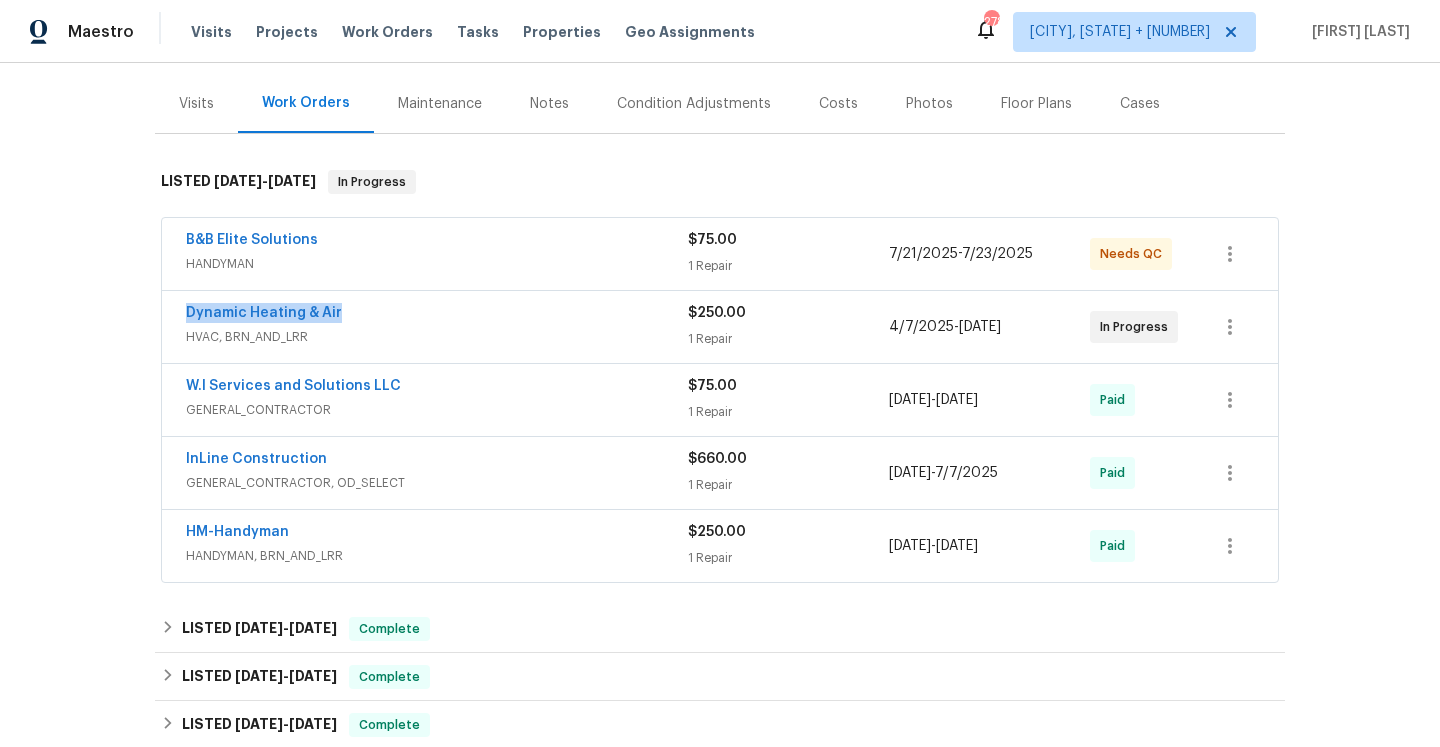 drag, startPoint x: 353, startPoint y: 316, endPoint x: 184, endPoint y: 313, distance: 169.02663 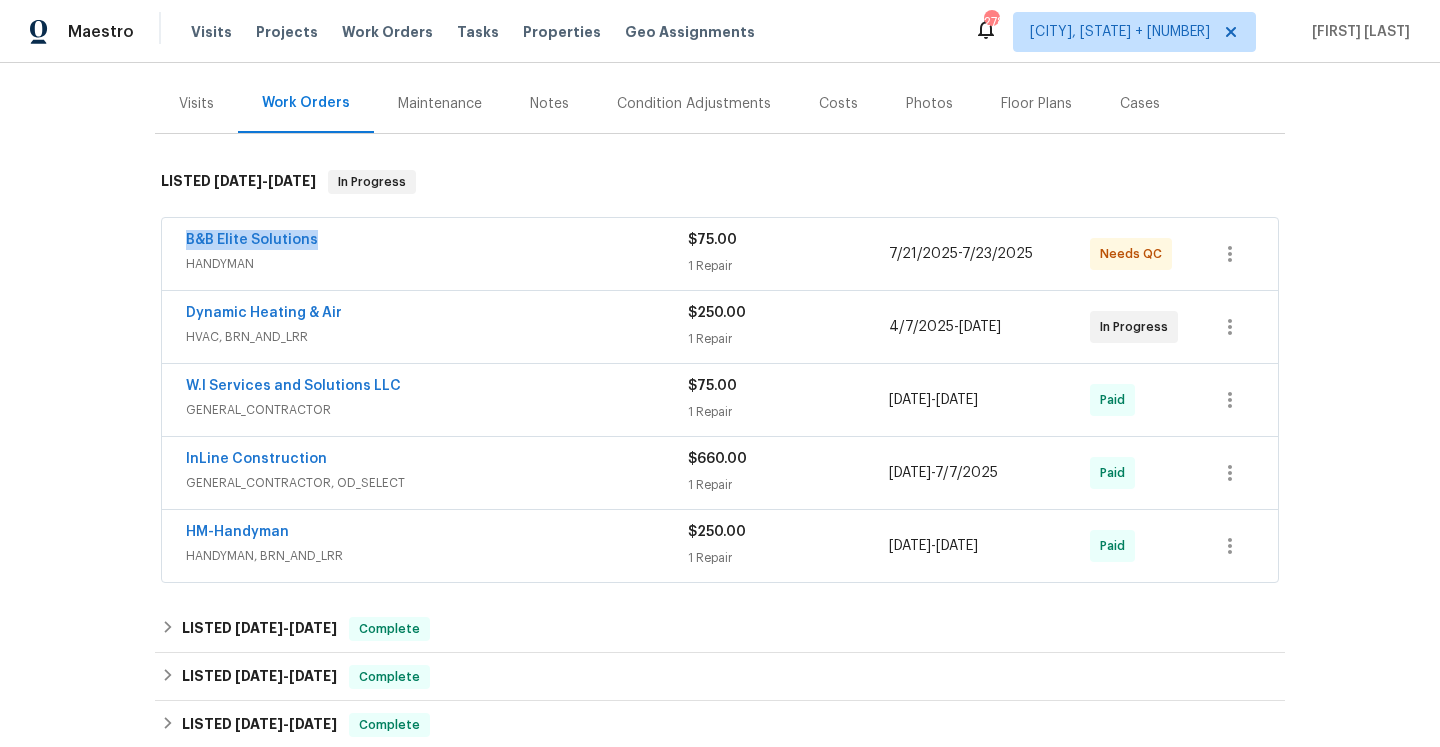 drag, startPoint x: 333, startPoint y: 236, endPoint x: 185, endPoint y: 235, distance: 148.00337 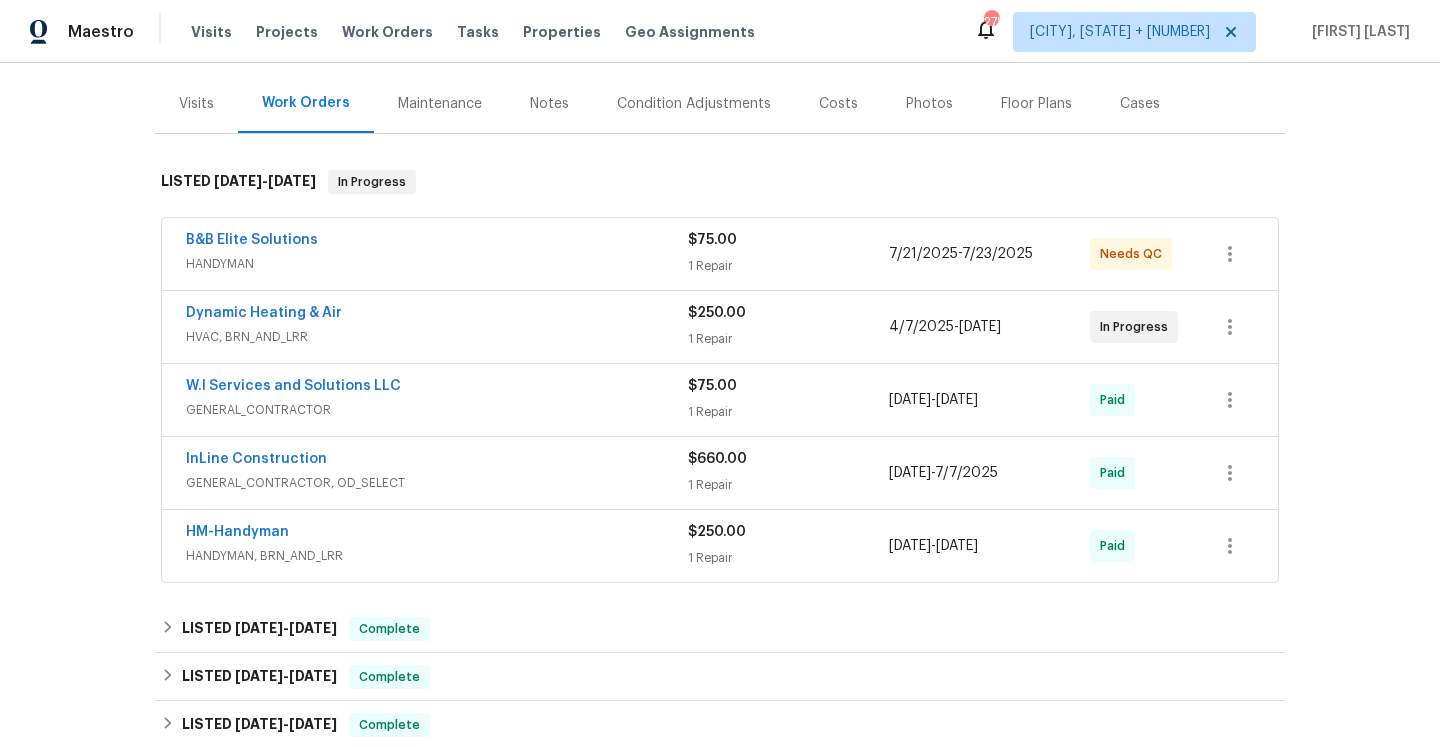 click on "HANDYMAN" at bounding box center [437, 264] 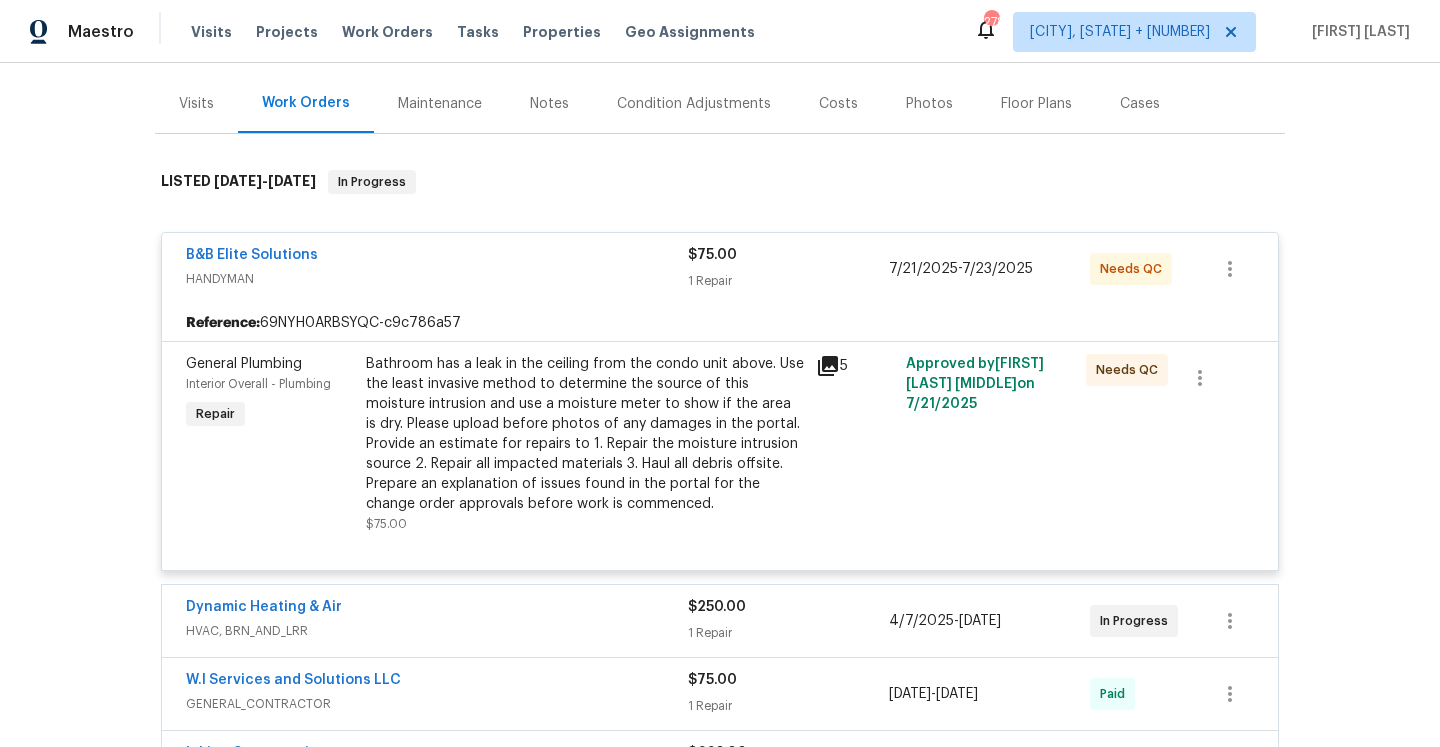 click on "Visits" at bounding box center (196, 103) 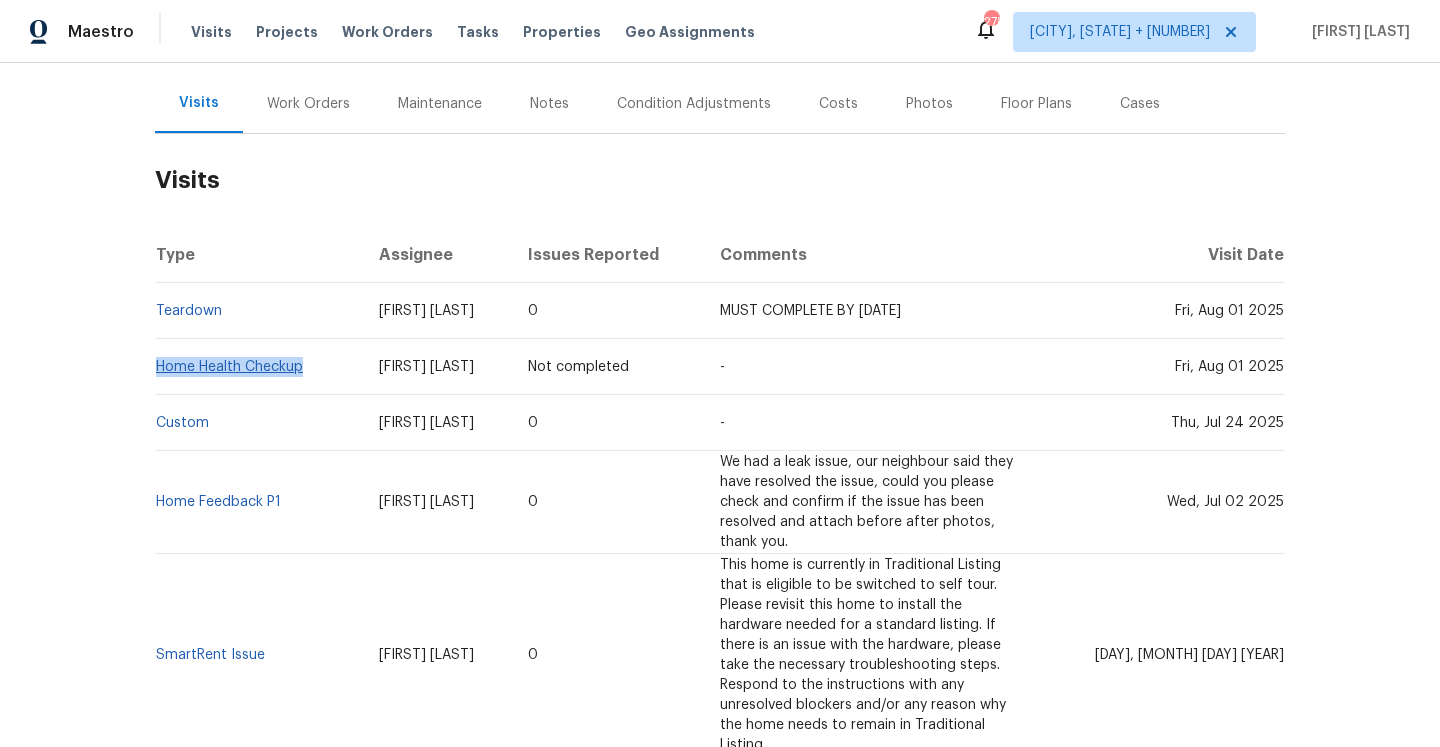 drag, startPoint x: 321, startPoint y: 371, endPoint x: 155, endPoint y: 367, distance: 166.04819 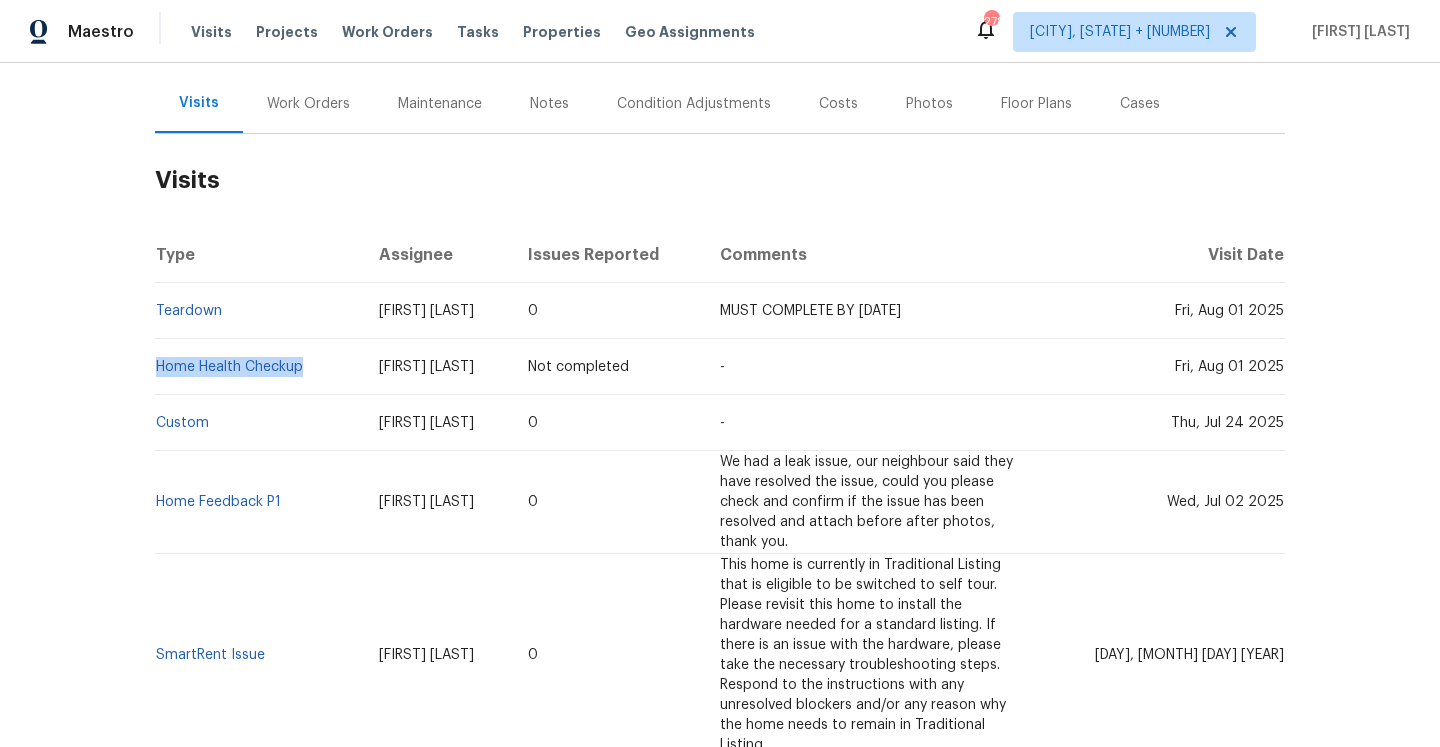 copy on "Home Health Checkup" 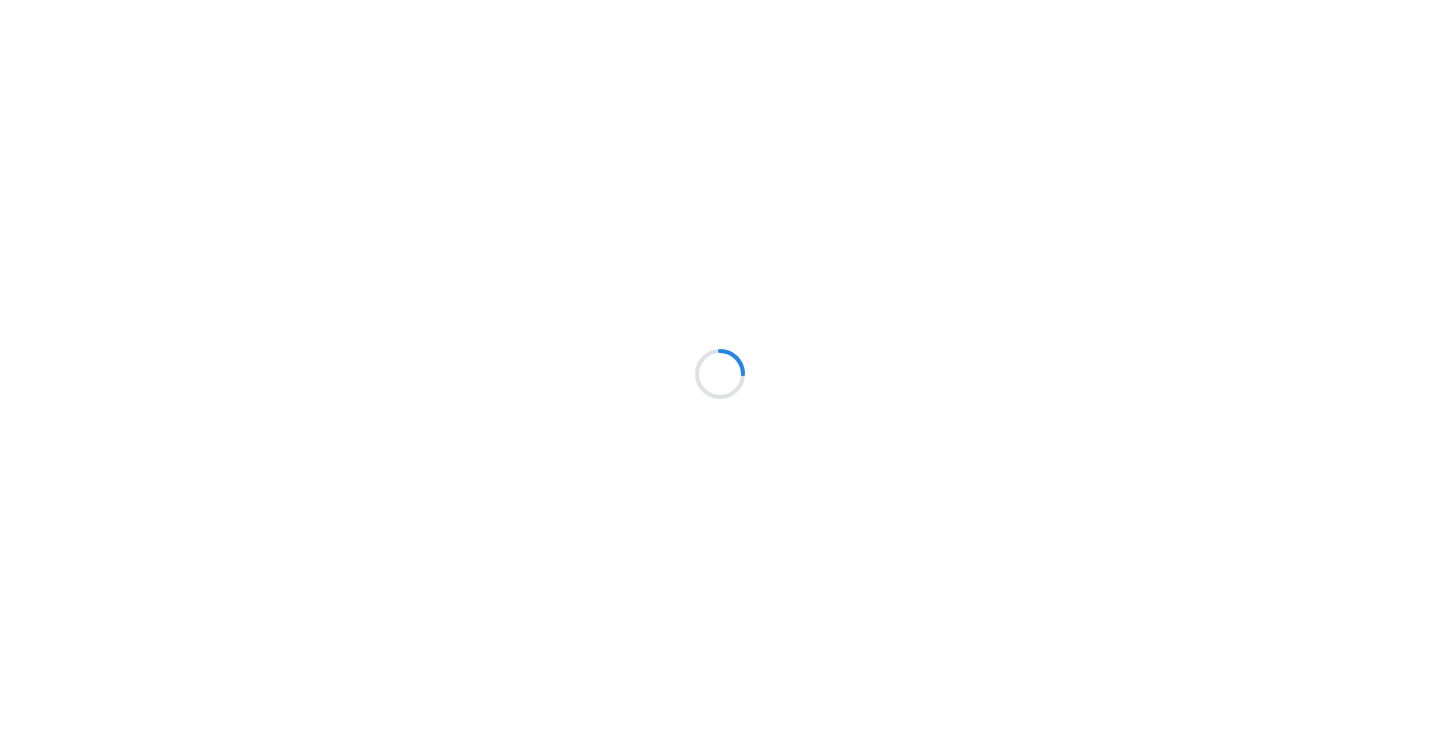 scroll, scrollTop: 0, scrollLeft: 0, axis: both 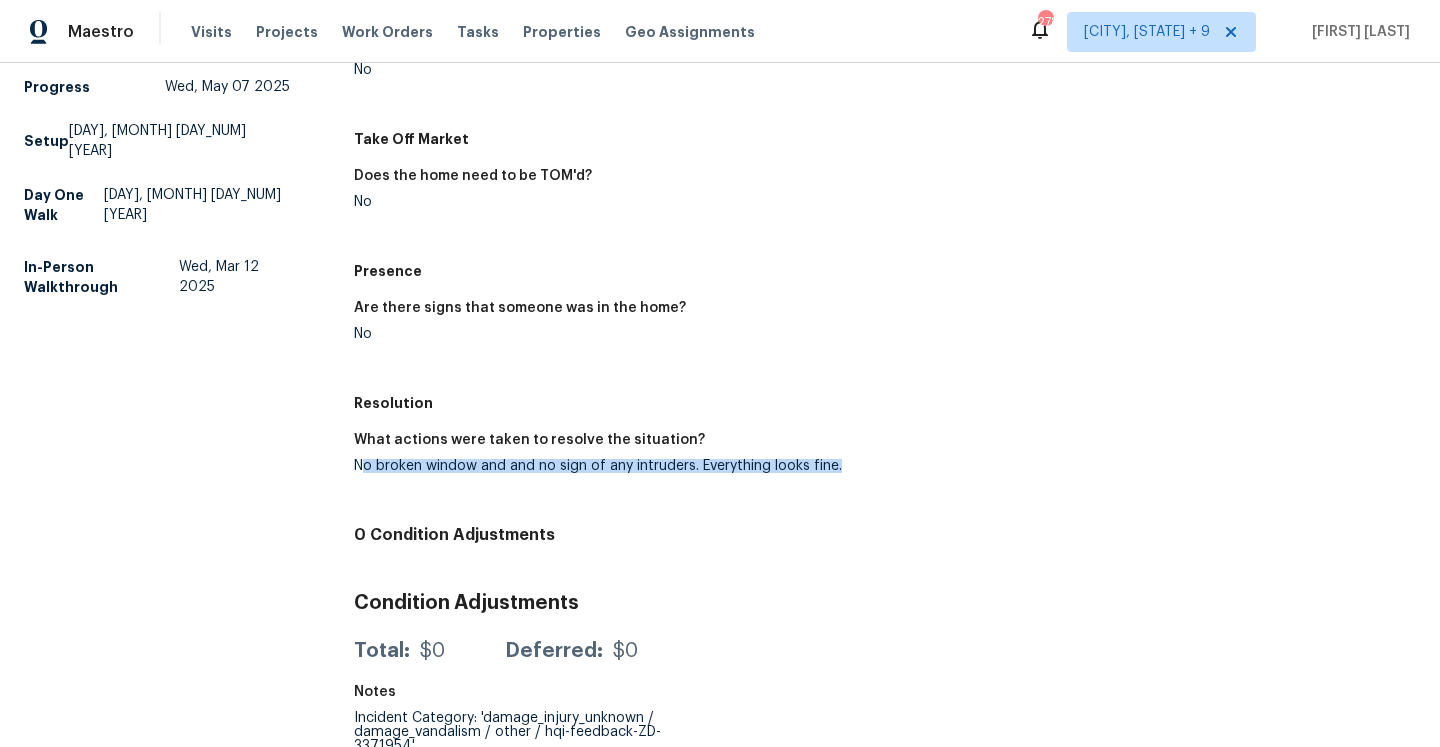 drag, startPoint x: 366, startPoint y: 465, endPoint x: 855, endPoint y: 464, distance: 489.00104 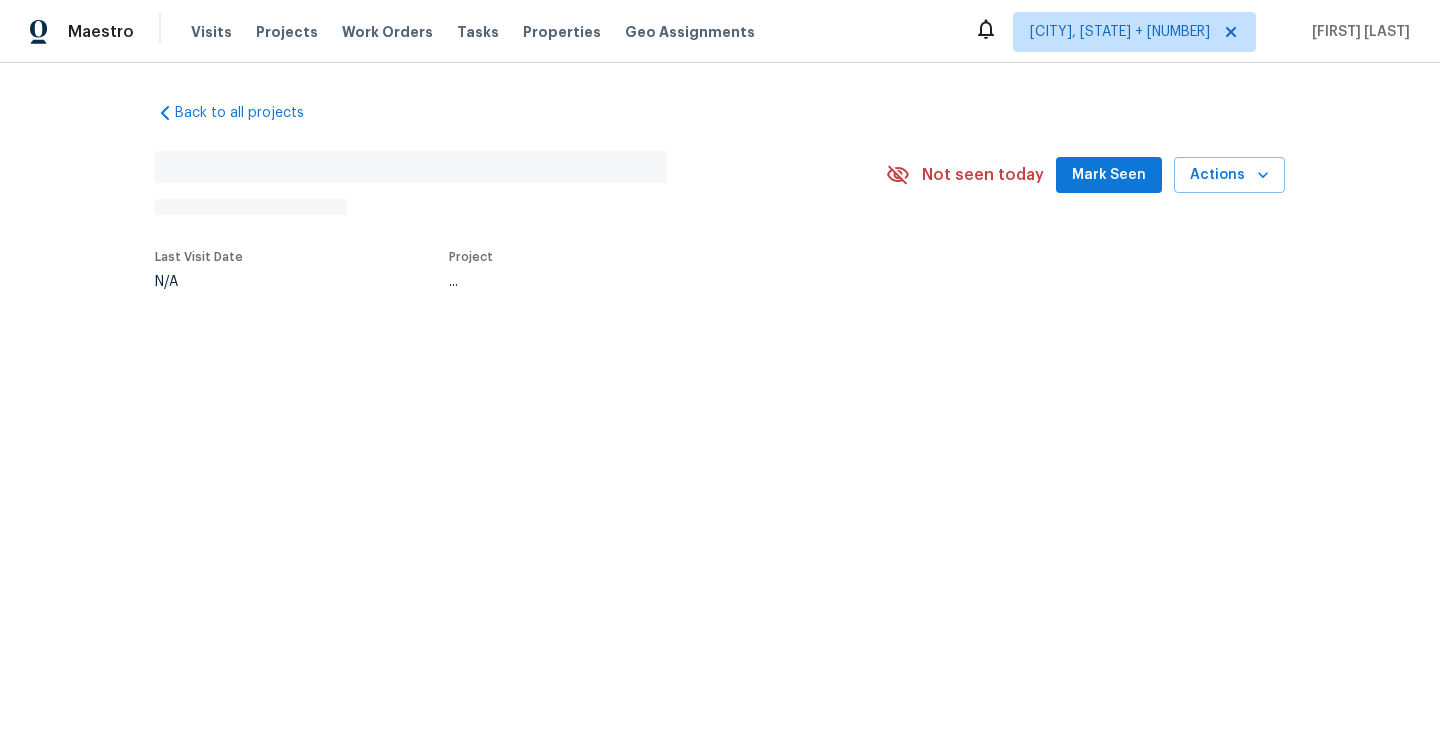 scroll, scrollTop: 0, scrollLeft: 0, axis: both 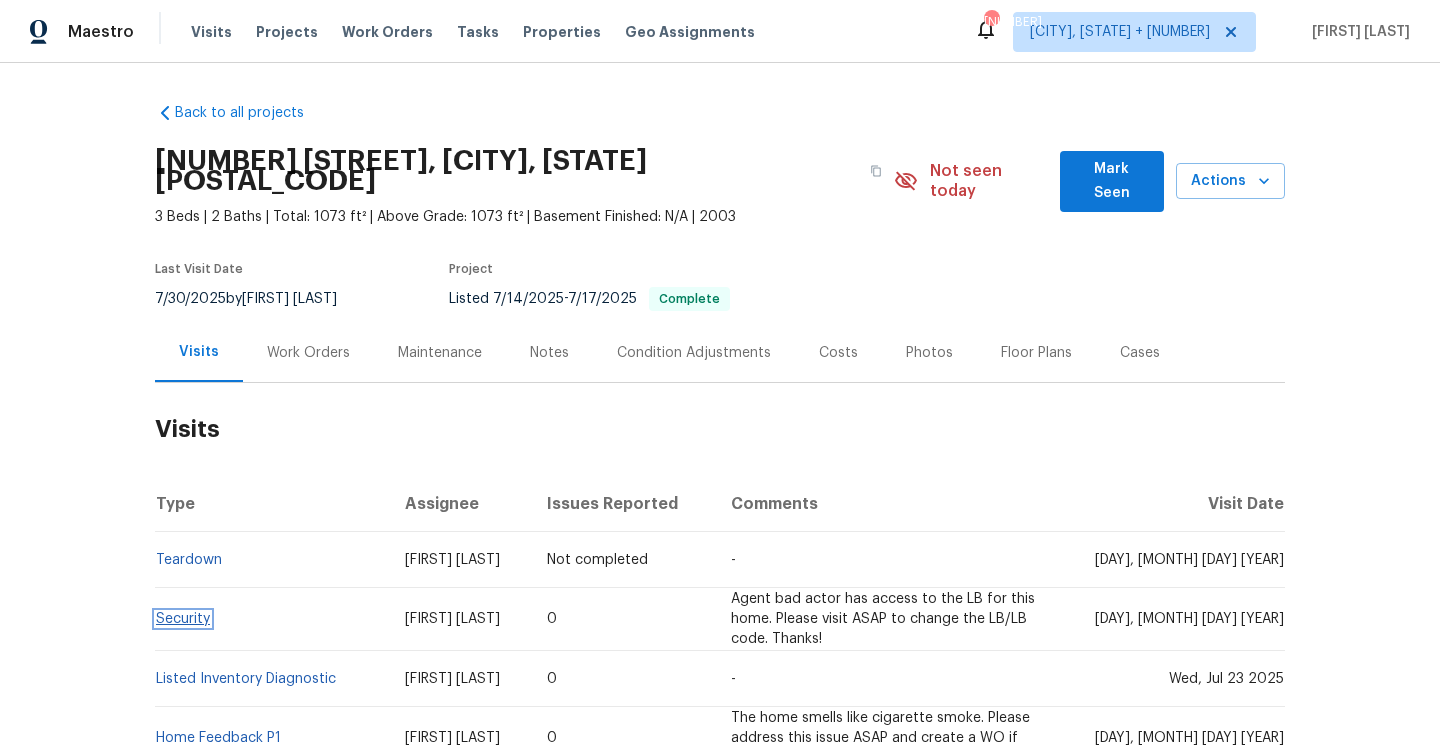 click on "Security" at bounding box center [183, 619] 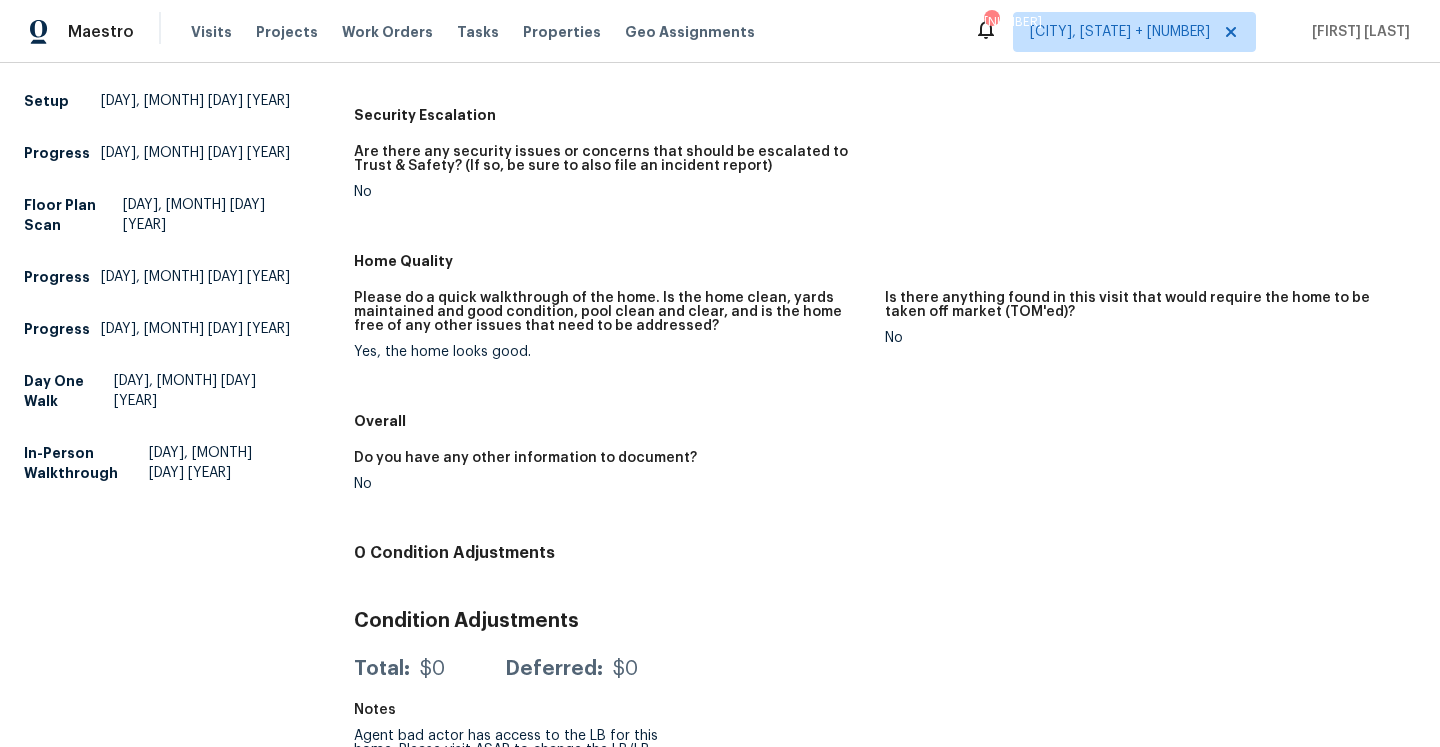 scroll, scrollTop: 0, scrollLeft: 0, axis: both 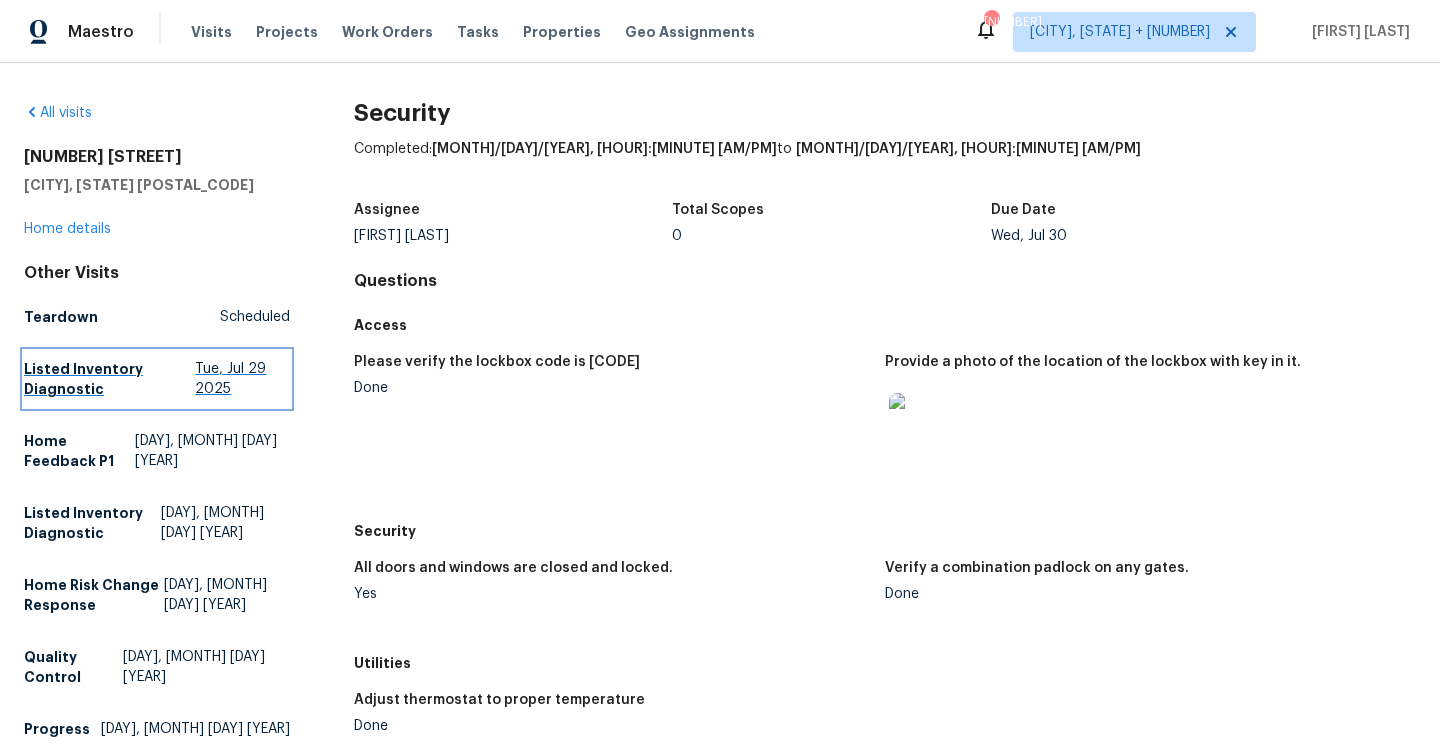 click on "Listed Inventory Diagnostic" at bounding box center (109, 379) 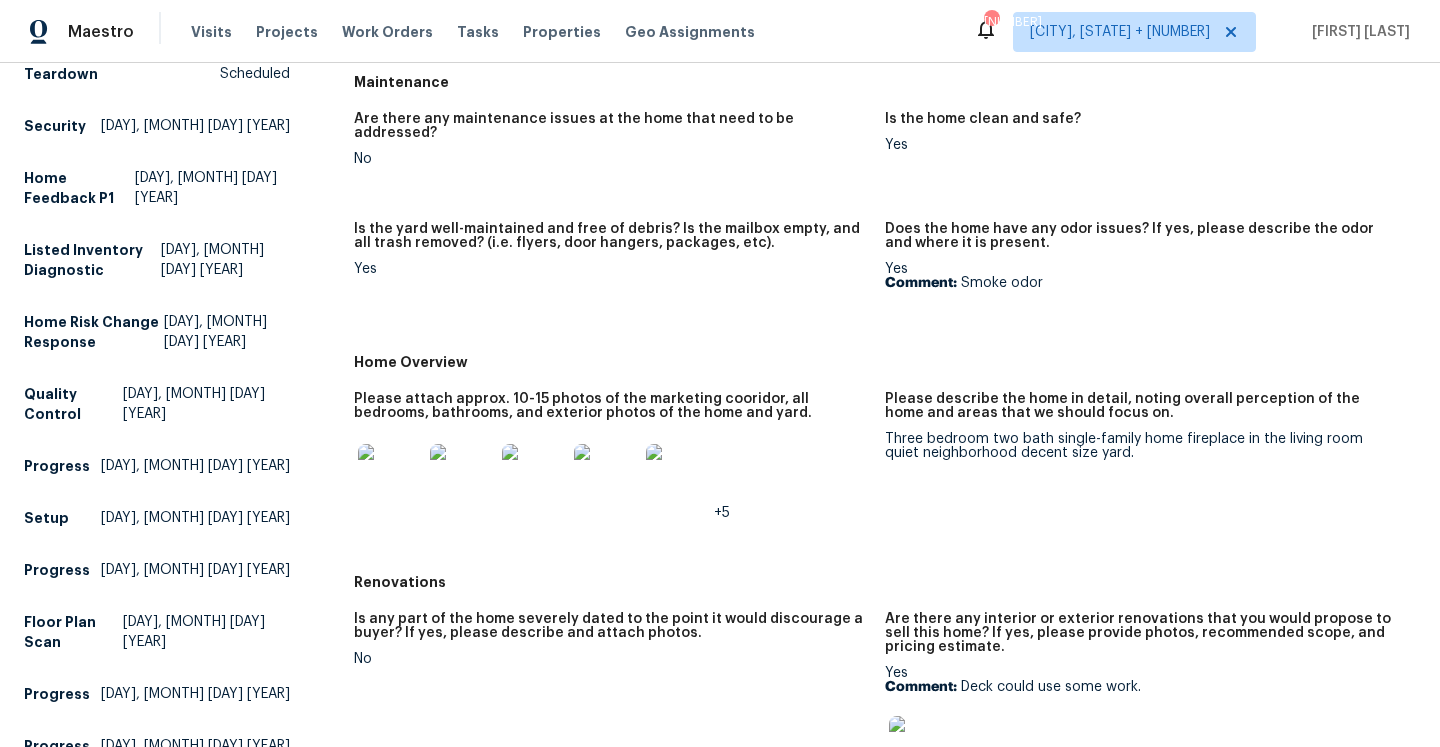 scroll, scrollTop: 260, scrollLeft: 0, axis: vertical 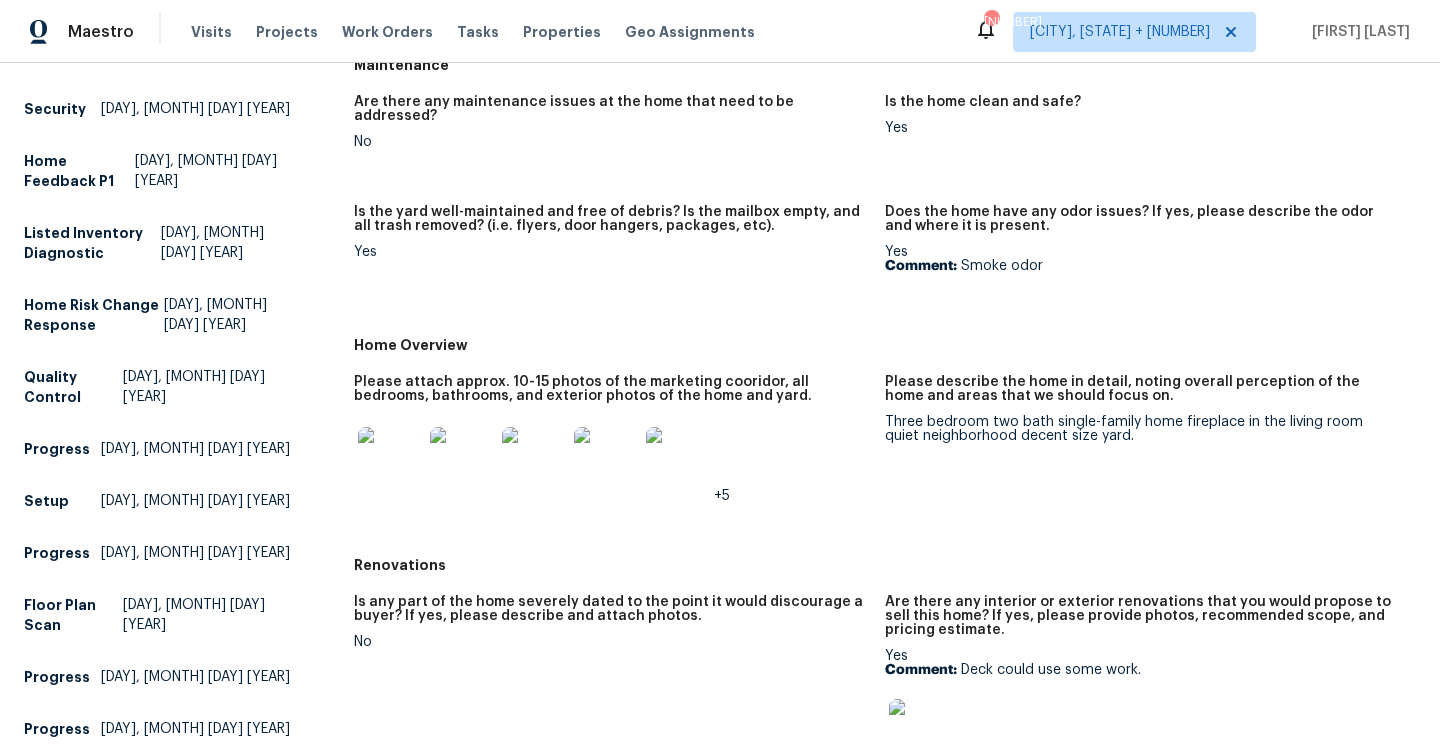 click on "Three bedroom two bath single-family home fireplace in the living room quiet neighborhood decent size yard." at bounding box center [1142, 429] 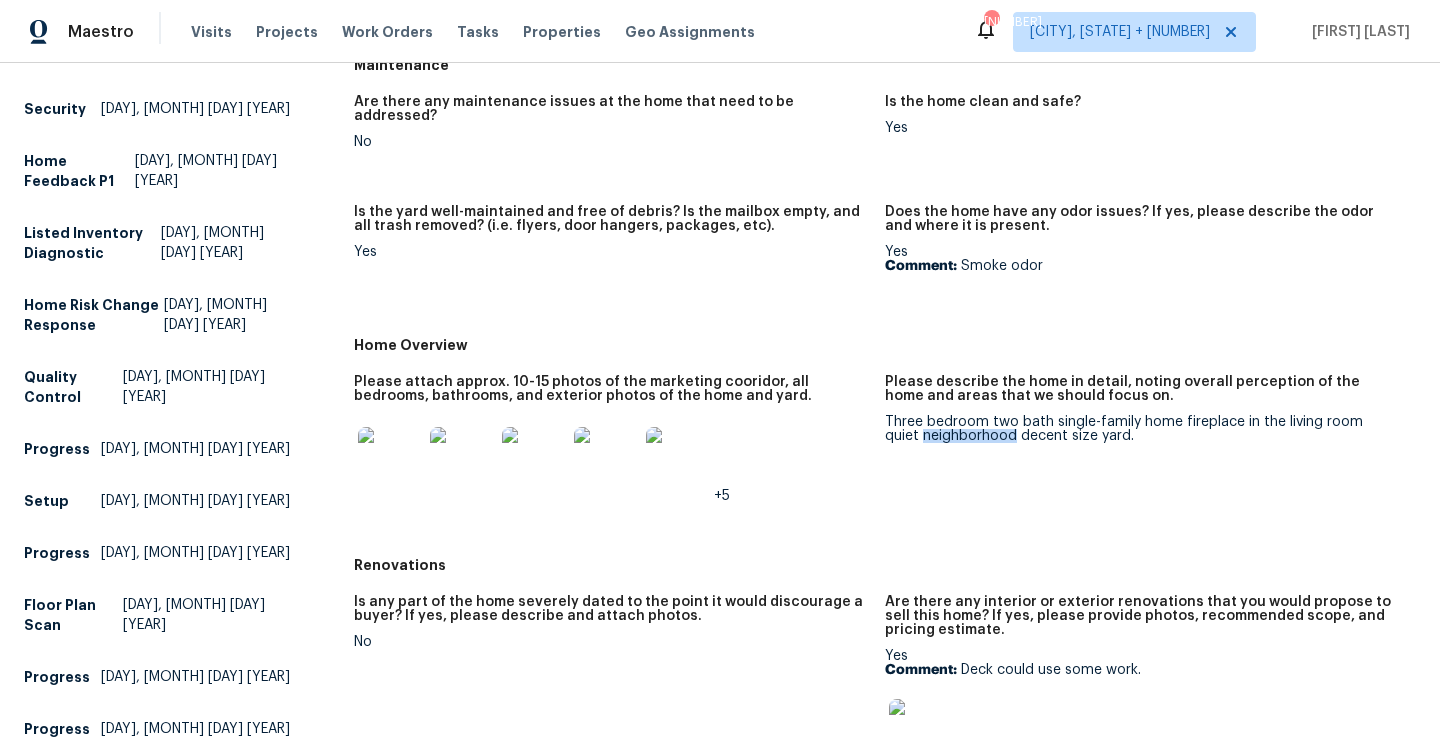 click on "Three bedroom two bath single-family home fireplace in the living room quiet neighborhood decent size yard." at bounding box center [1142, 429] 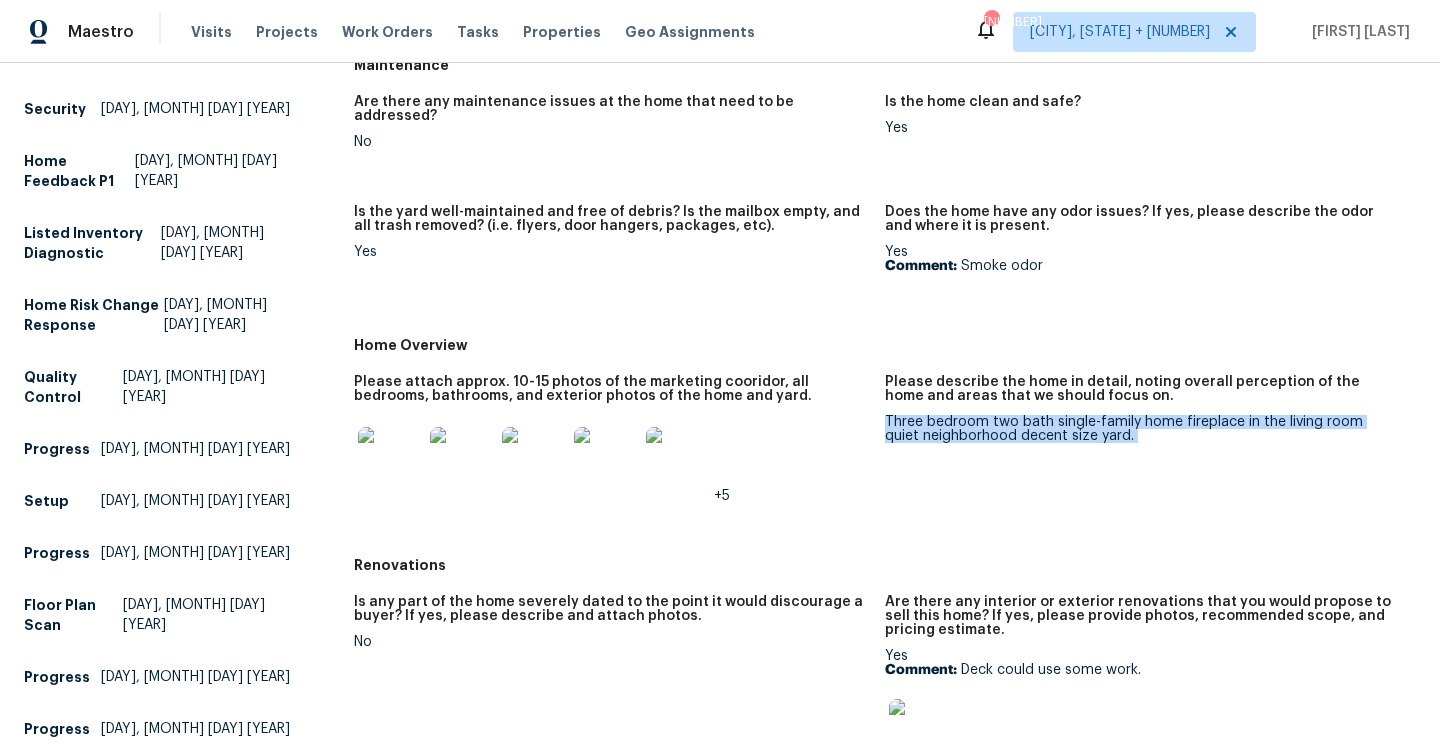 click on "Three bedroom two bath single-family home fireplace in the living room quiet neighborhood decent size yard." at bounding box center [1142, 429] 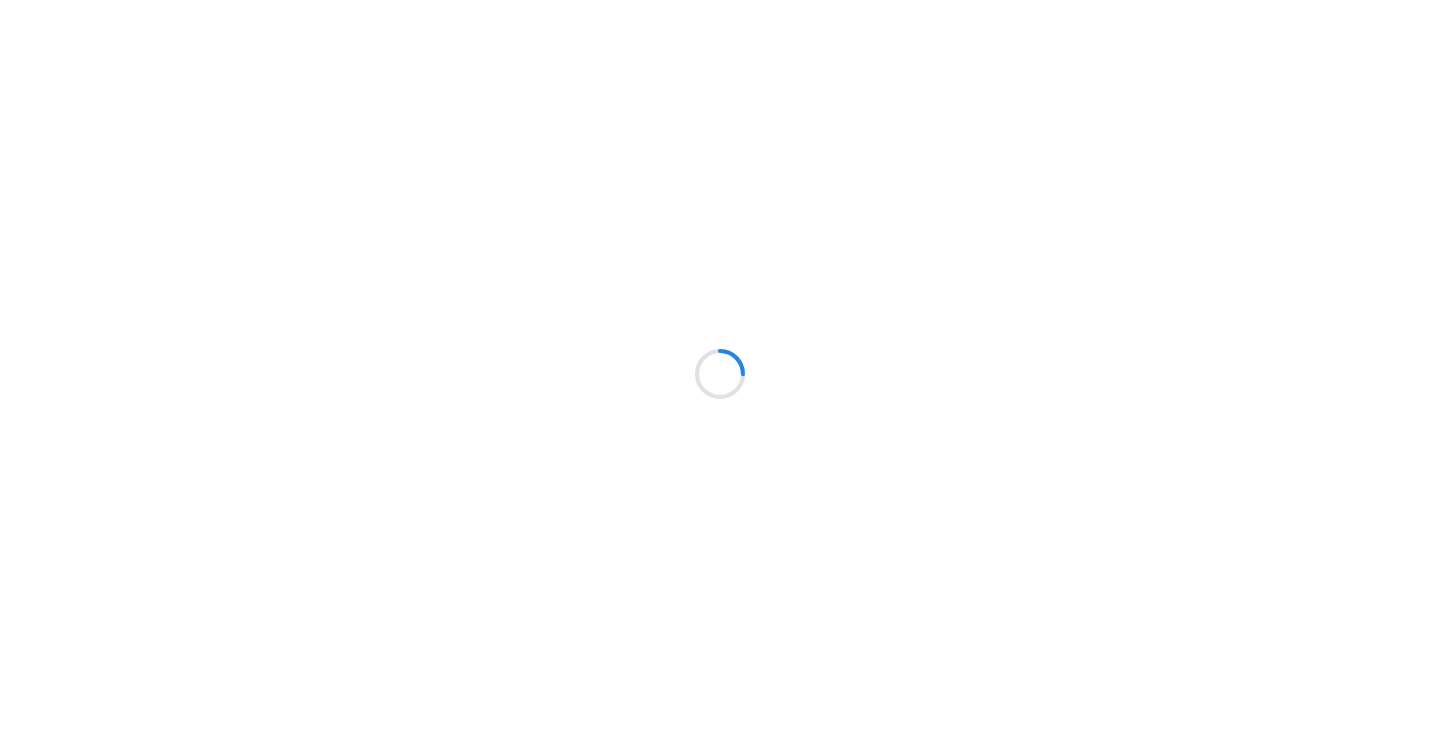 scroll, scrollTop: 0, scrollLeft: 0, axis: both 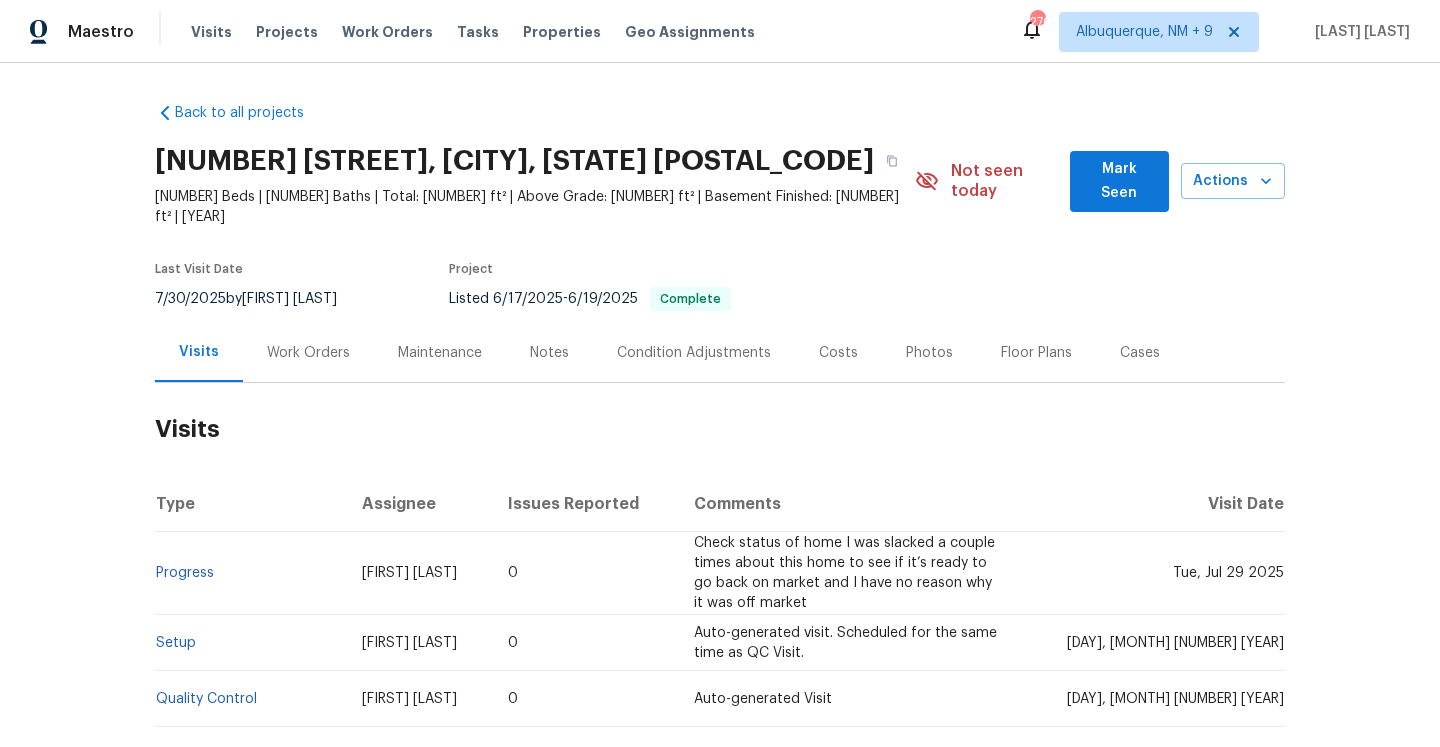 click on "Work Orders" at bounding box center (308, 352) 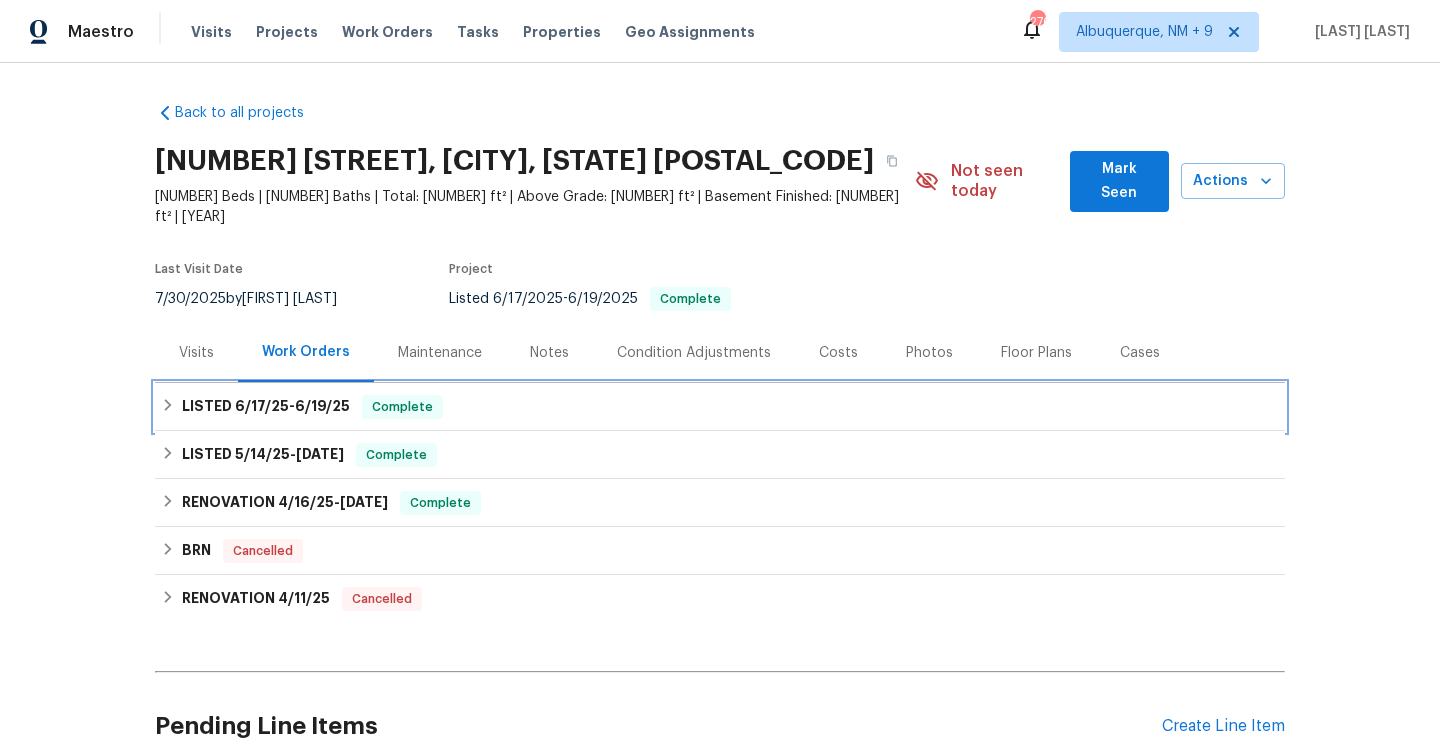 click on "Complete" at bounding box center [402, 407] 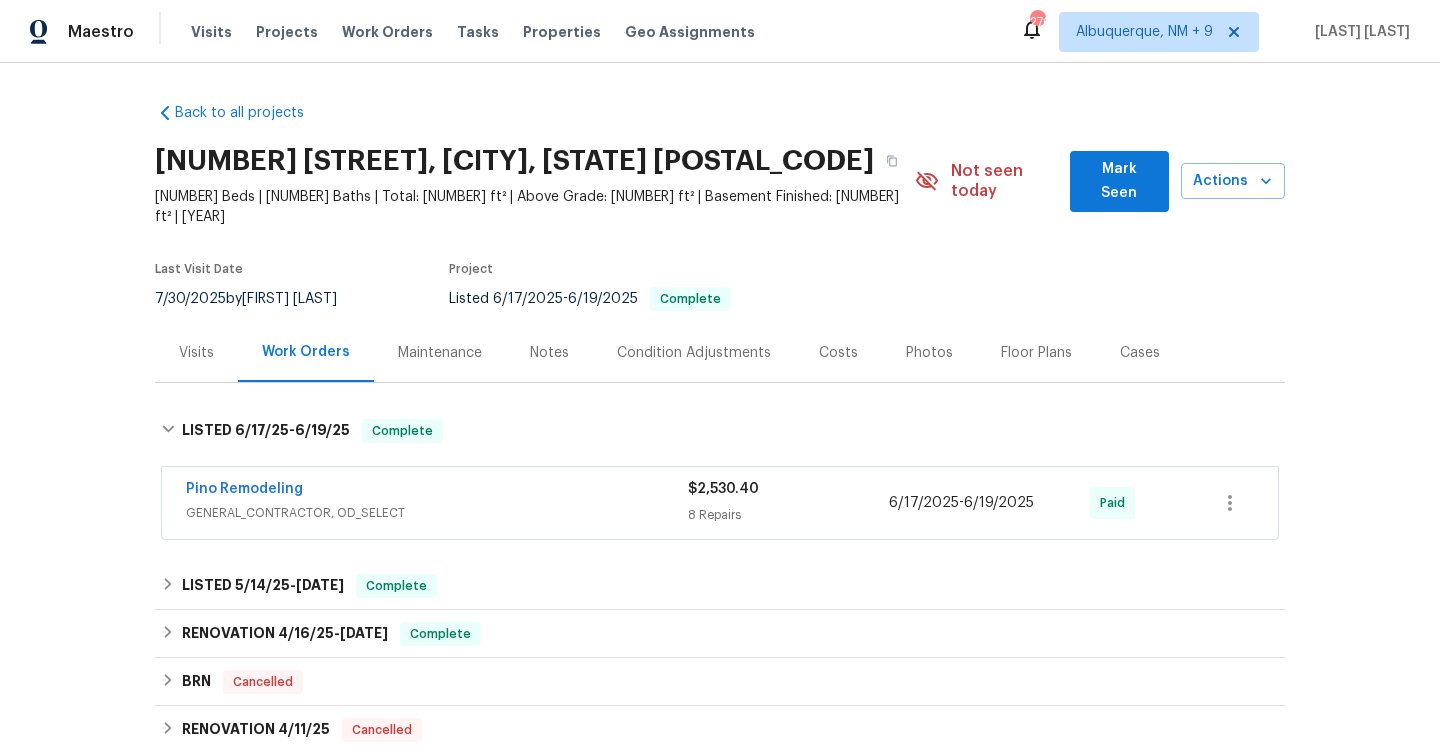 click on "Visits" at bounding box center (196, 352) 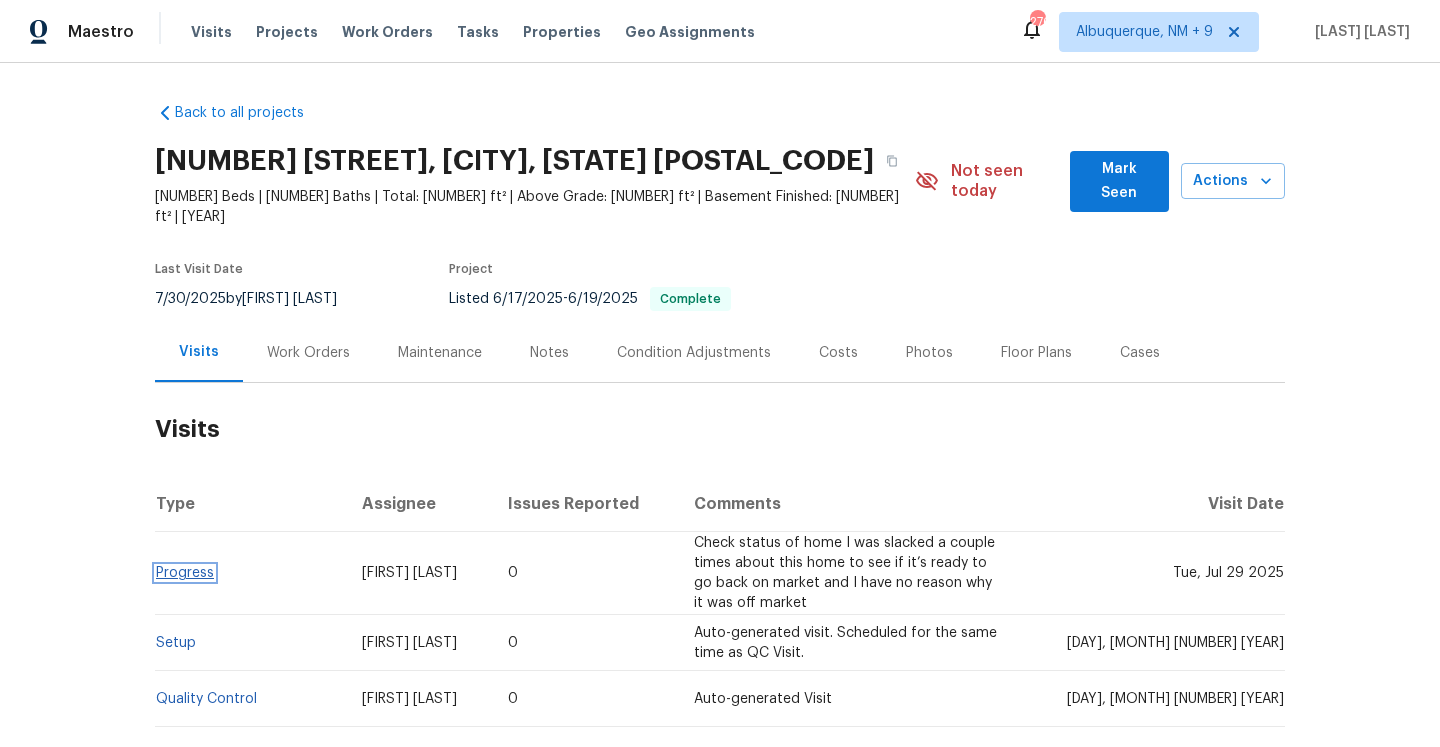 click on "Progress" at bounding box center [185, 573] 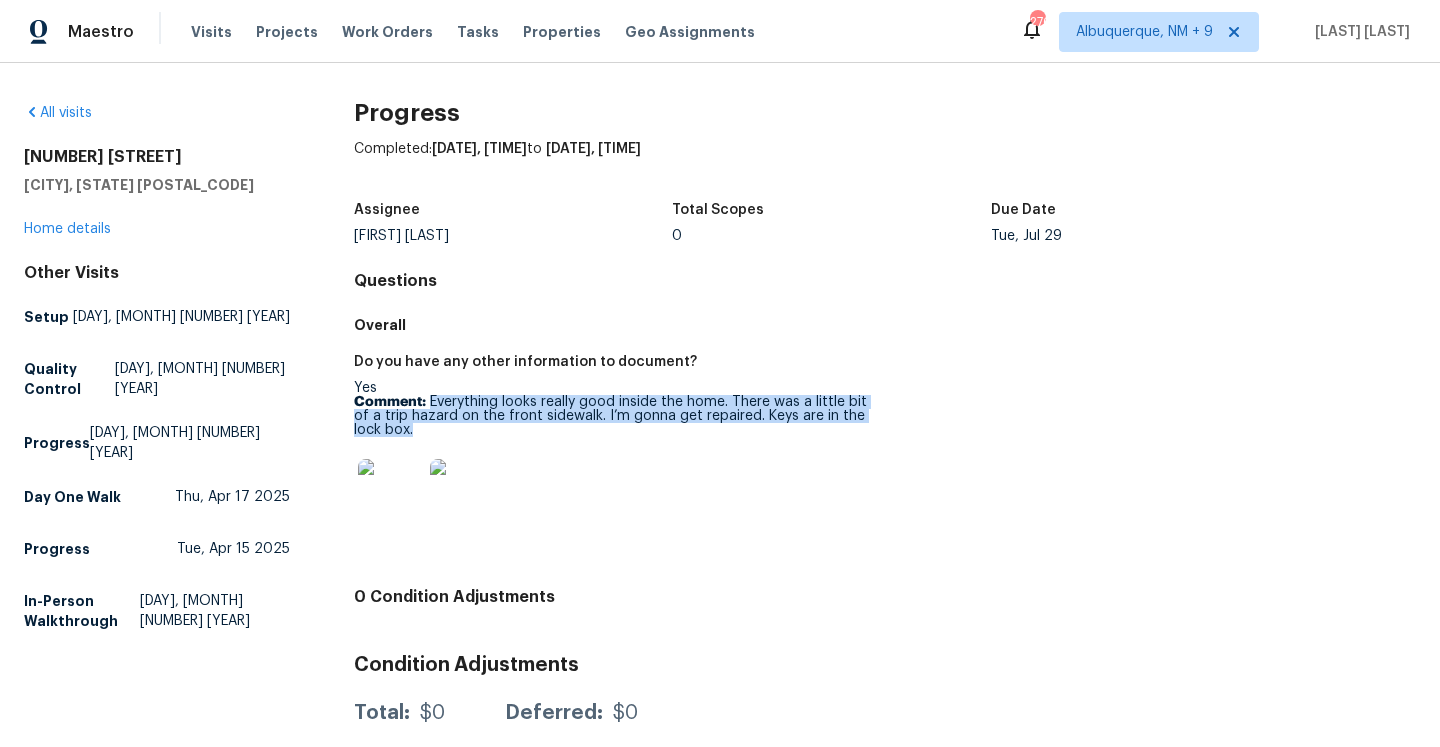 drag, startPoint x: 431, startPoint y: 401, endPoint x: 442, endPoint y: 425, distance: 26.400757 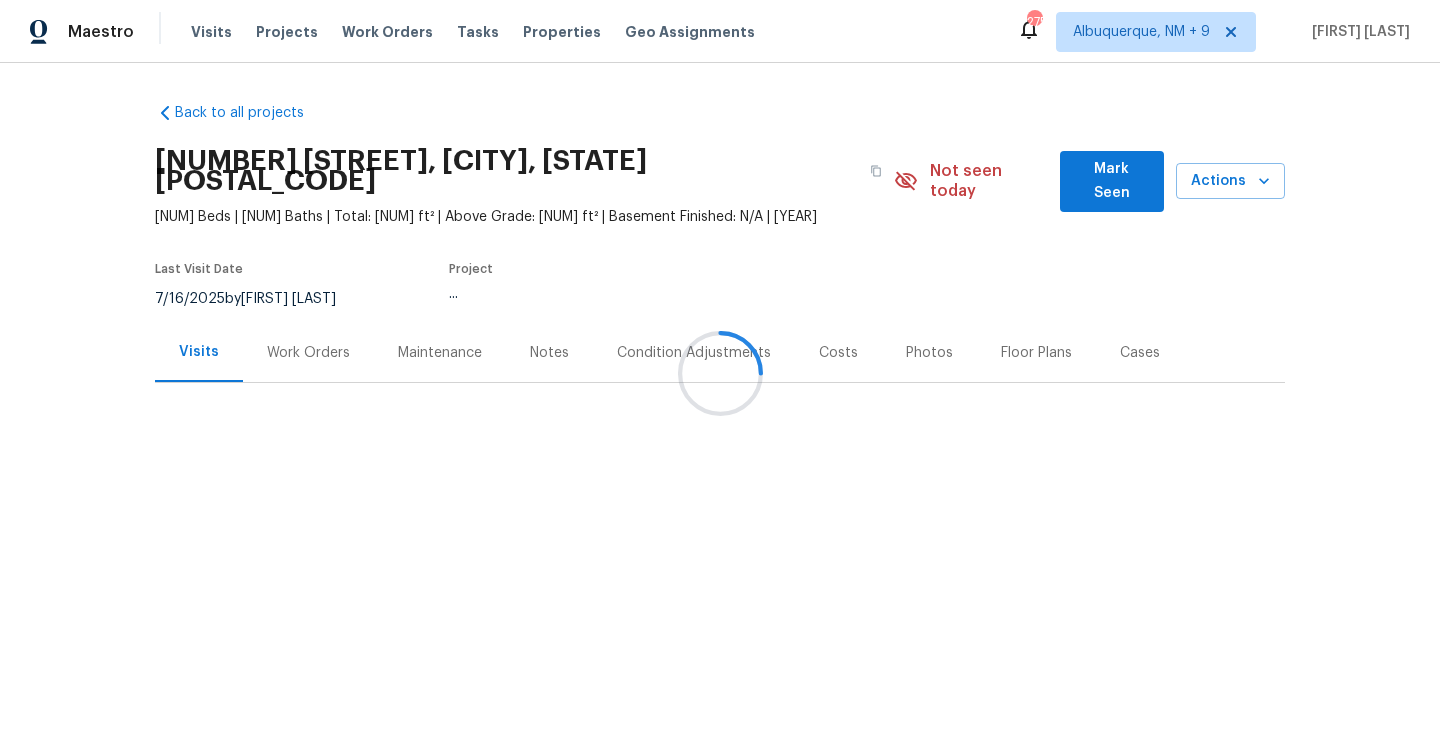 scroll, scrollTop: 0, scrollLeft: 0, axis: both 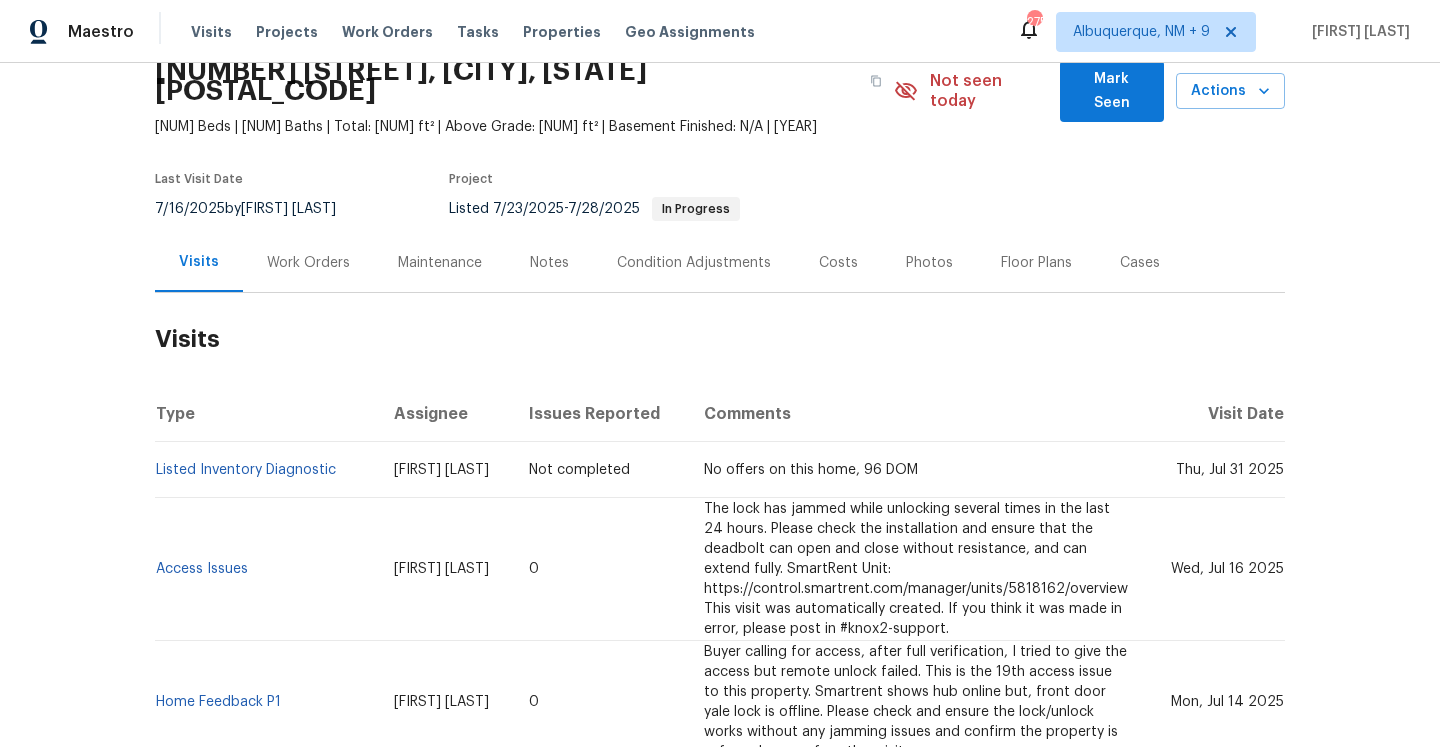 click on "Work Orders" at bounding box center [308, 262] 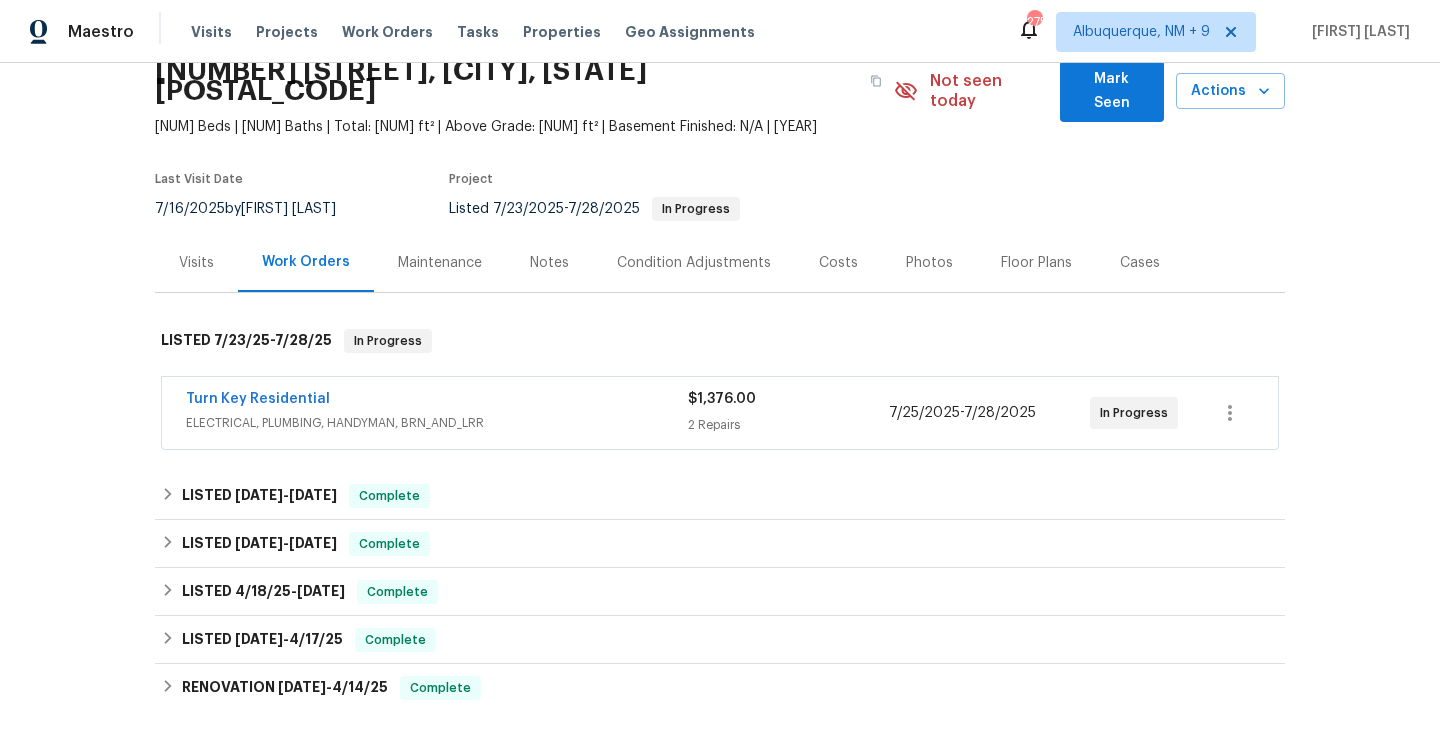 click on "ELECTRICAL, PLUMBING, HANDYMAN, BRN_AND_LRR" at bounding box center (437, 423) 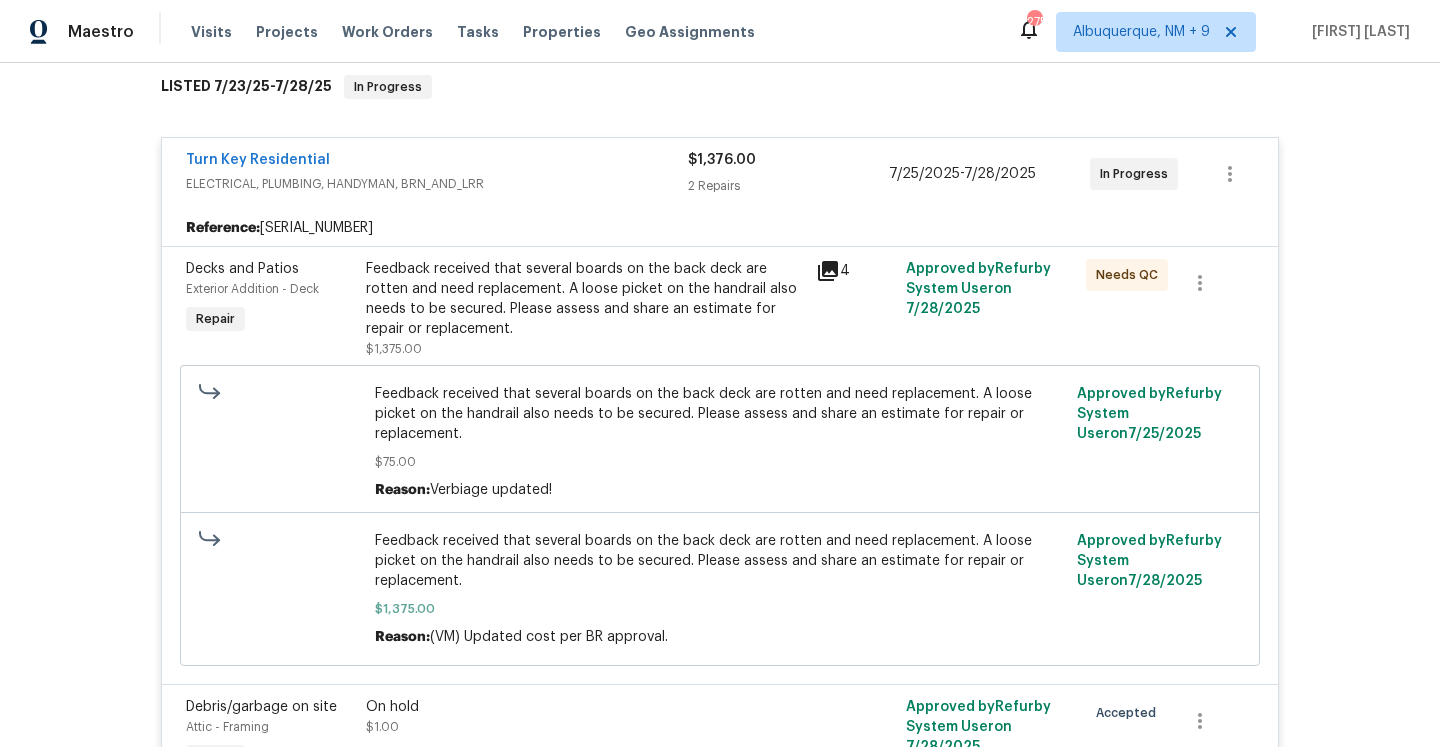 scroll, scrollTop: 0, scrollLeft: 0, axis: both 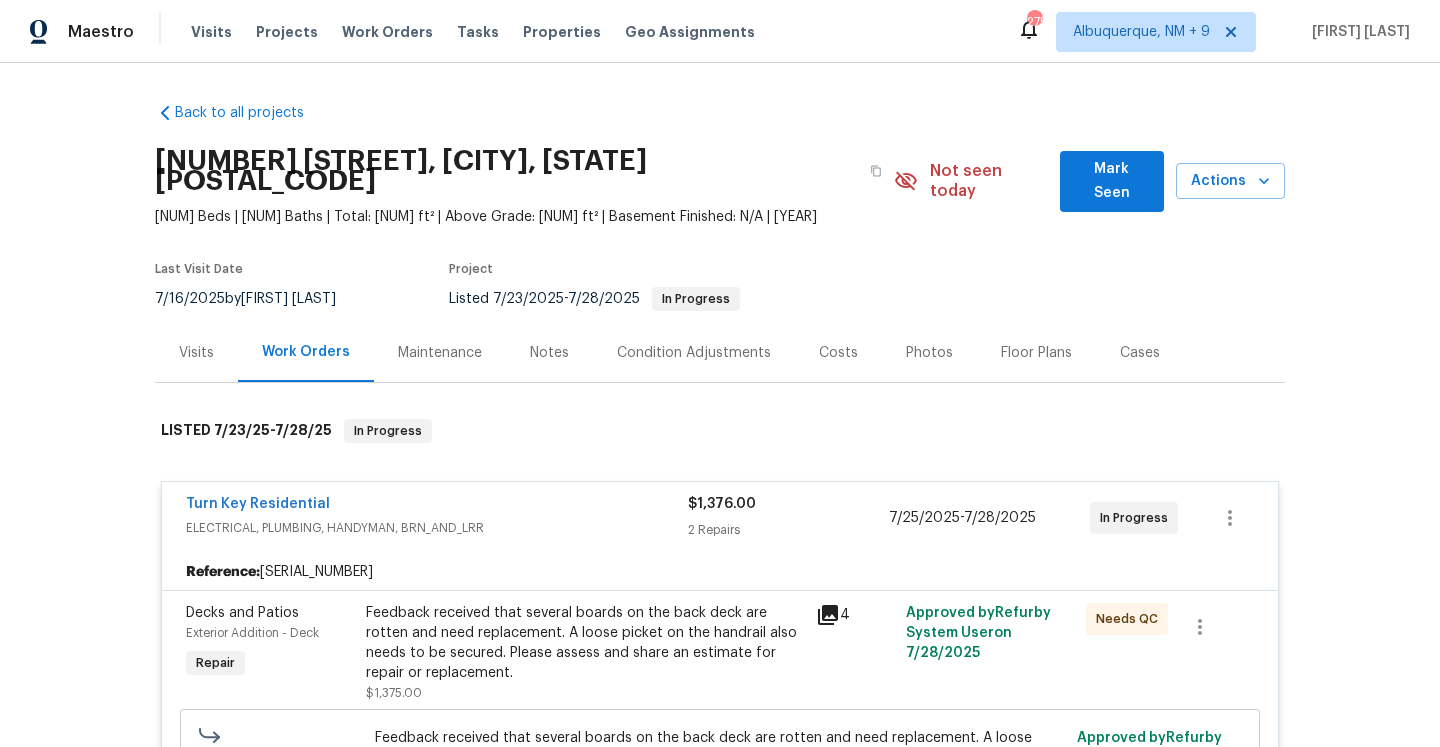 click on "Visits" at bounding box center [196, 352] 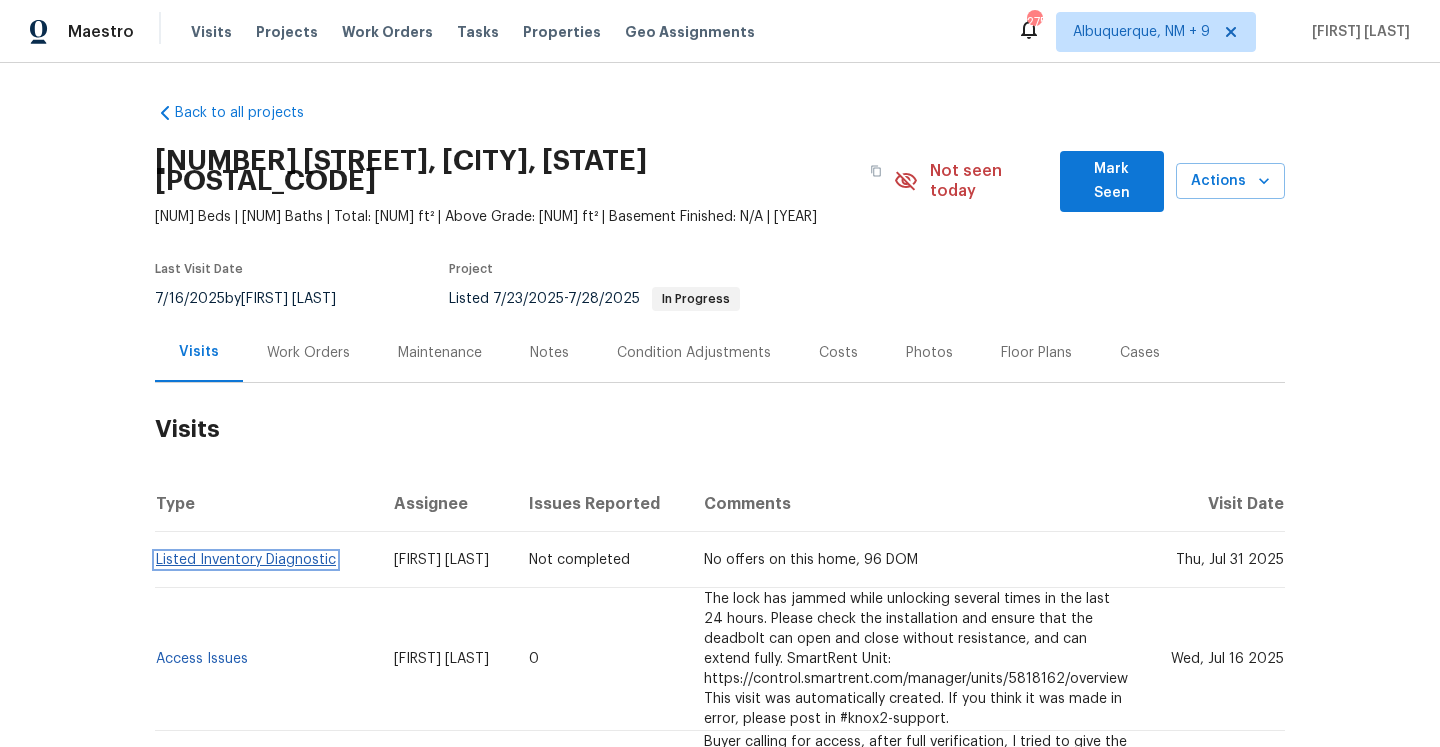 click on "Listed Inventory Diagnostic" at bounding box center (246, 560) 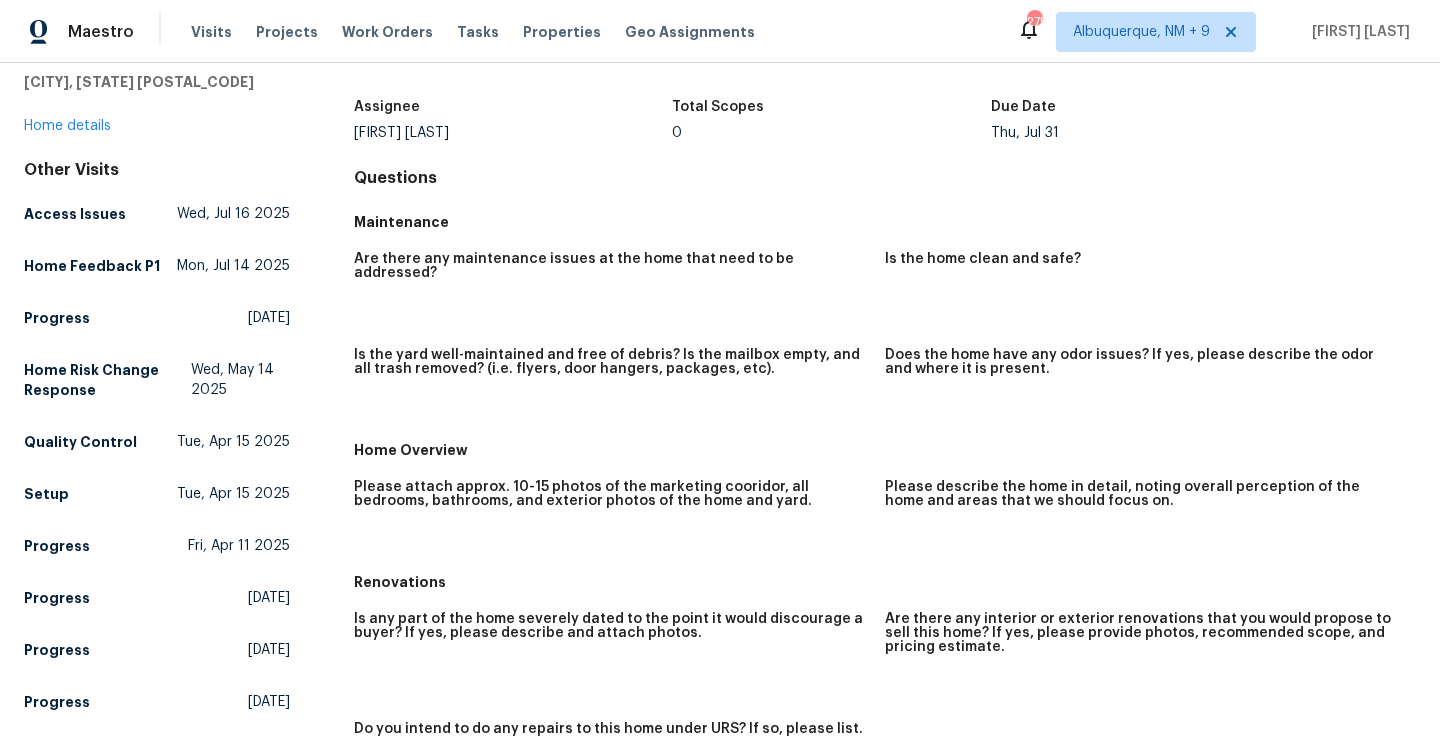 scroll, scrollTop: 0, scrollLeft: 0, axis: both 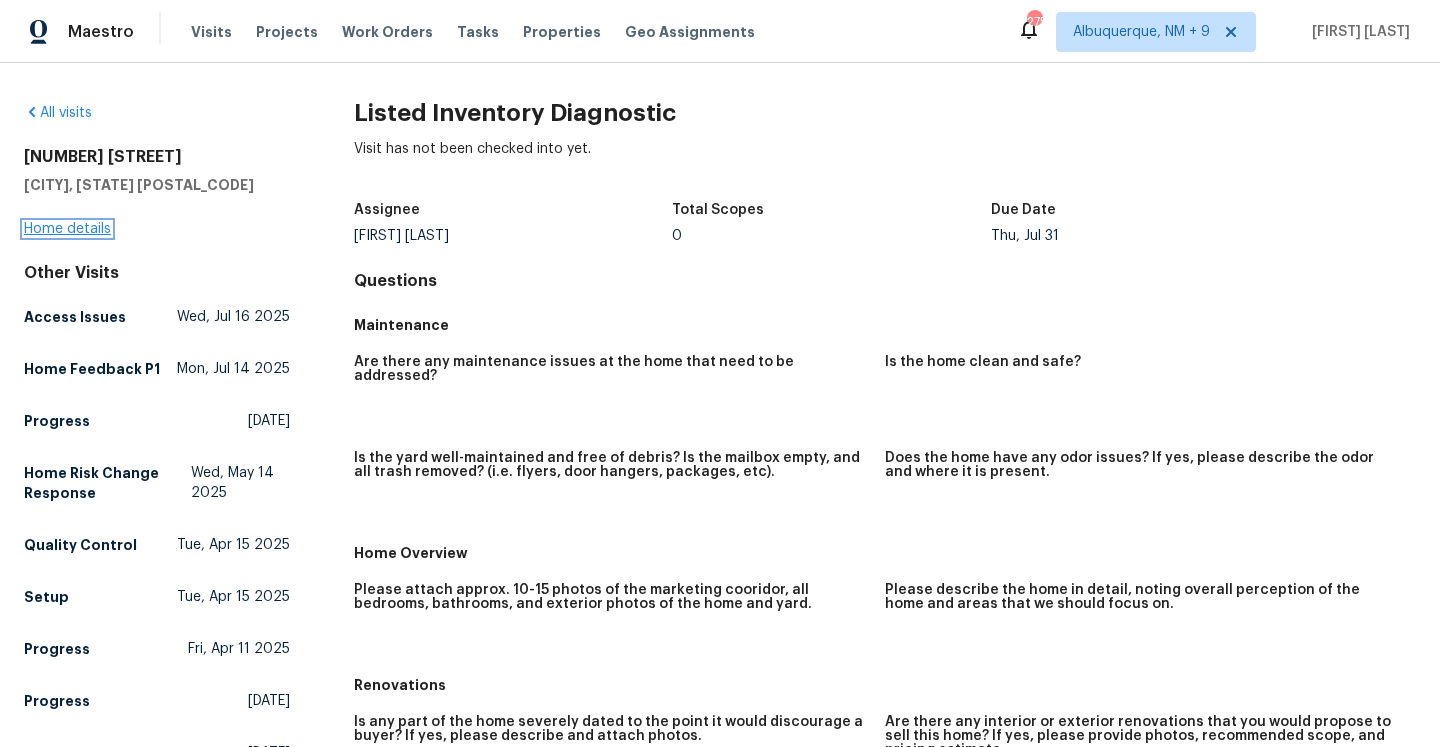 click on "Home details" at bounding box center (67, 229) 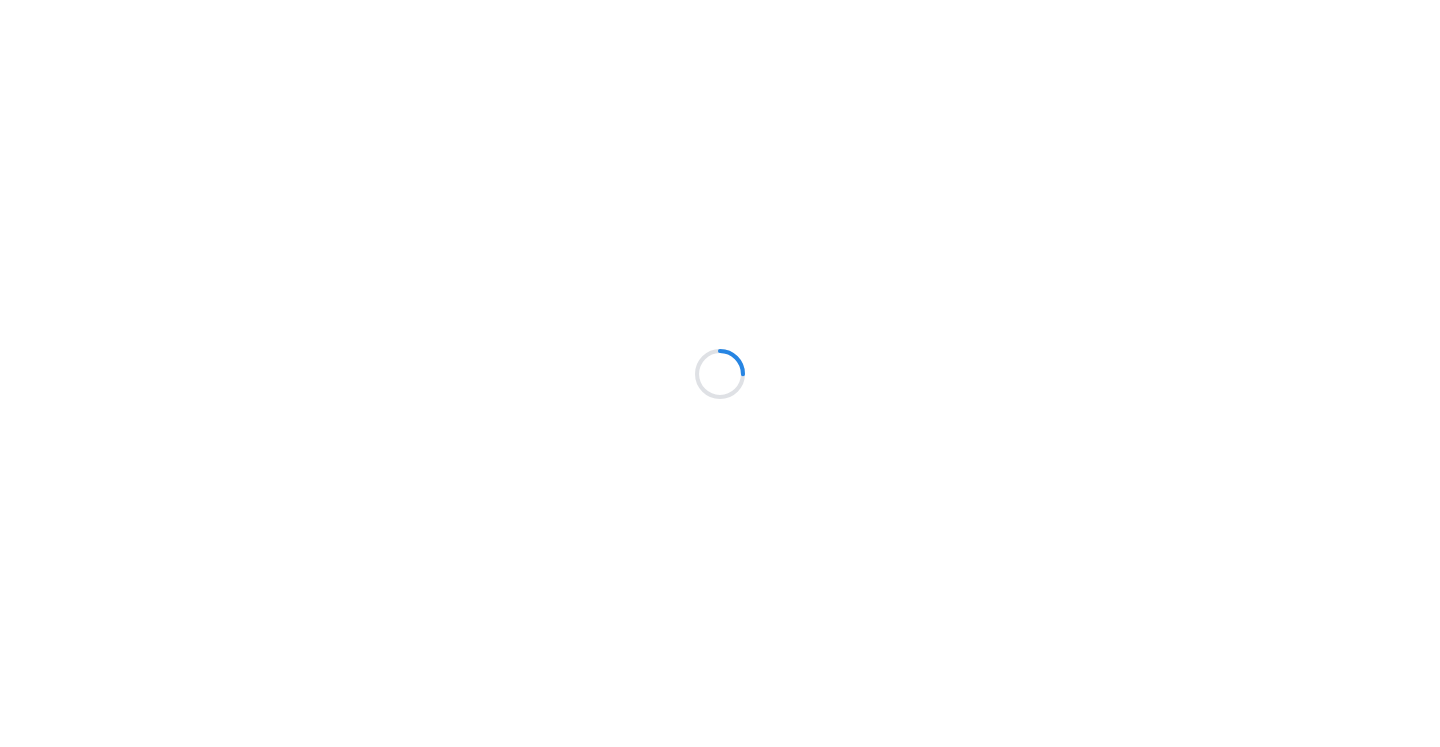 scroll, scrollTop: 0, scrollLeft: 0, axis: both 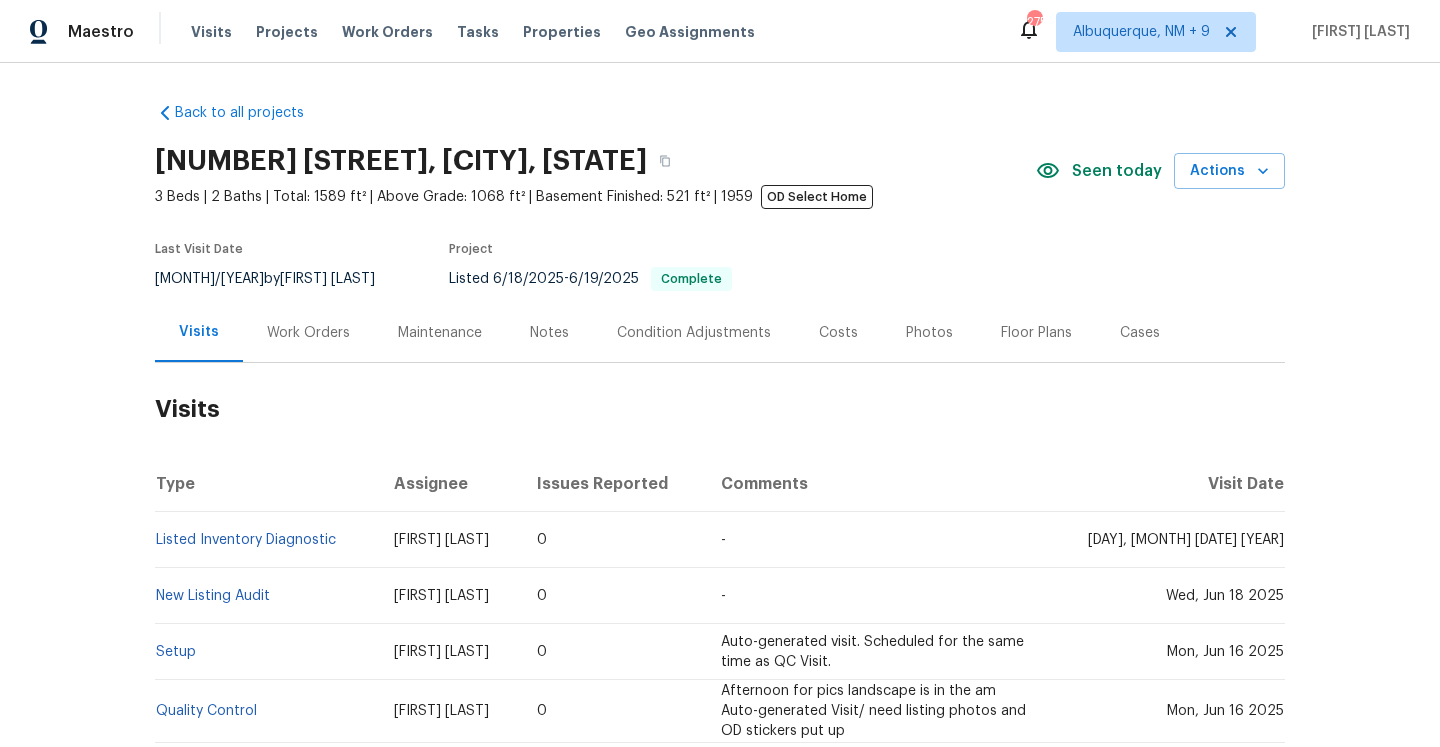 click on "Work Orders" at bounding box center [308, 332] 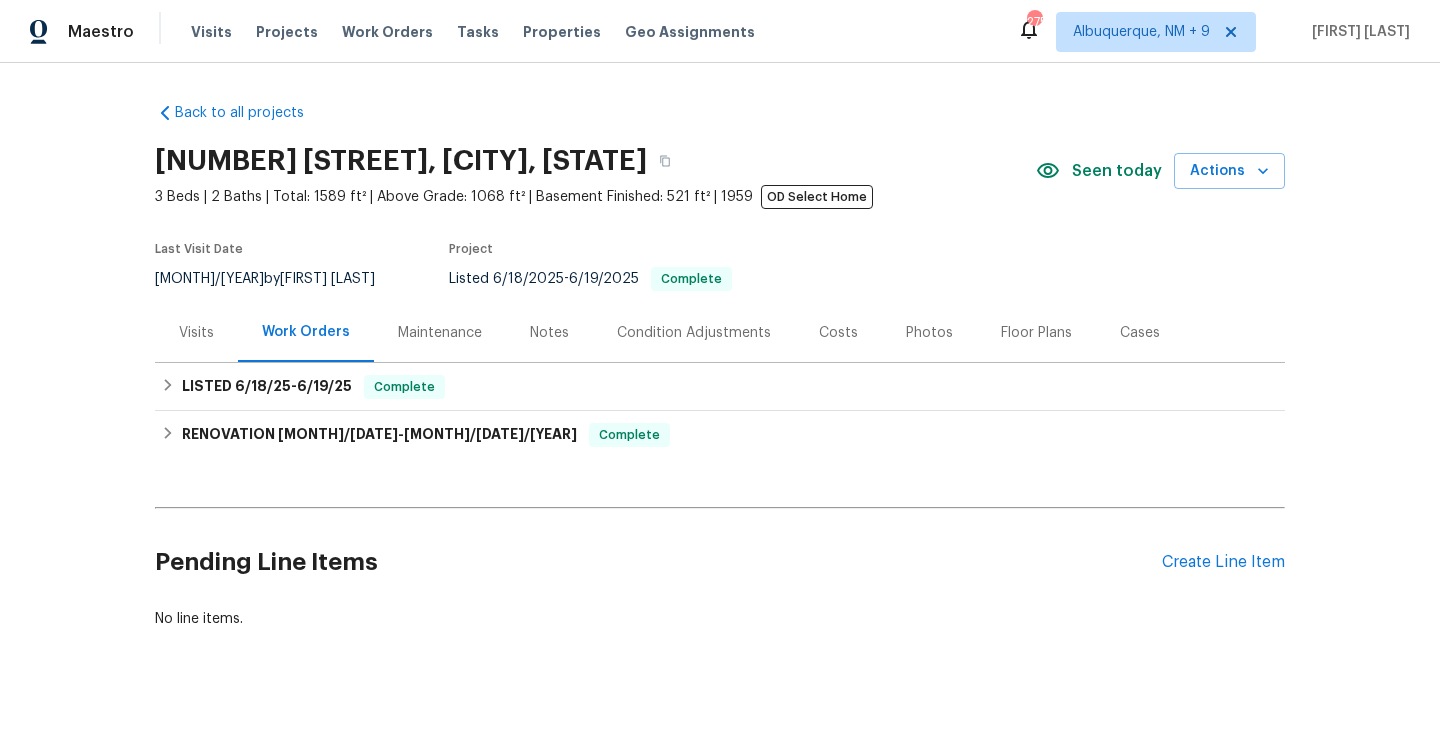 click on "Visits" at bounding box center (196, 333) 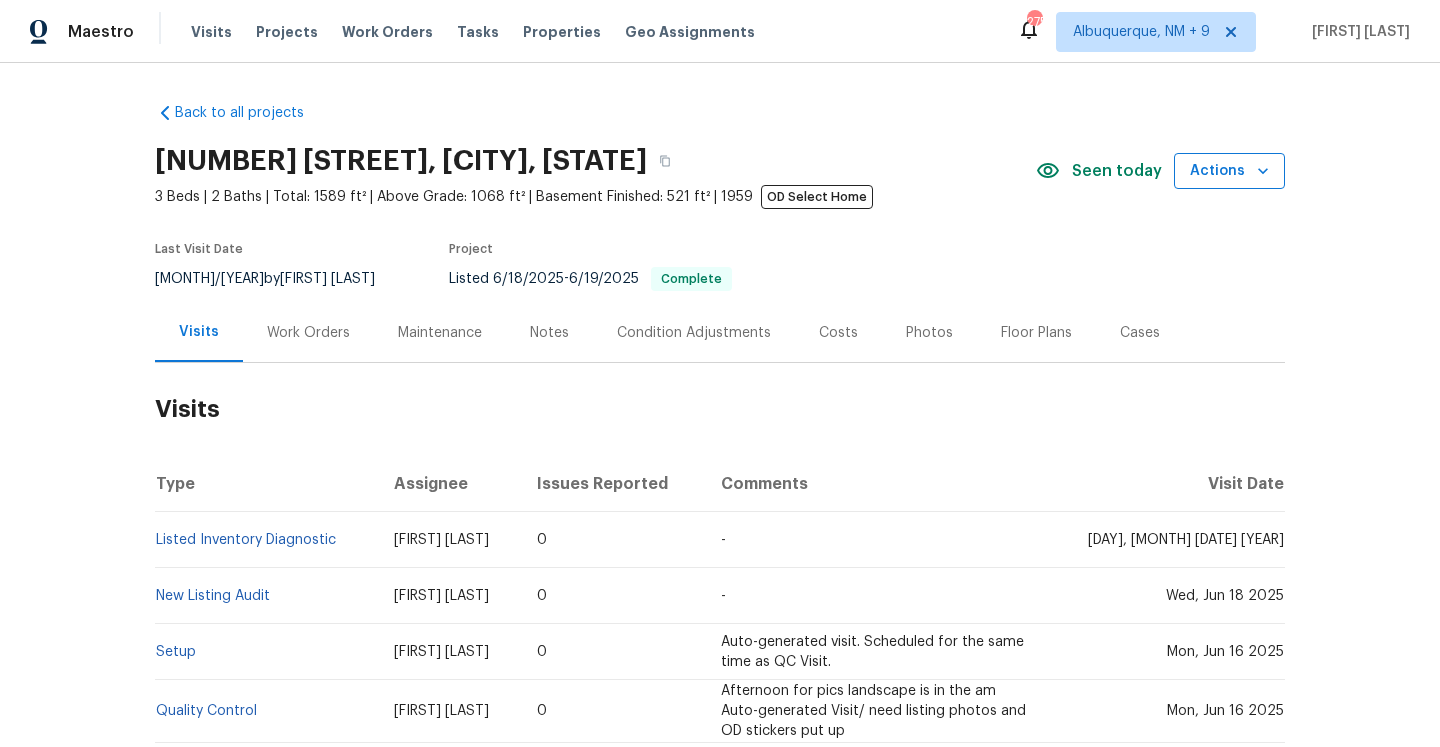 click on "Actions" at bounding box center [1229, 171] 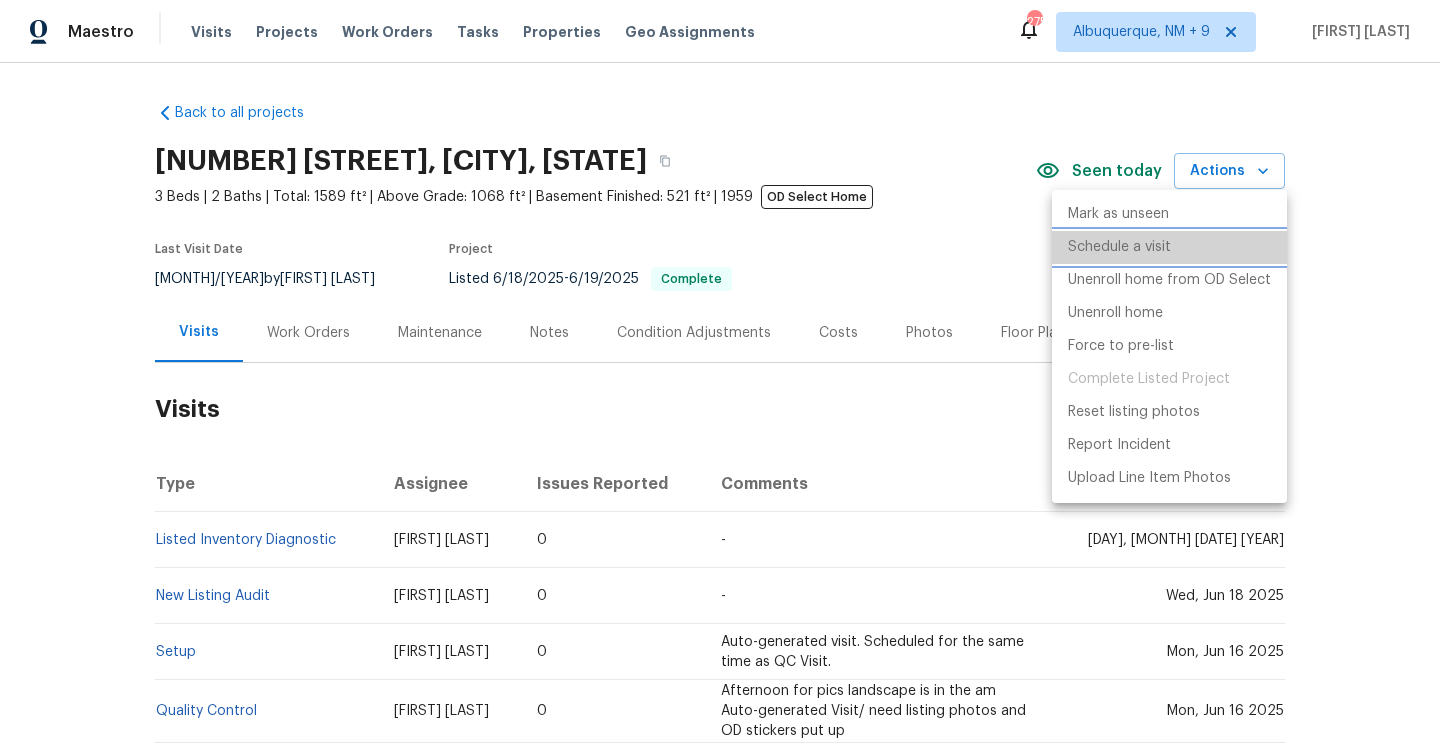 click on "Schedule a visit" at bounding box center [1169, 247] 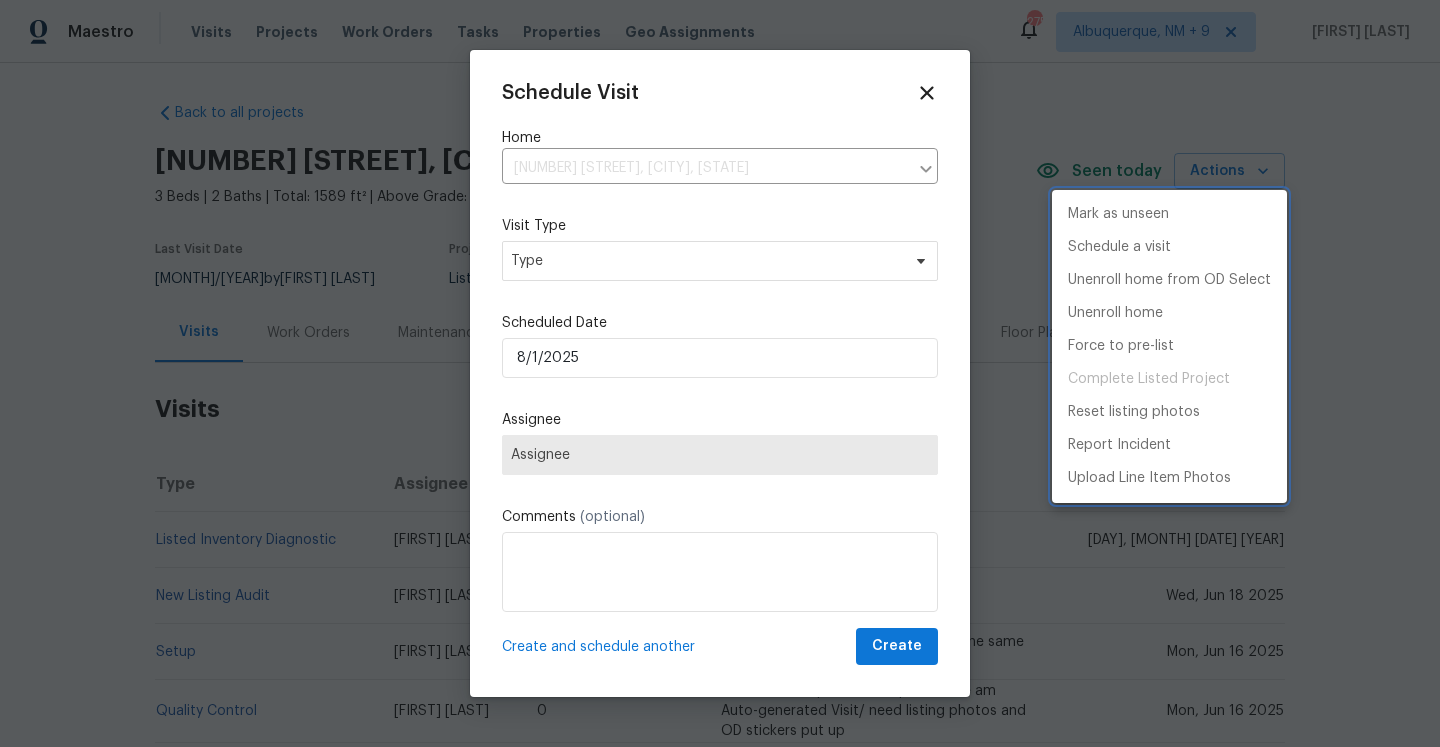click at bounding box center (720, 373) 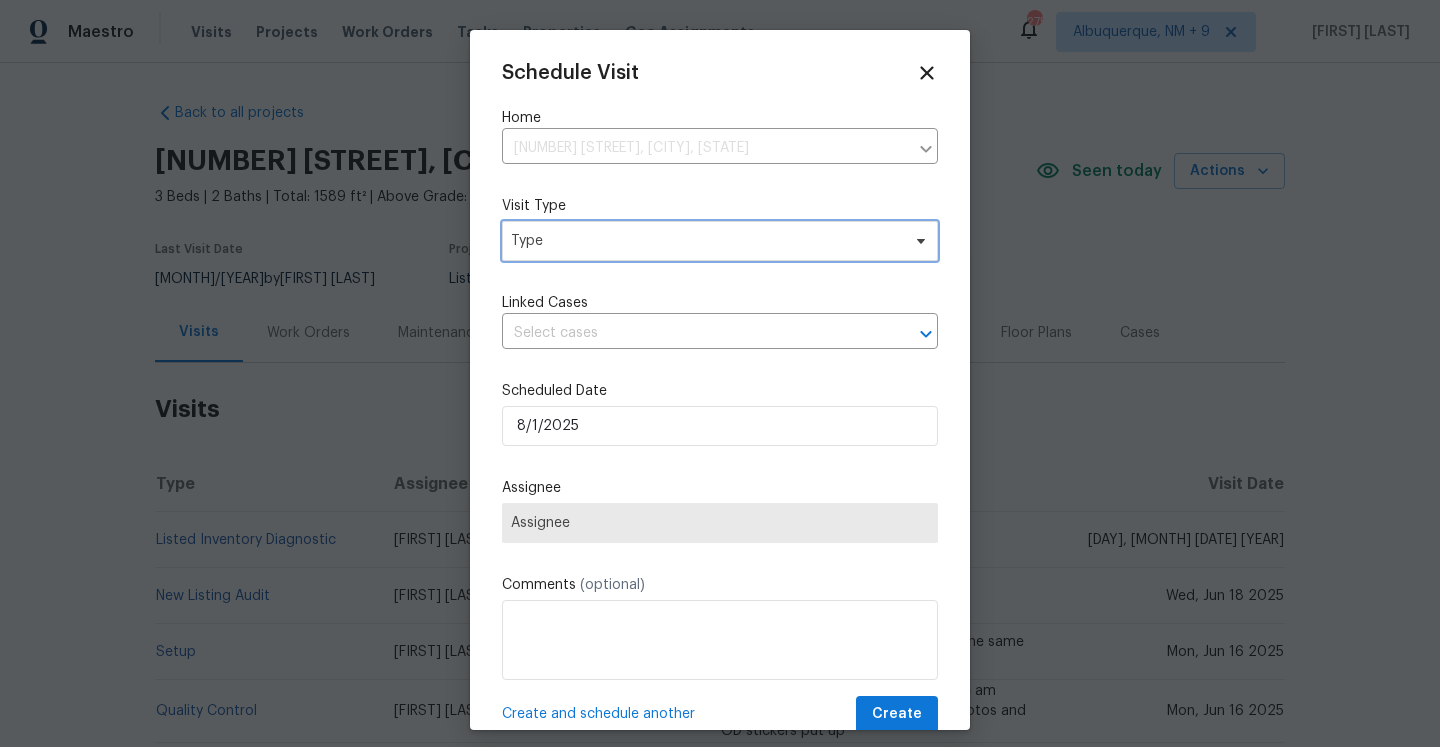 click on "Type" at bounding box center [720, 241] 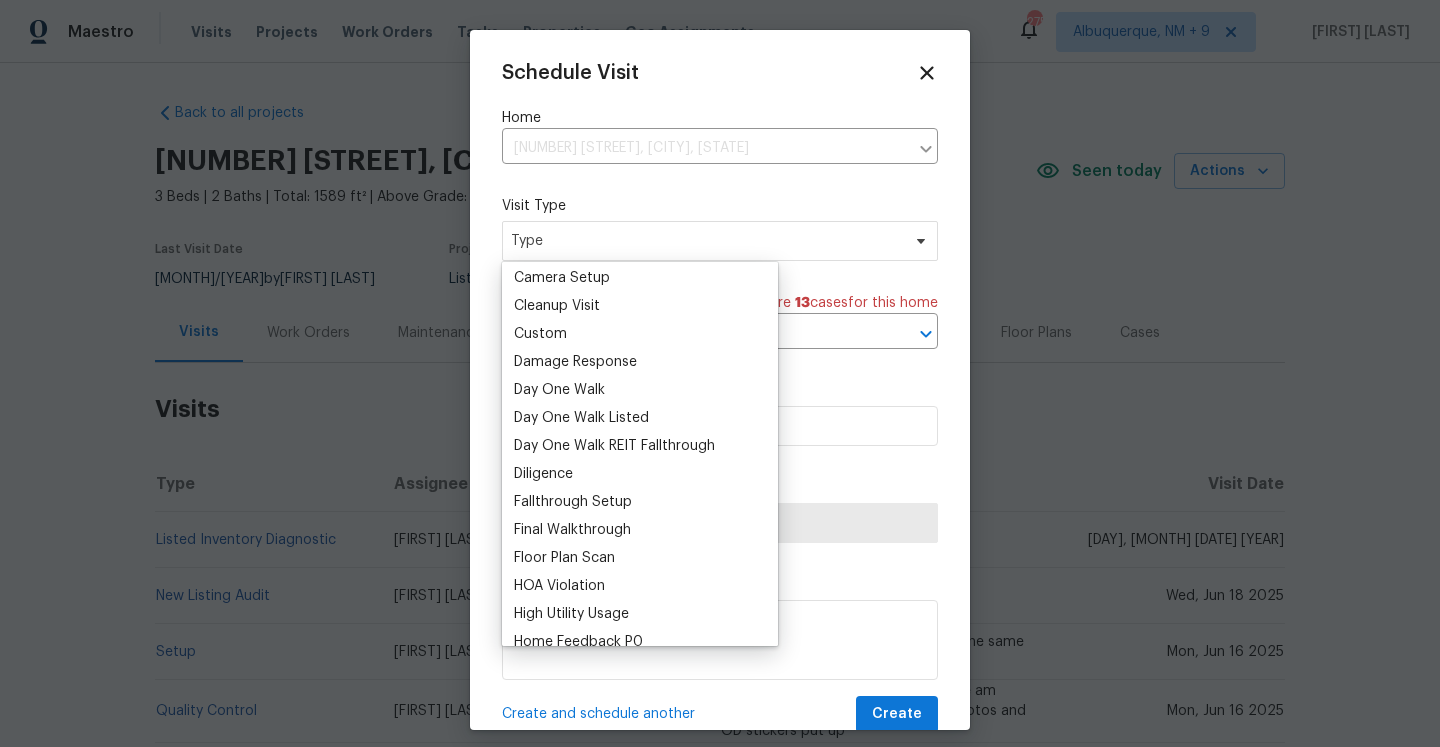 scroll, scrollTop: 339, scrollLeft: 0, axis: vertical 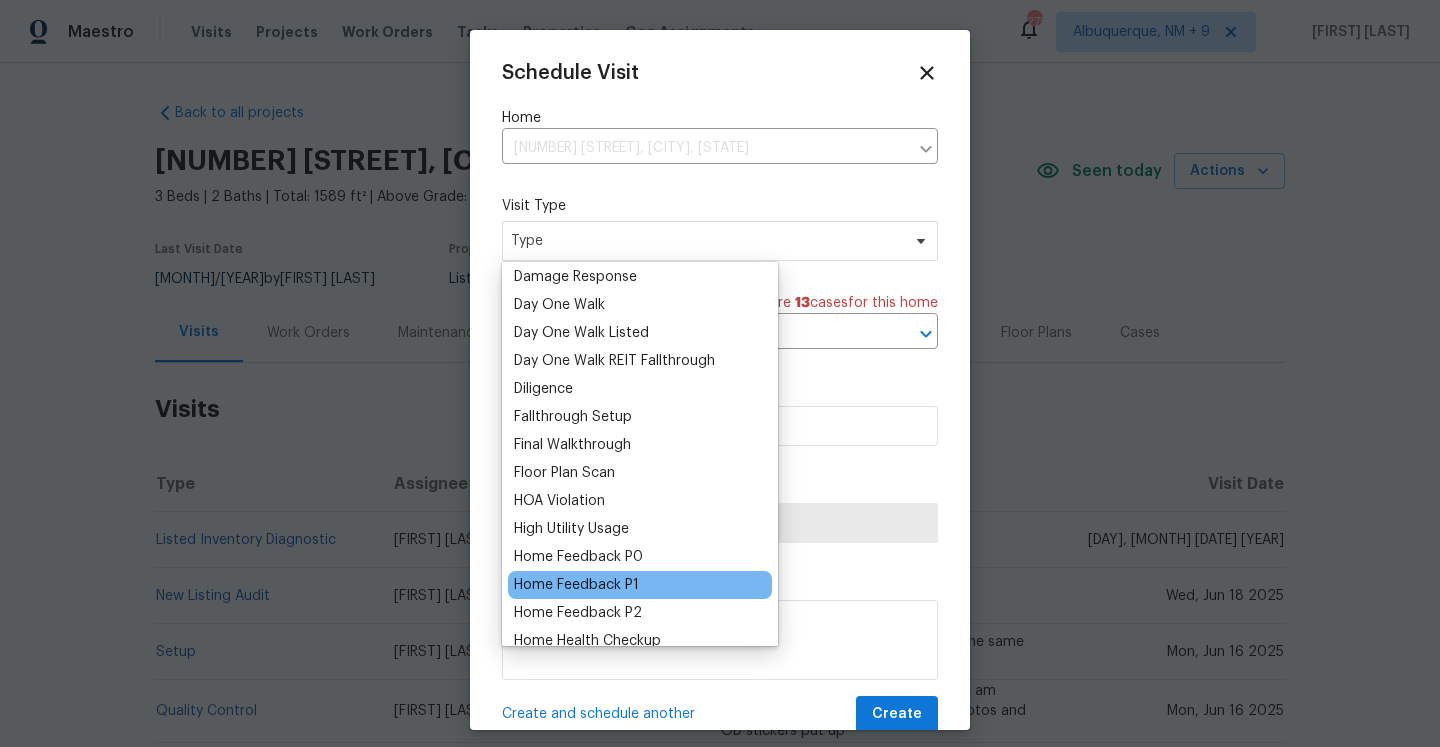 click on "Home Feedback P1" at bounding box center [576, 585] 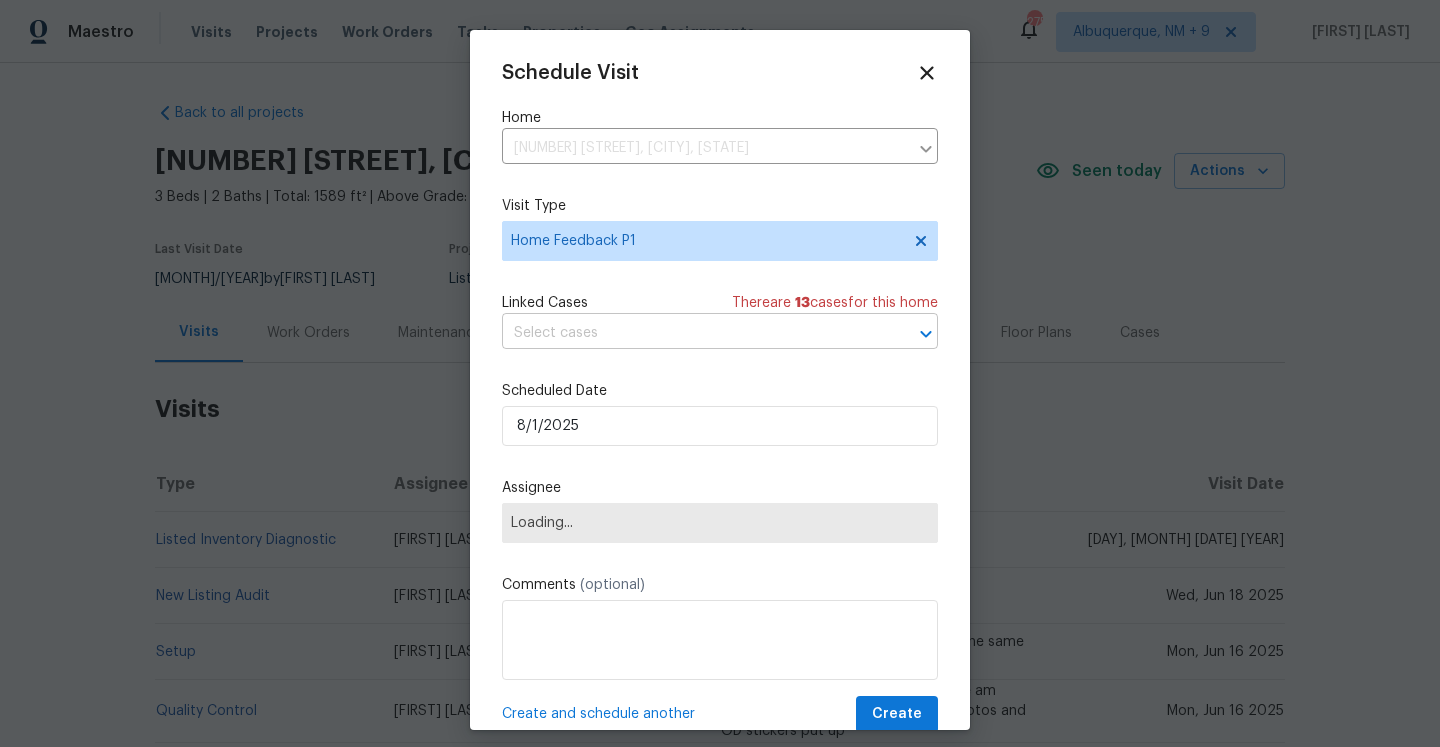 click at bounding box center [692, 333] 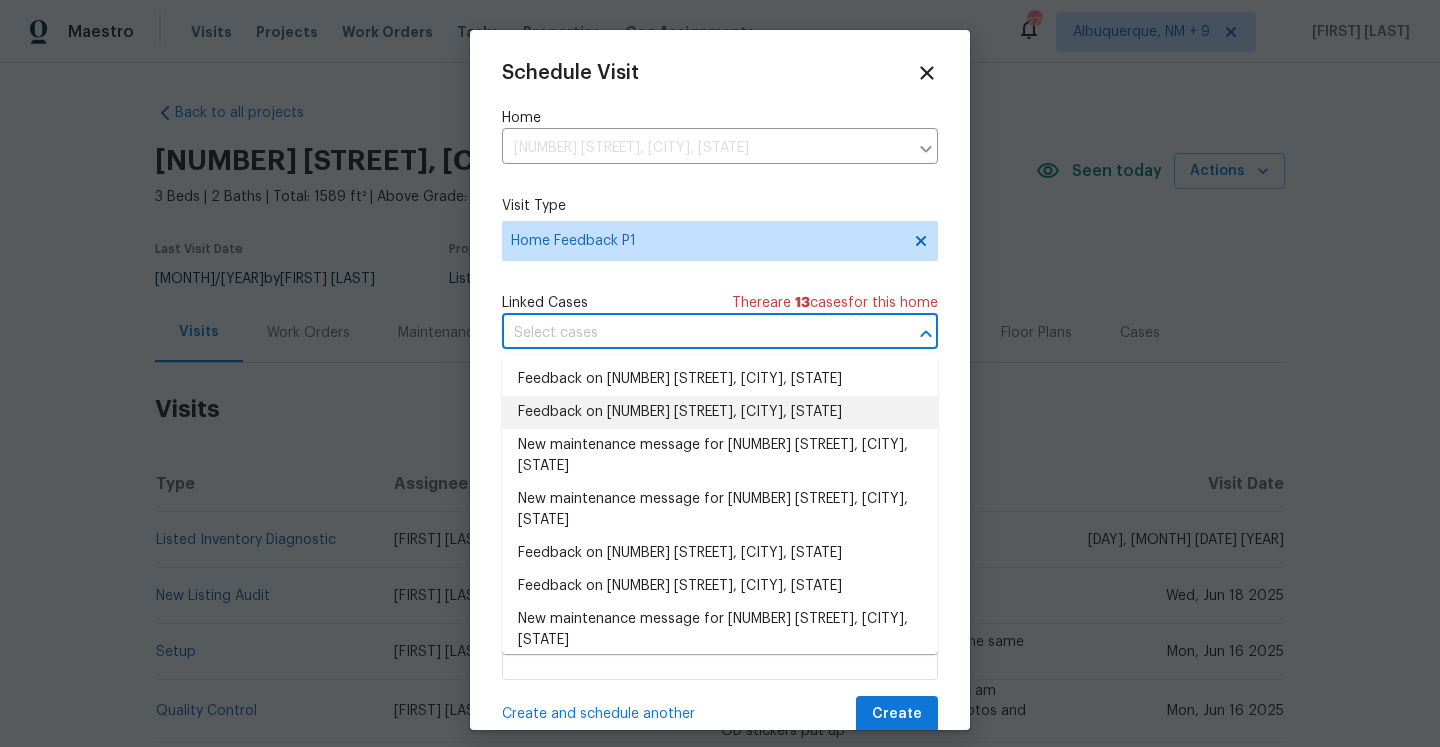 click on "Feedback on 4131 Burton Dr, Stow, OH 44224" at bounding box center (720, 412) 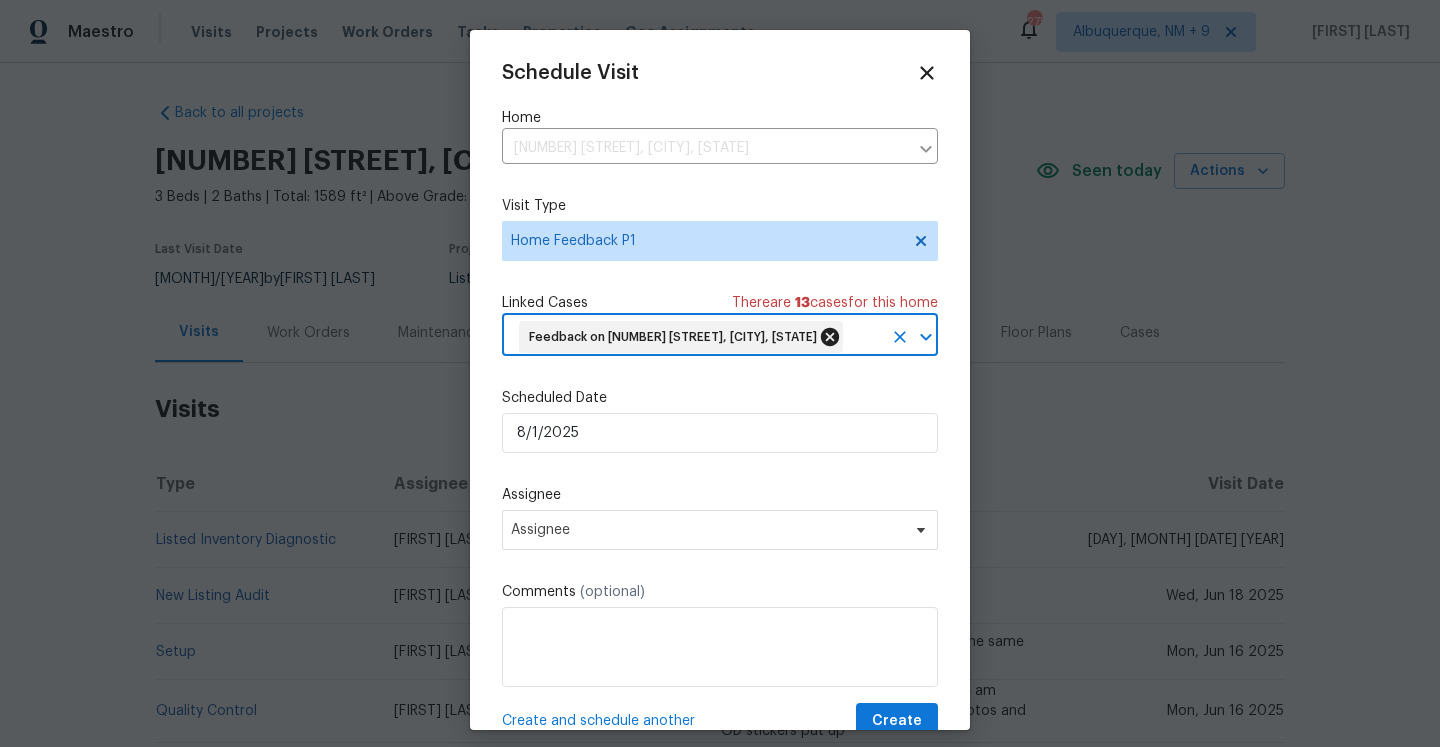 click 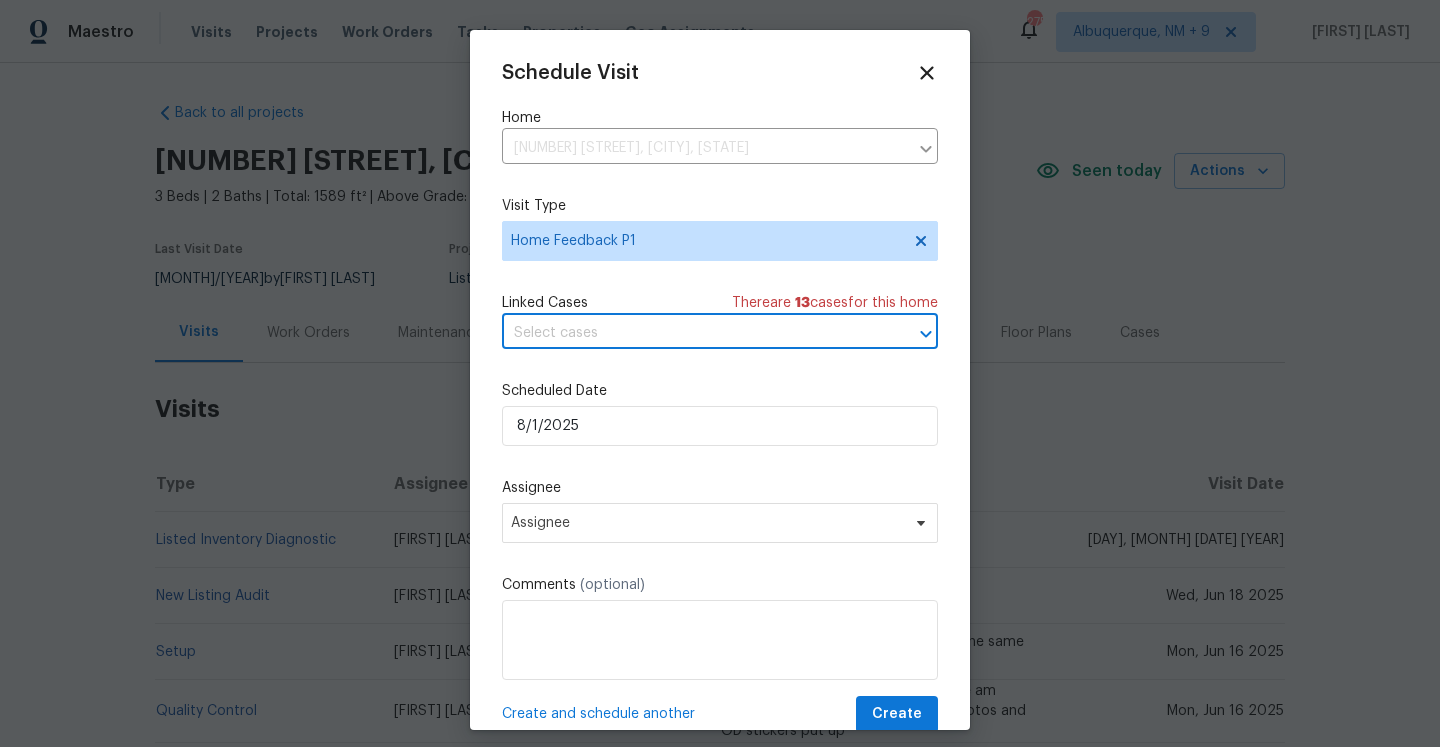click at bounding box center [692, 333] 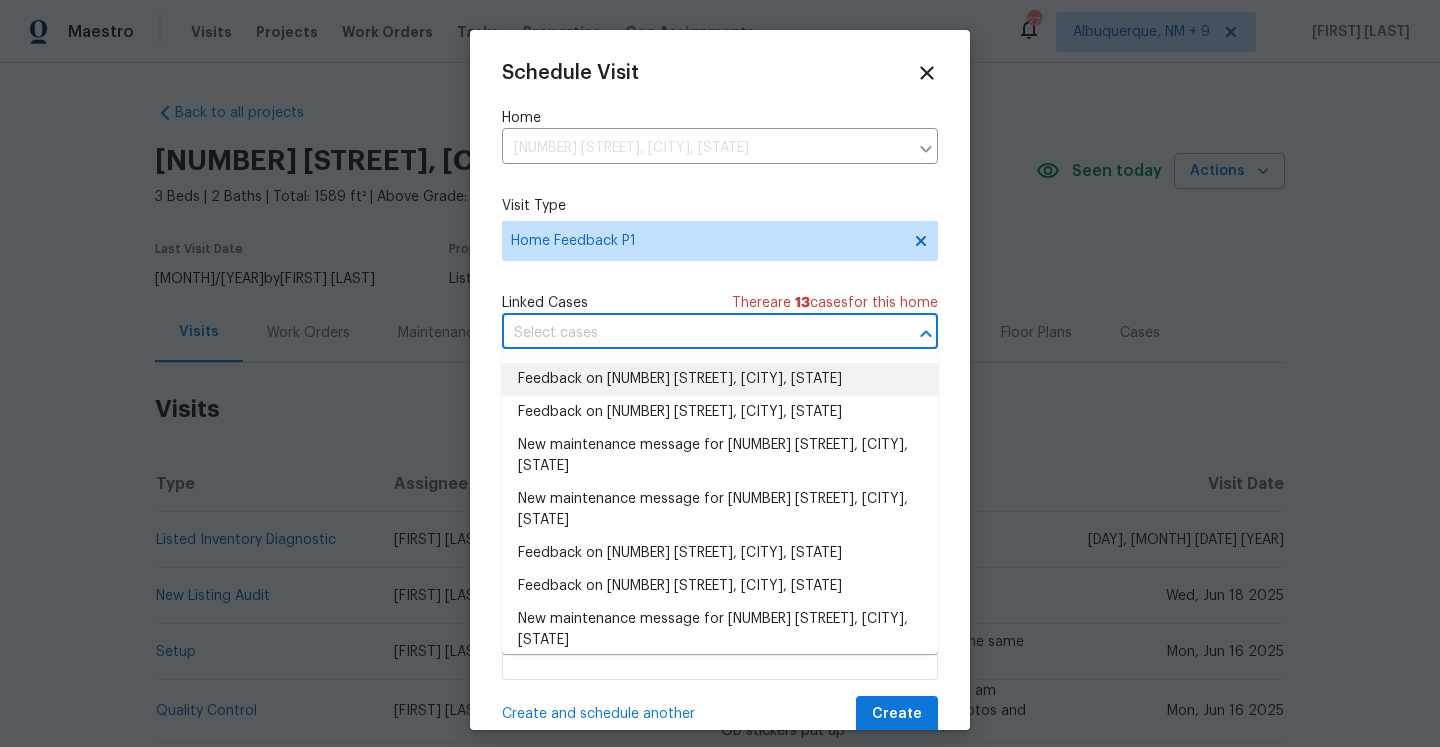 click on "Schedule Visit Home   4131 Burton Dr, Stow, OH 44224 ​ Visit Type   Home Feedback P1 Linked Cases There  are   13  case s  for this home   ​ Scheduled Date   8/1/2025 Assignee   Assignee Comments   (optional) Create and schedule another Create" at bounding box center [720, 397] 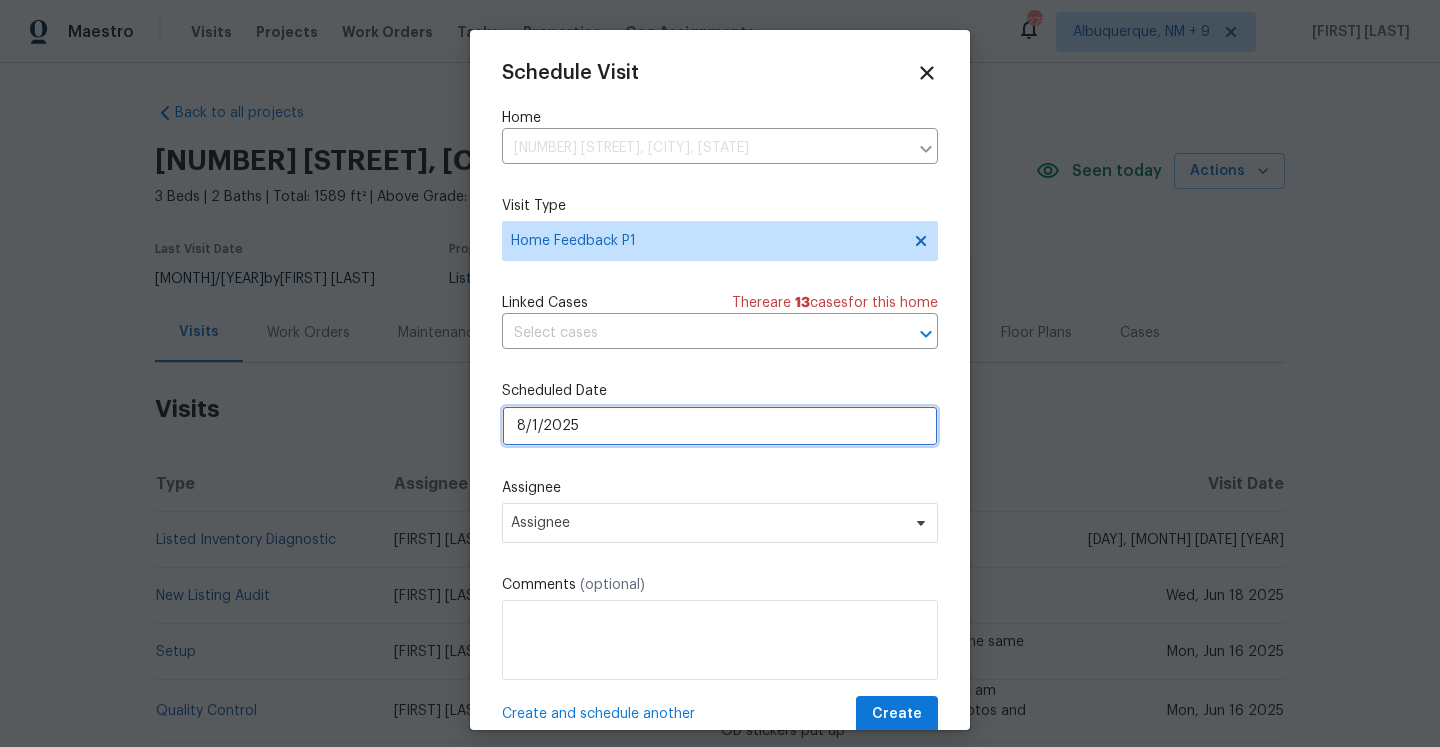click on "8/1/2025" at bounding box center (720, 426) 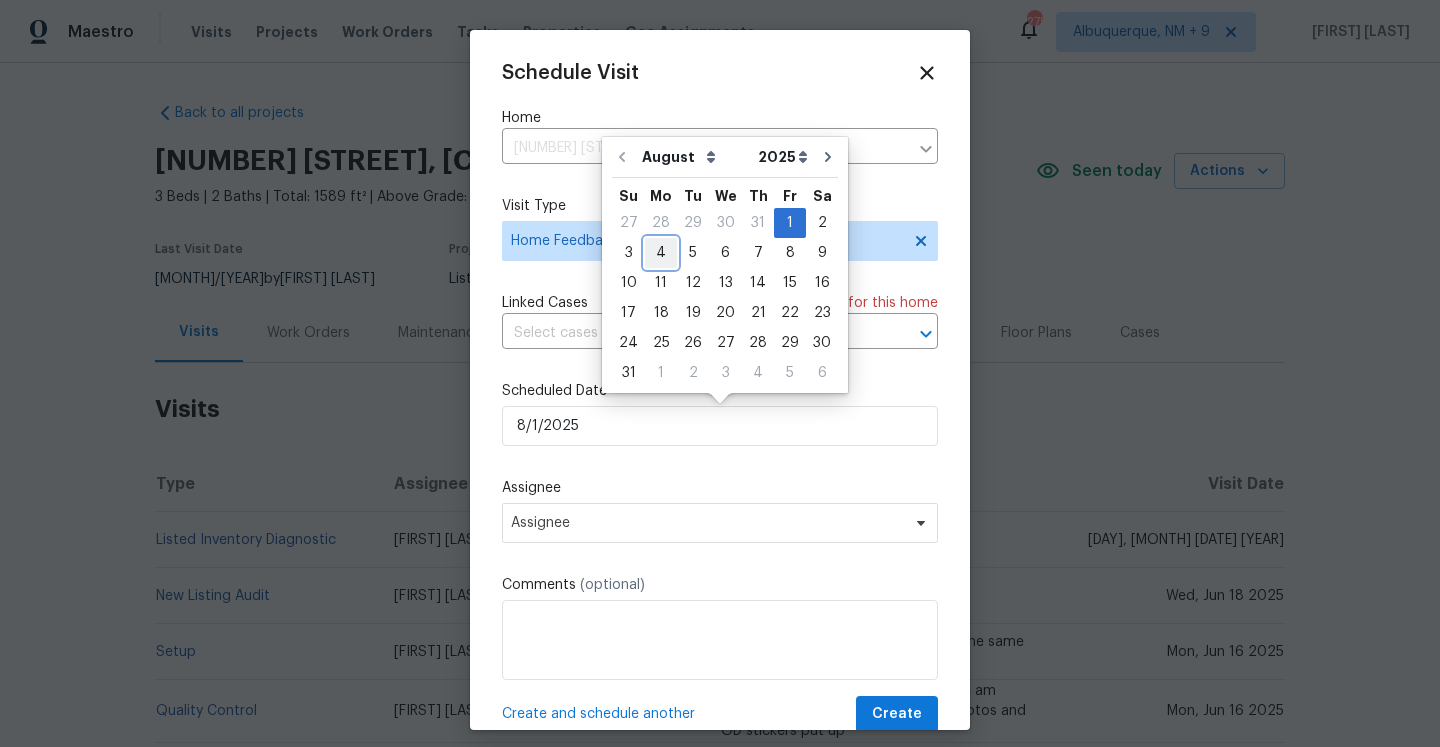 click on "4" at bounding box center [661, 253] 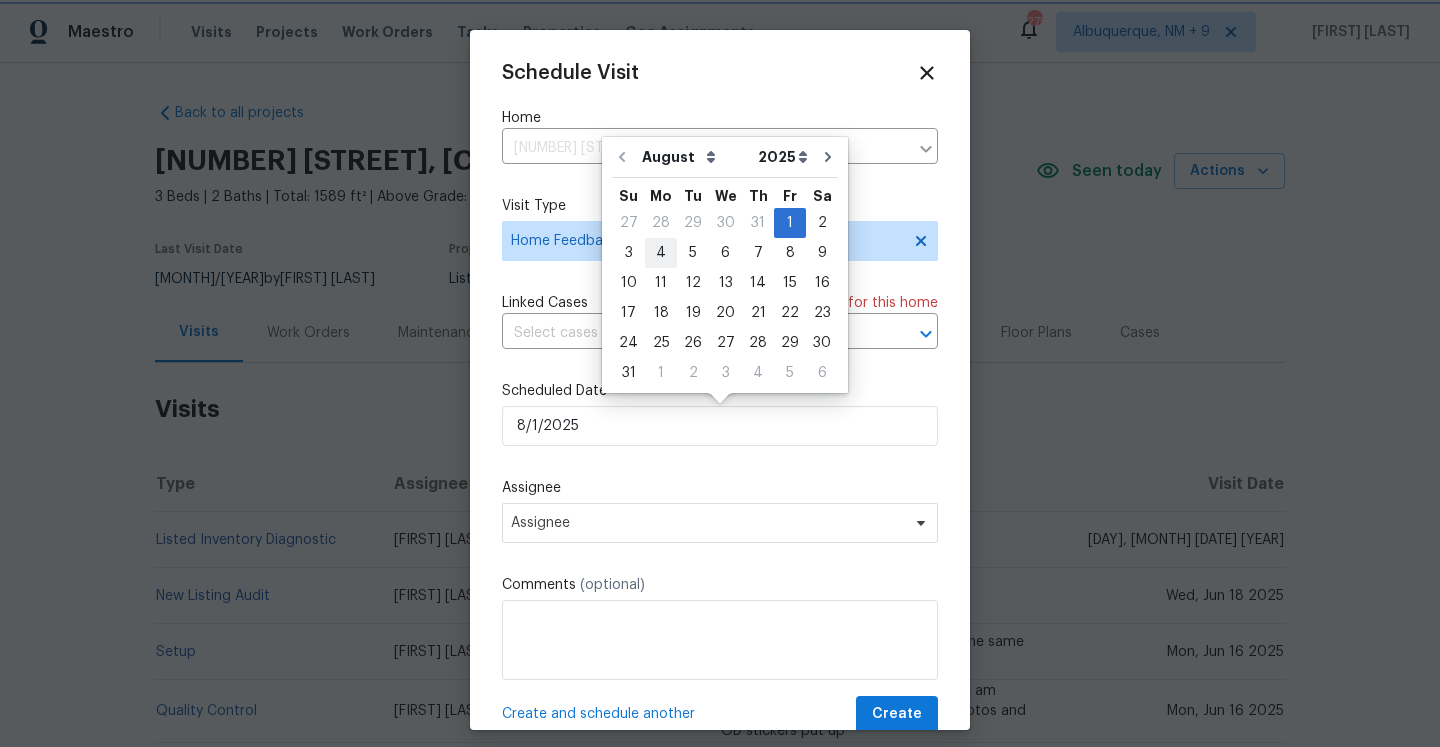 type on "8/4/2025" 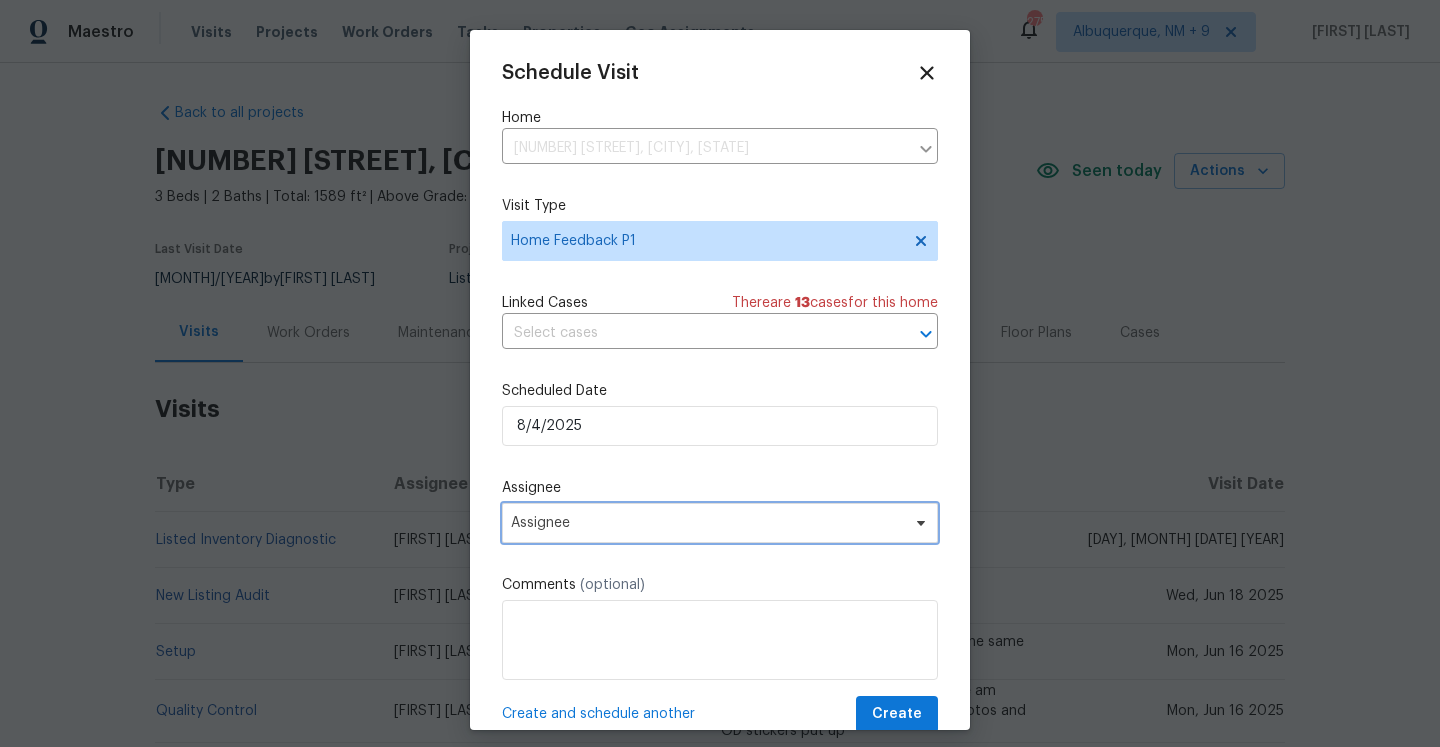 click on "Assignee" at bounding box center [720, 523] 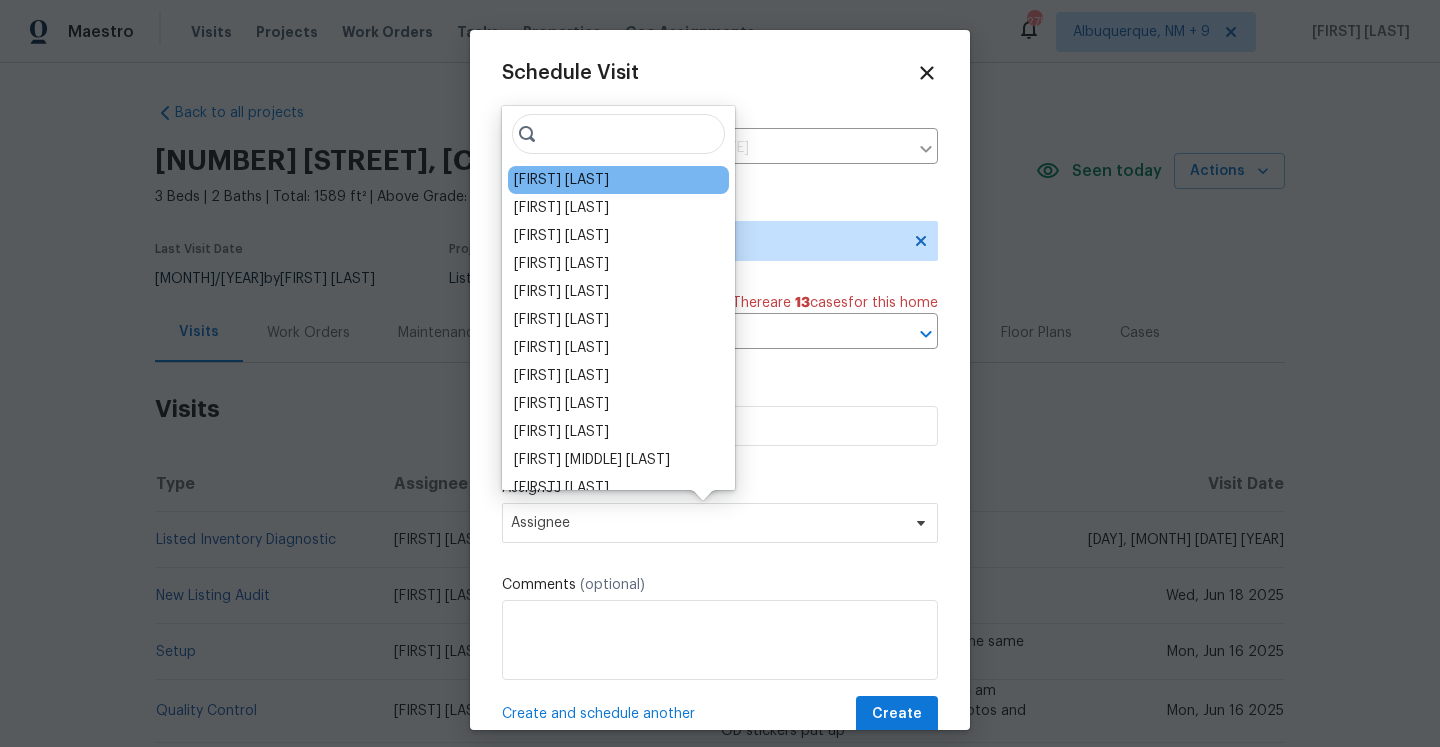 click on "Kim Peshek" at bounding box center (561, 180) 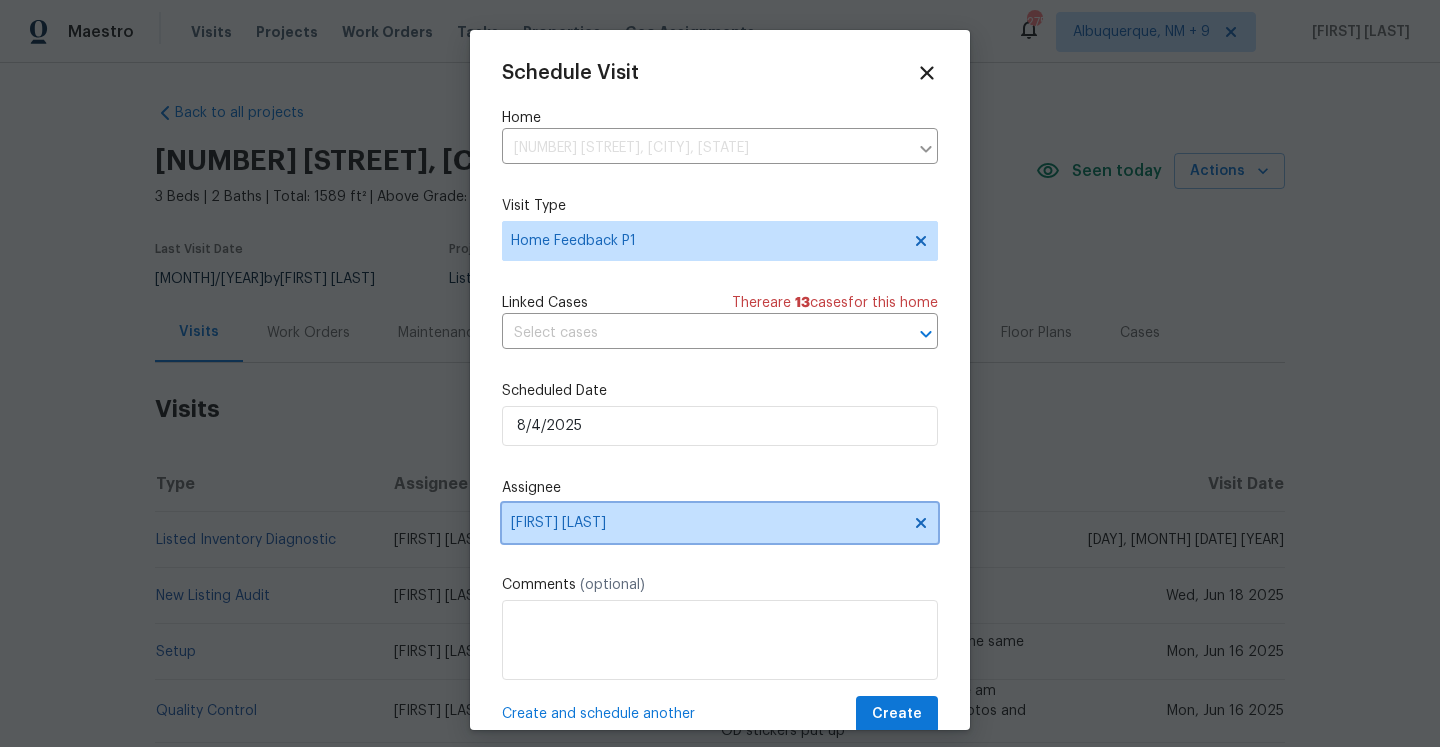 click on "Kim Peshek" at bounding box center (707, 523) 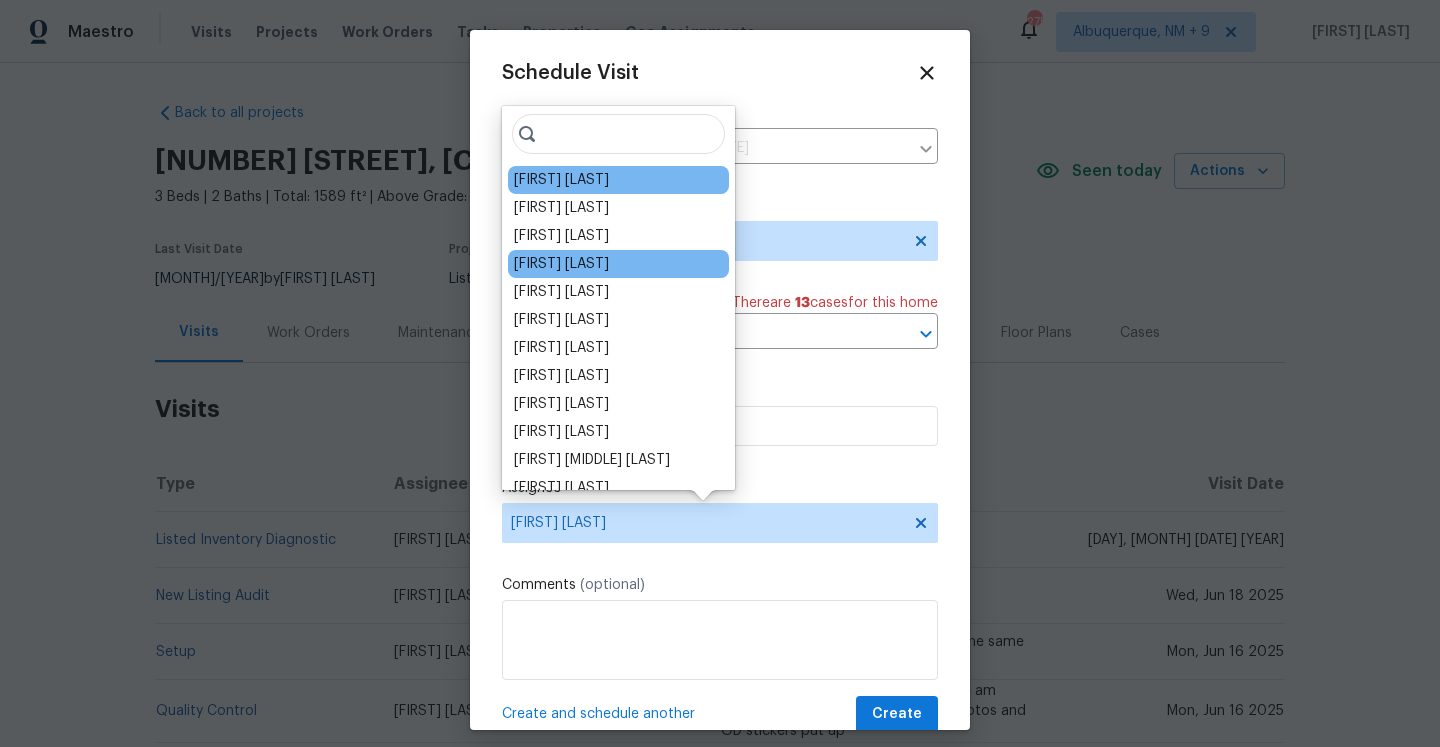 click on "Marissa Casias" at bounding box center [561, 264] 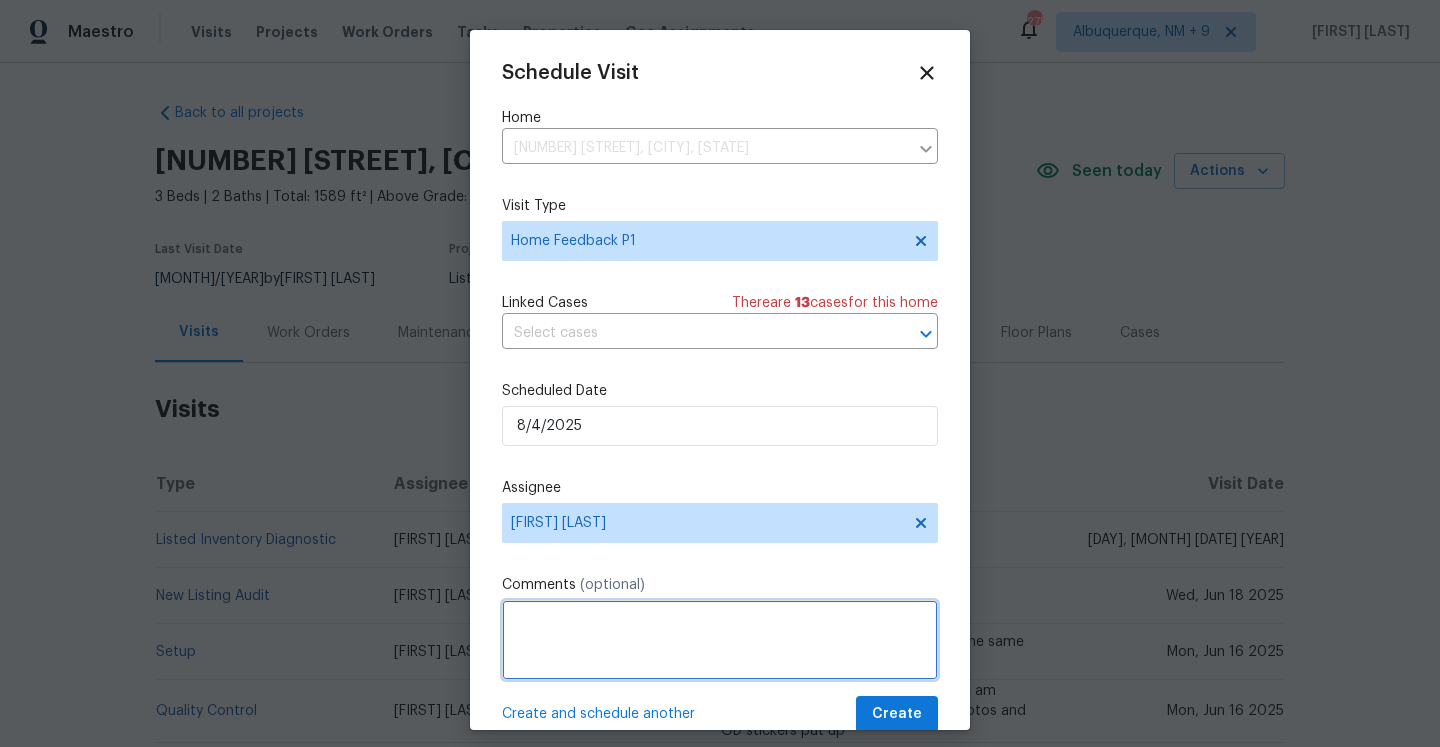 click at bounding box center [720, 640] 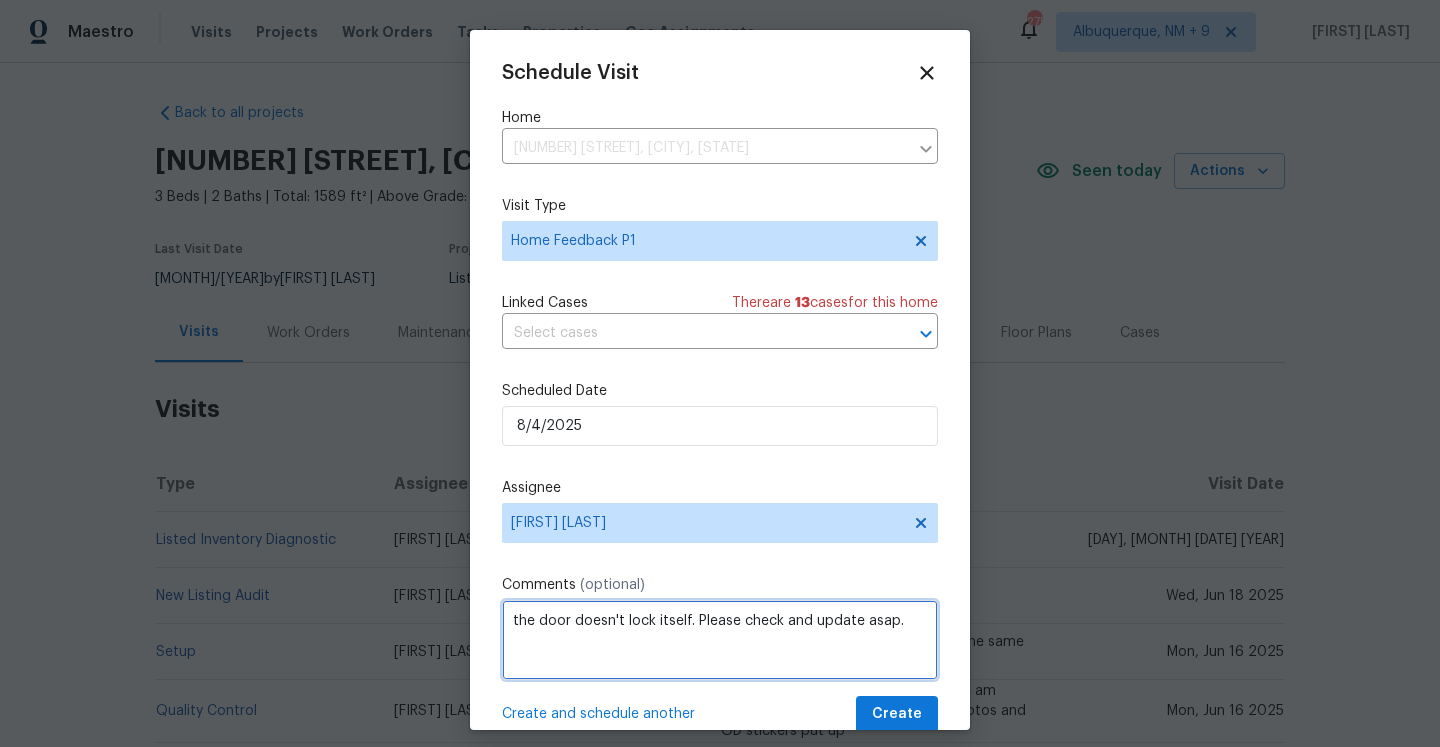 click on "the door doesn't lock itself. Please check and update asap." at bounding box center [720, 640] 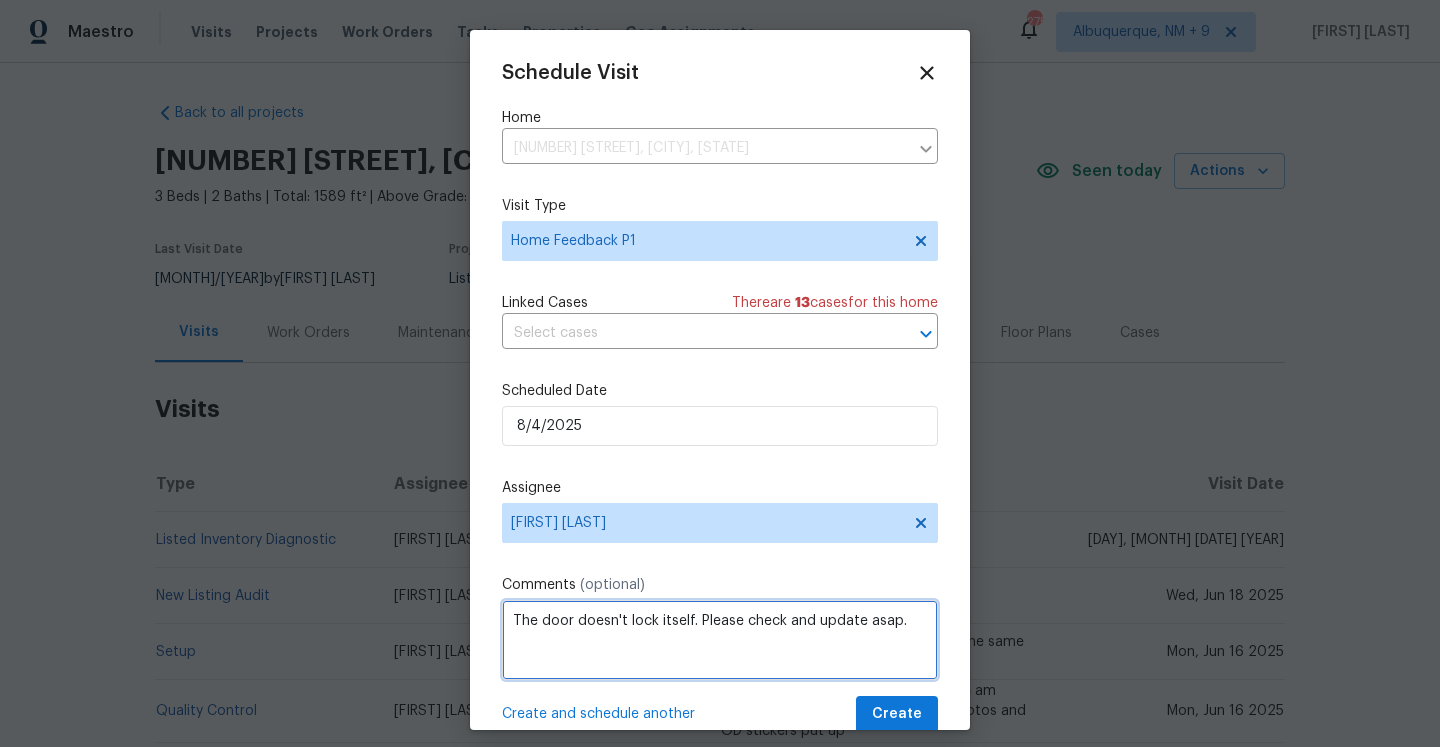 click on "The door doesn't lock itself. Please check and update asap." at bounding box center [720, 640] 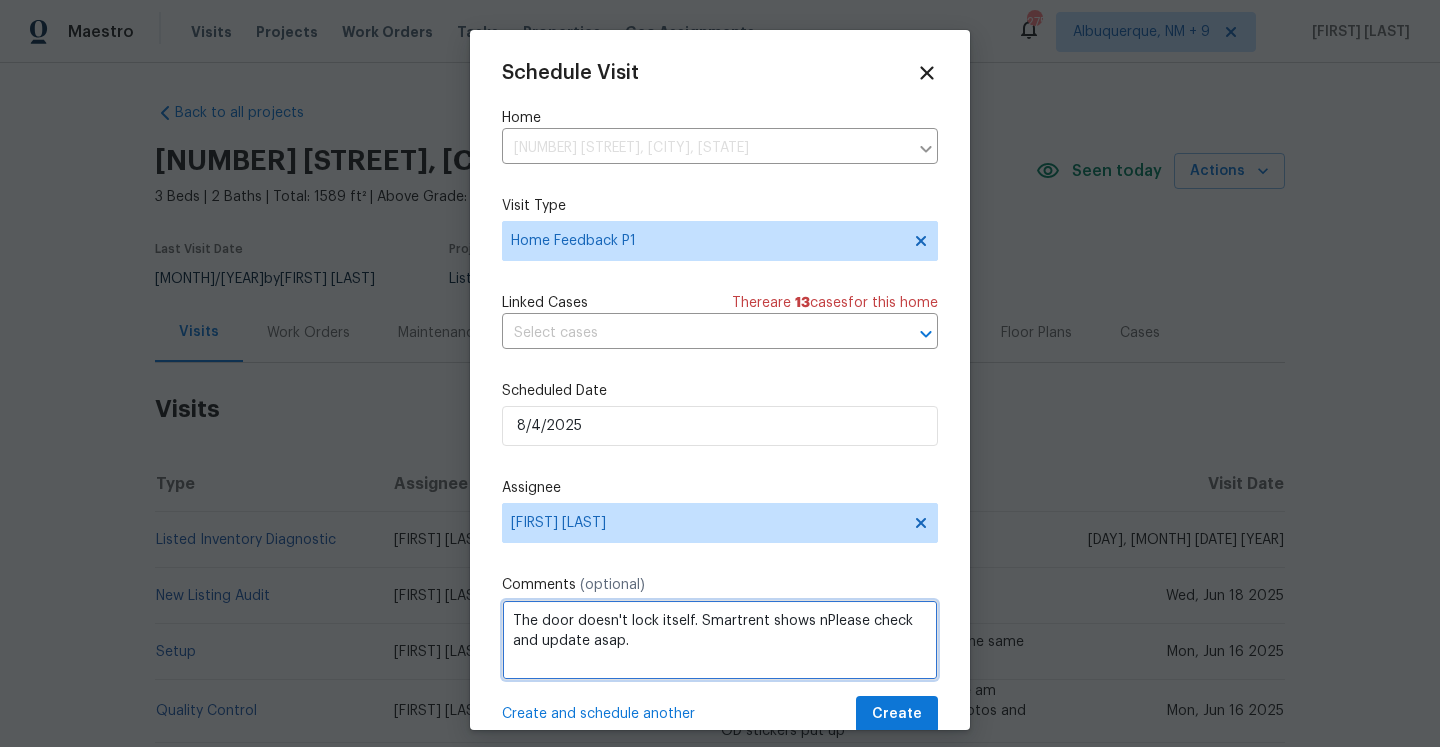 paste on "o issues while opening/closing the door." 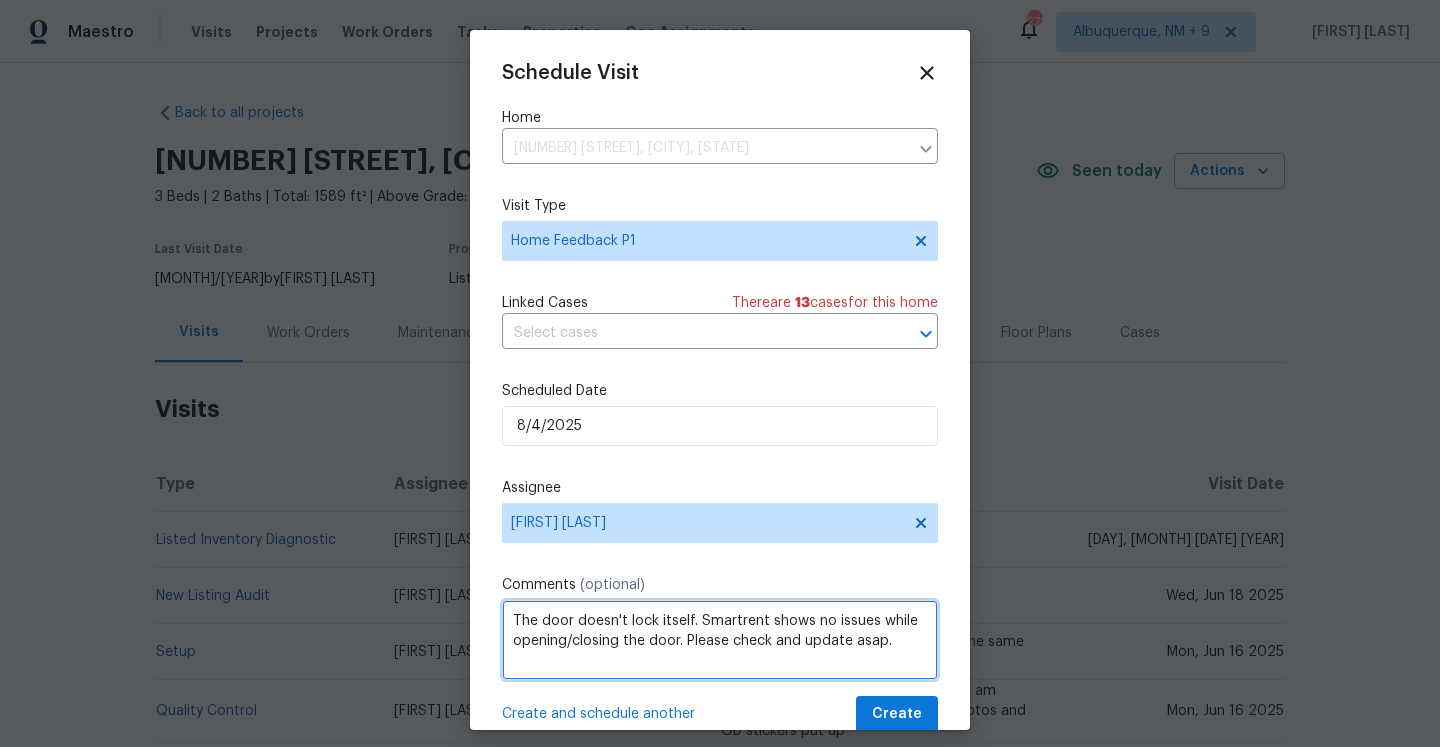 click on "The door doesn't lock itself. Smartrent shows no issues while opening/closing the door. Please check and update asap." at bounding box center (720, 640) 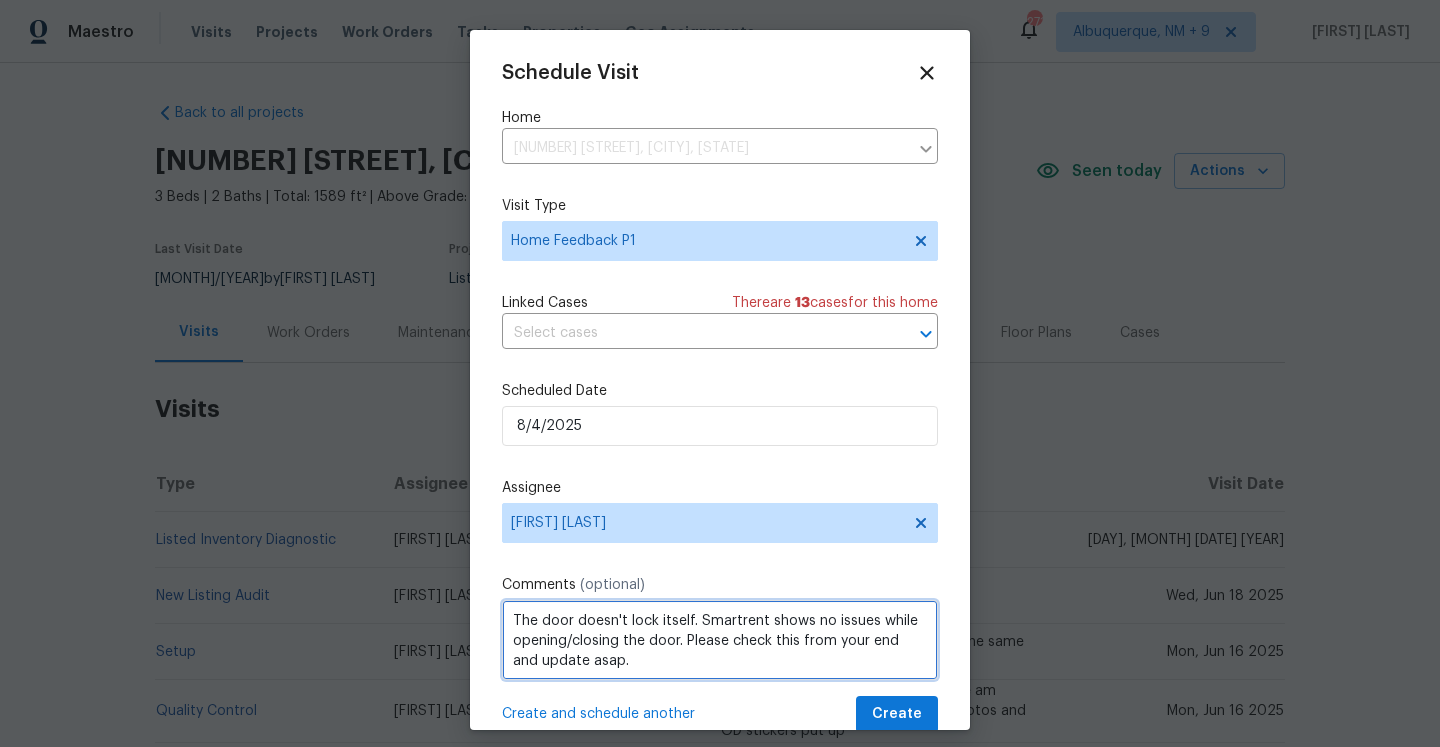type on "The door doesn't lock itself. Smartrent shows no issues while opening/closing the door. Please check this from your end and update asap." 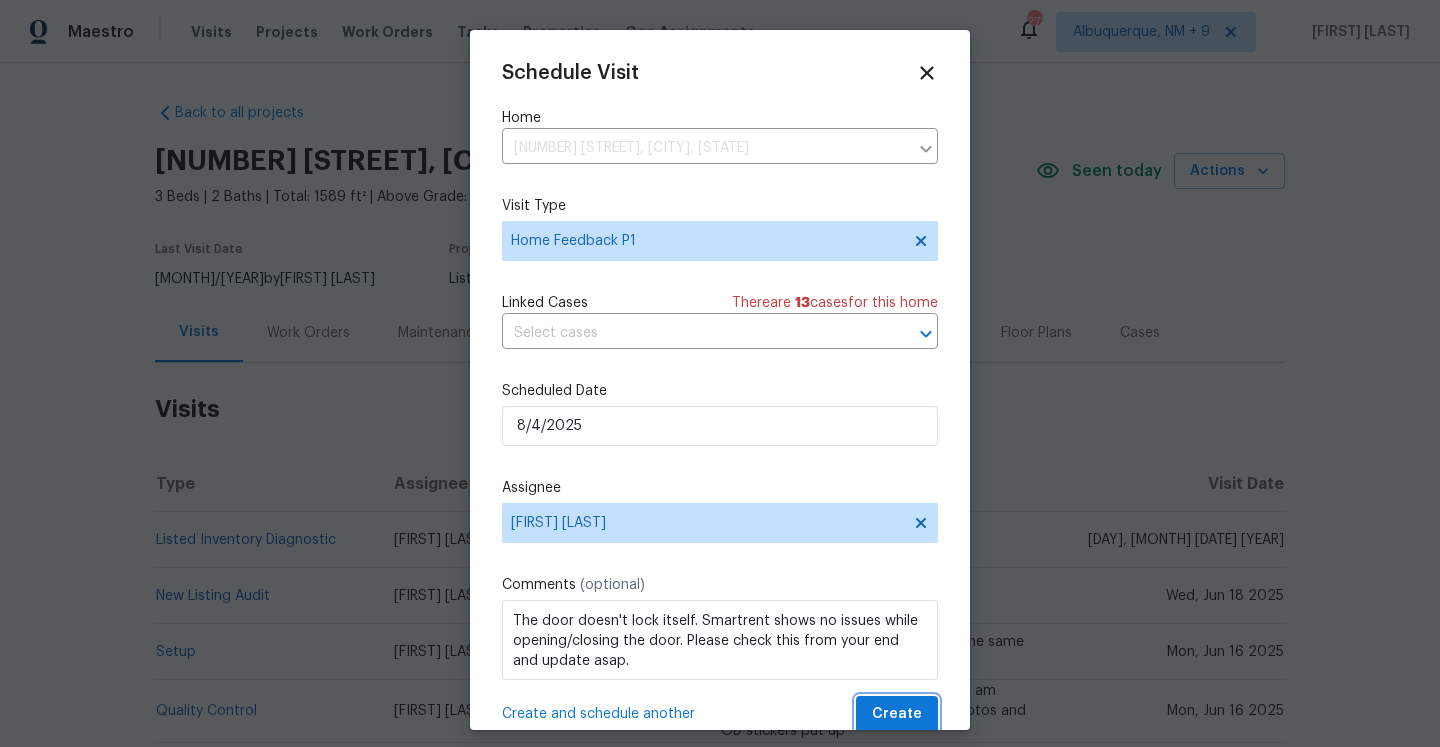click on "Create" at bounding box center (897, 714) 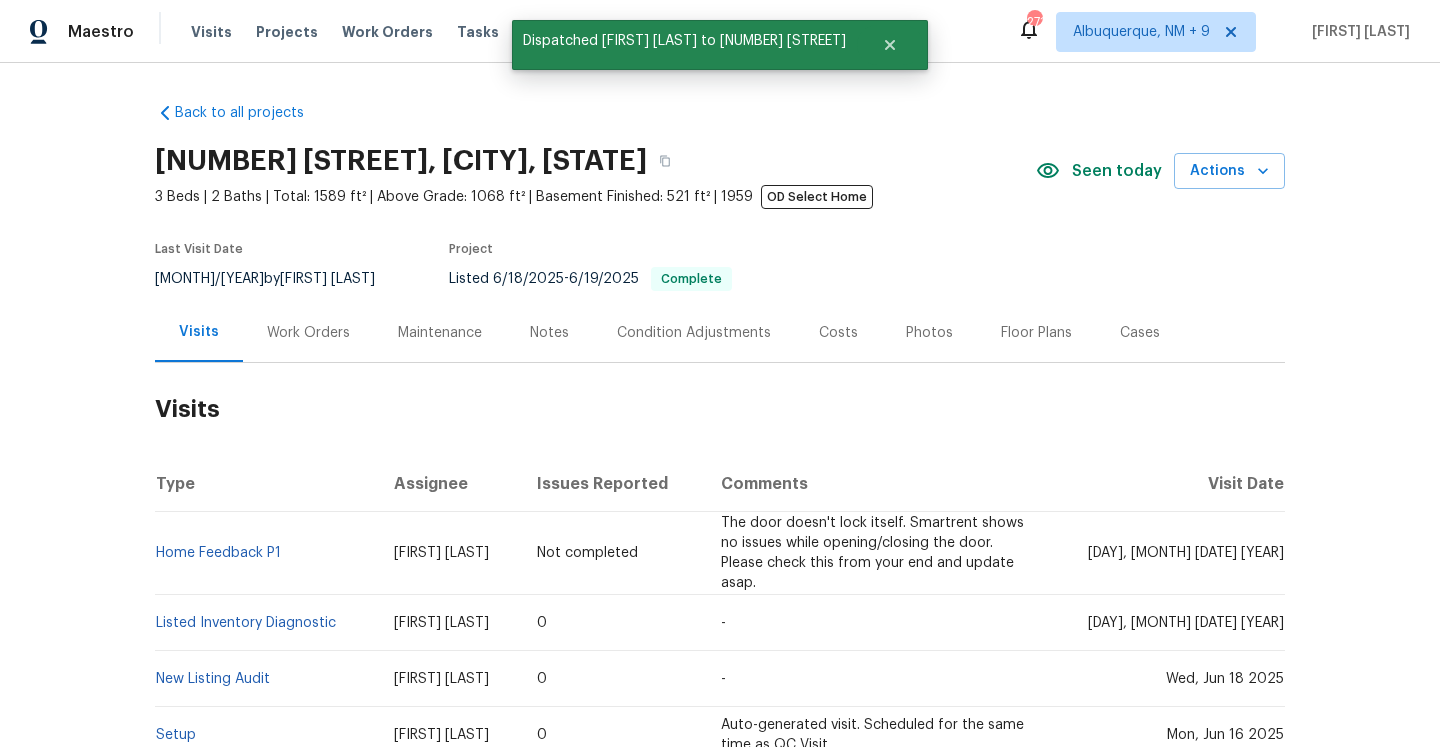 click on "Cases" at bounding box center [1140, 332] 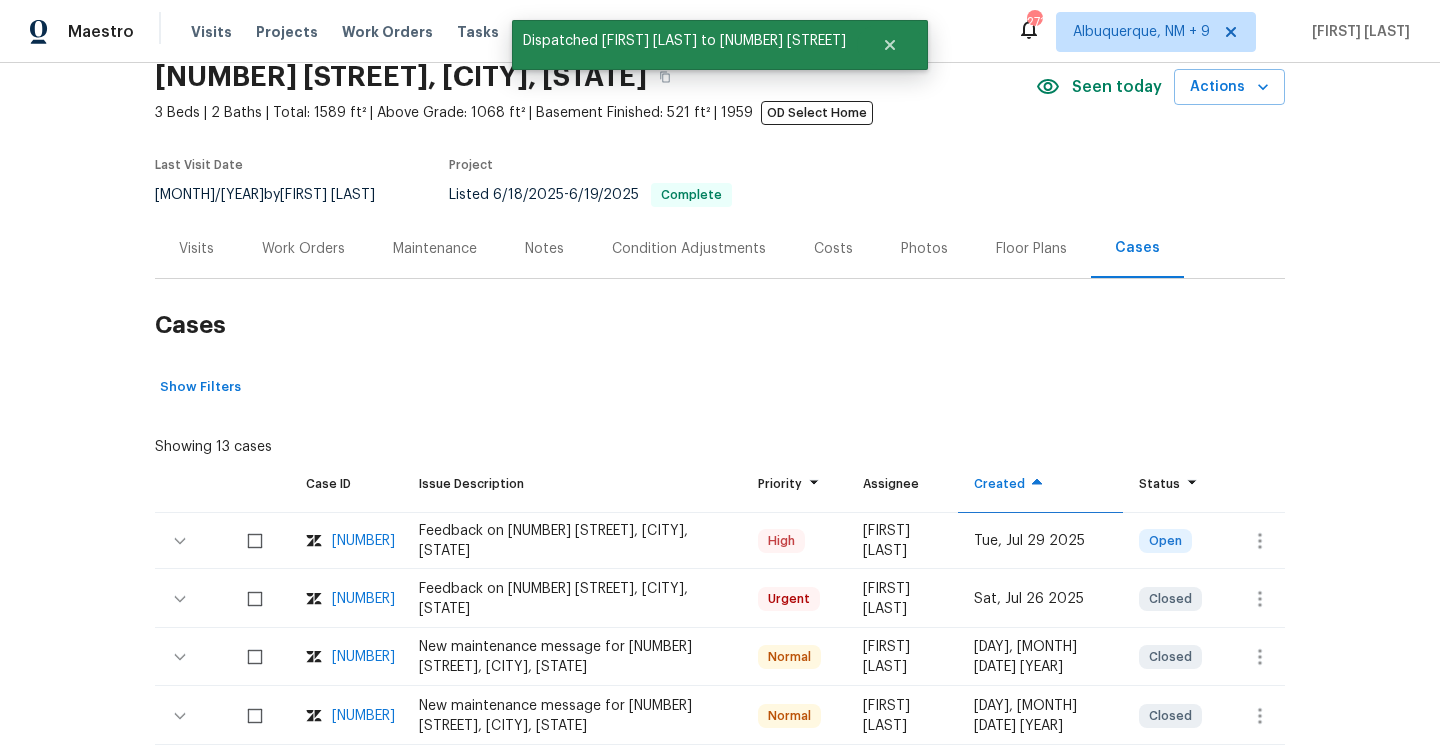 scroll, scrollTop: 193, scrollLeft: 0, axis: vertical 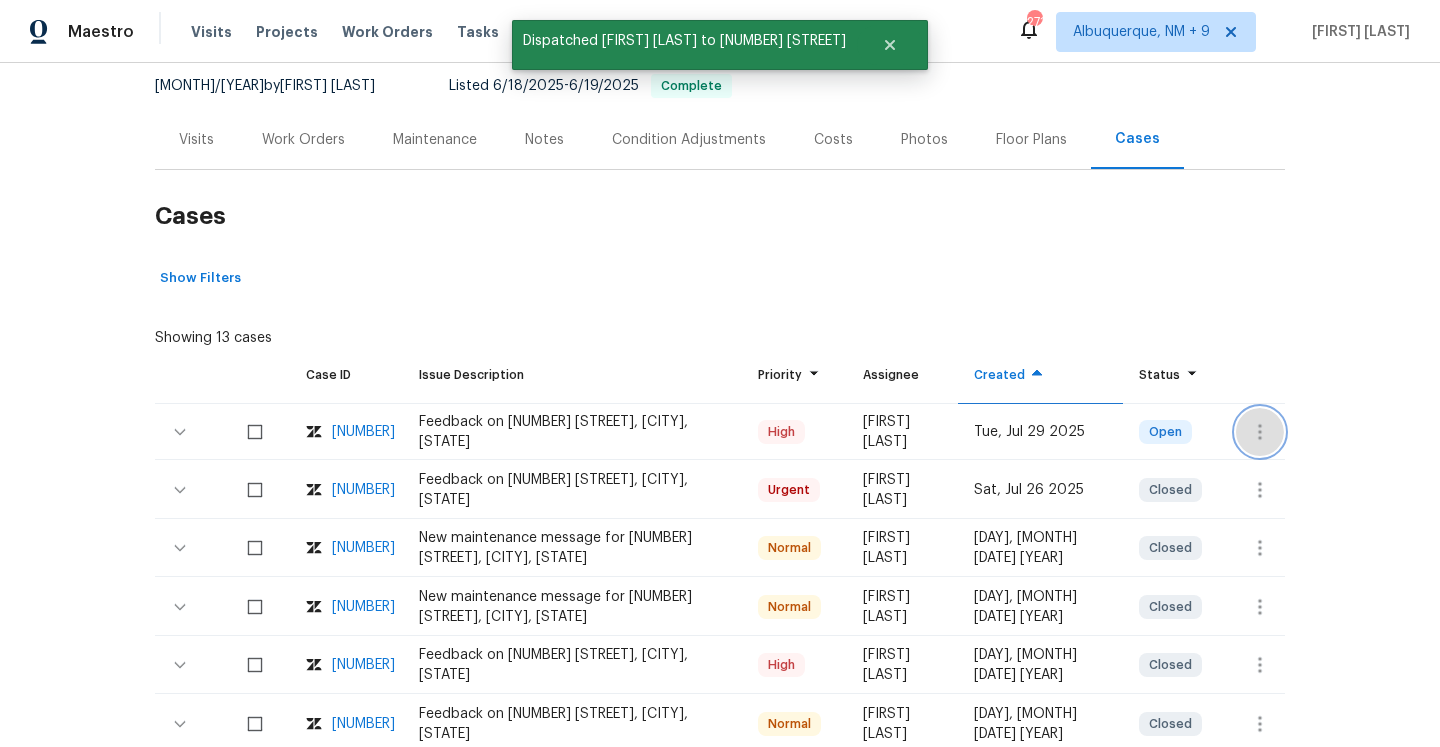 click 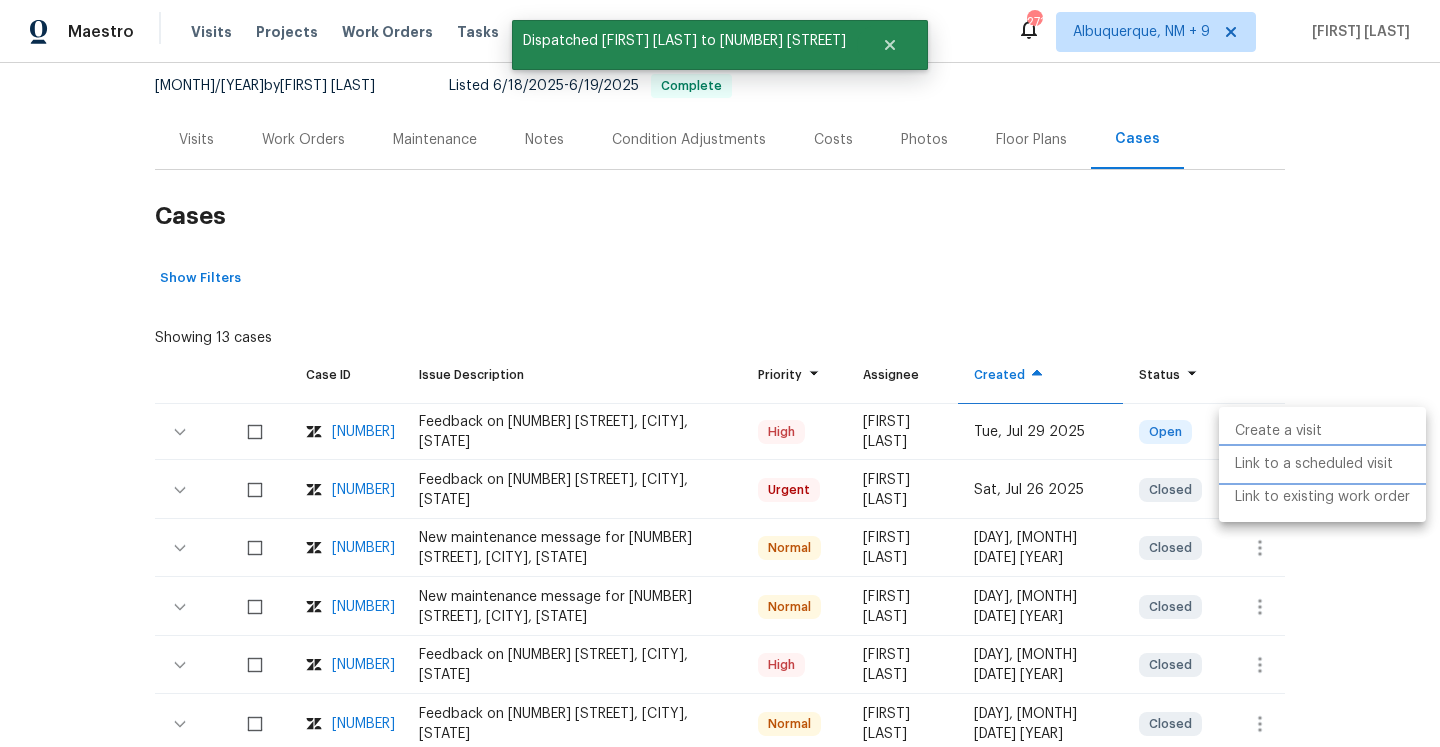 click on "Link to a scheduled visit" at bounding box center [1322, 464] 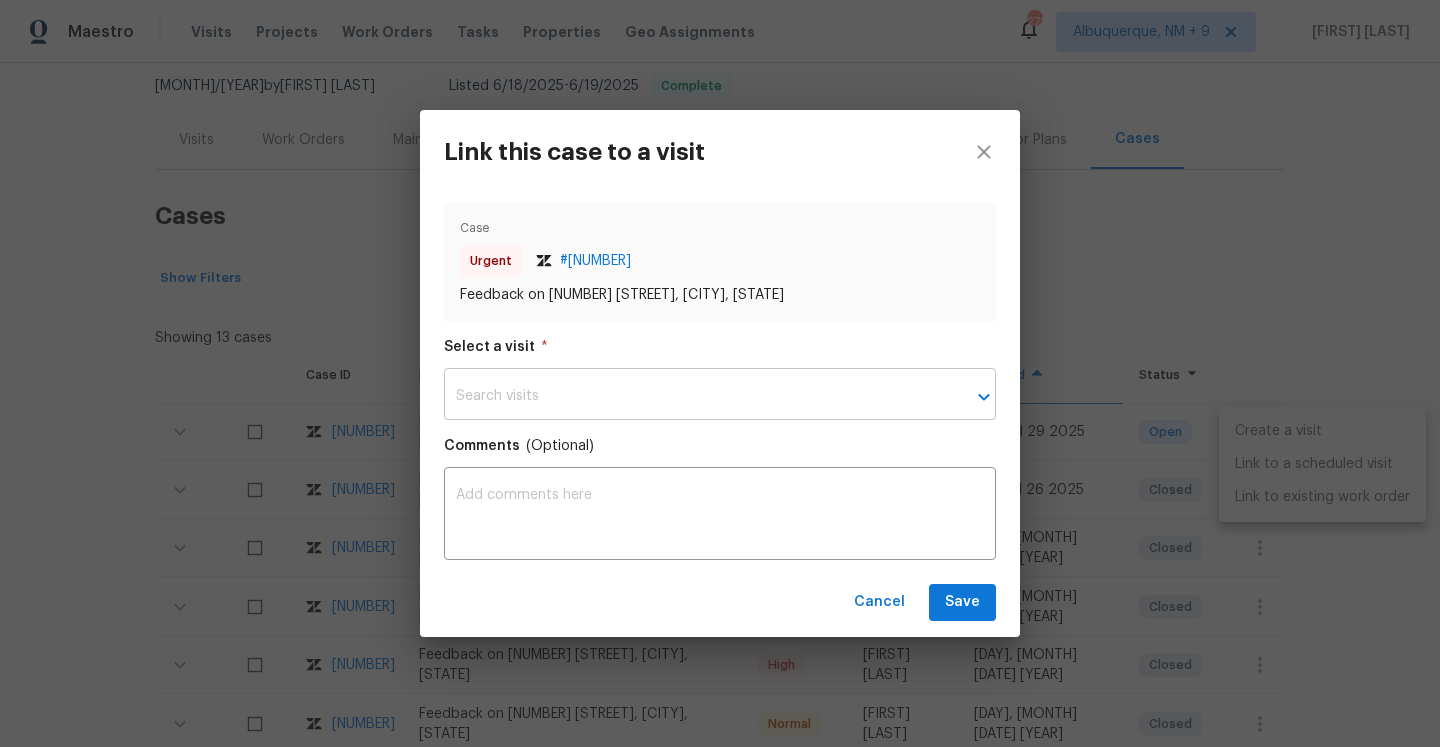 click at bounding box center (692, 396) 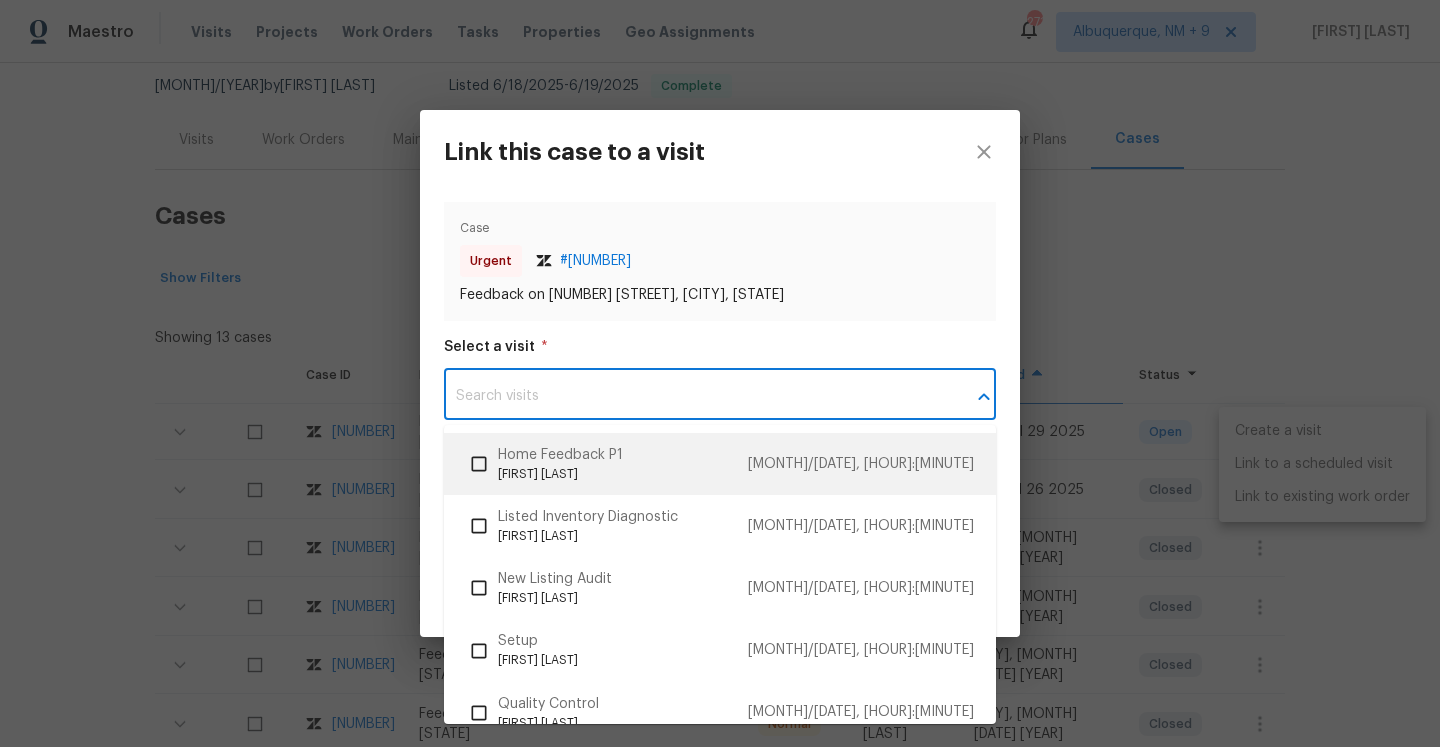 click on "Home Feedback P1" at bounding box center [623, 455] 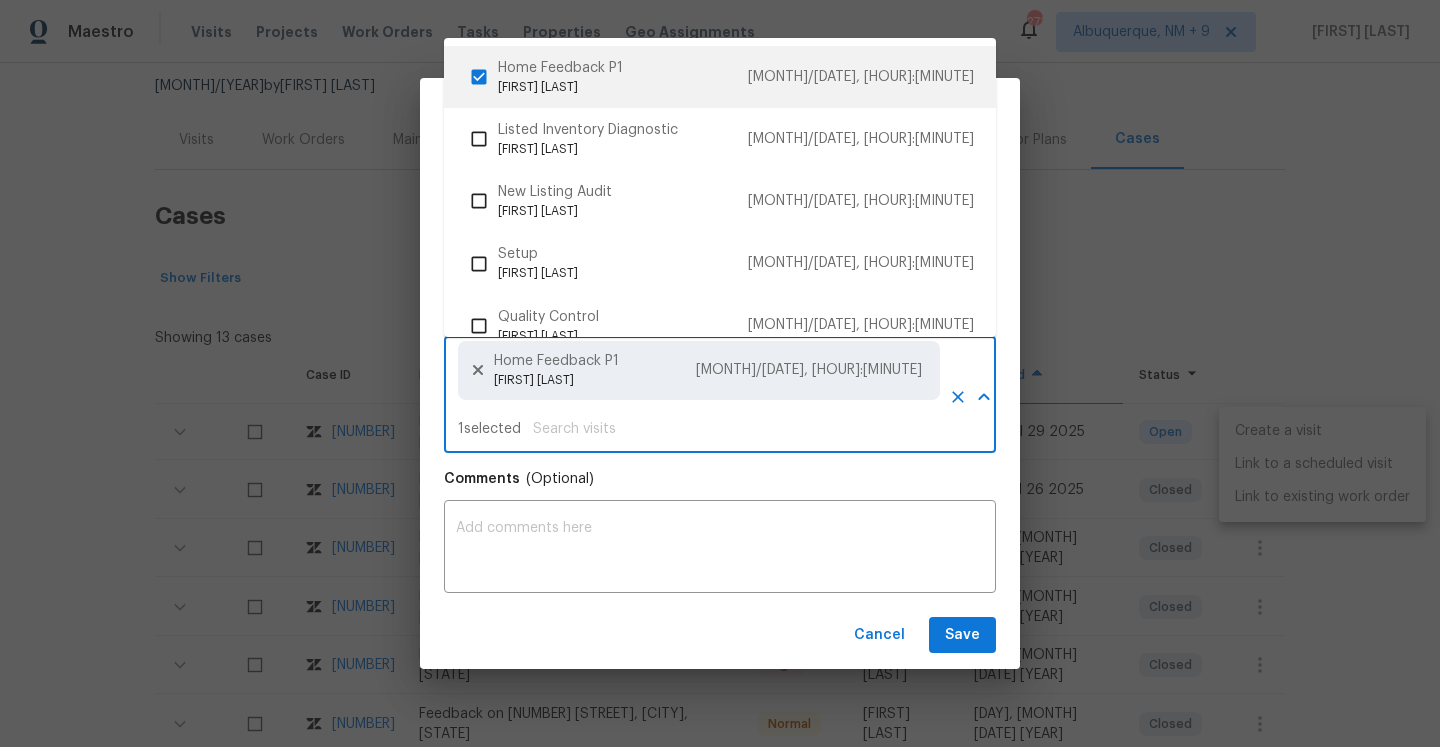 click on "Cancel Save" at bounding box center (720, 635) 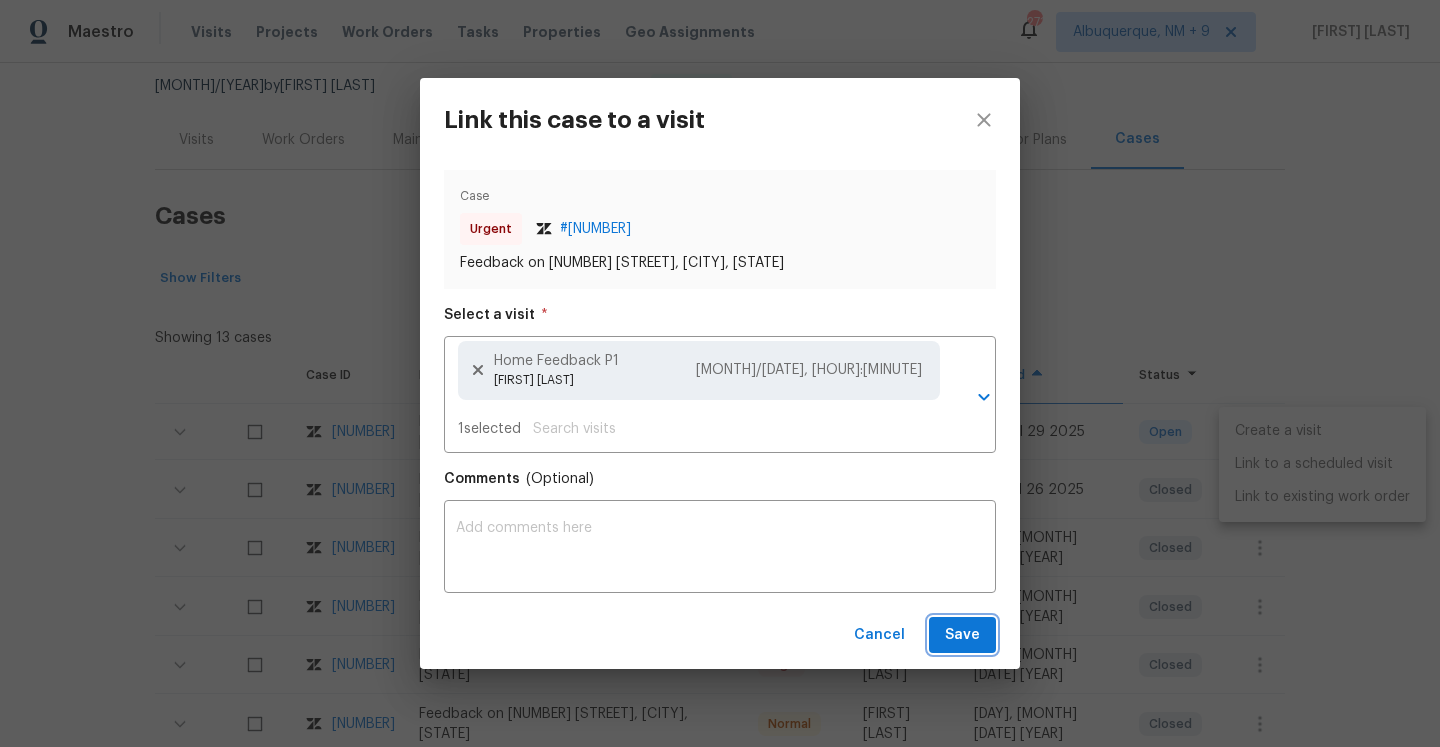 click on "Save" at bounding box center (962, 635) 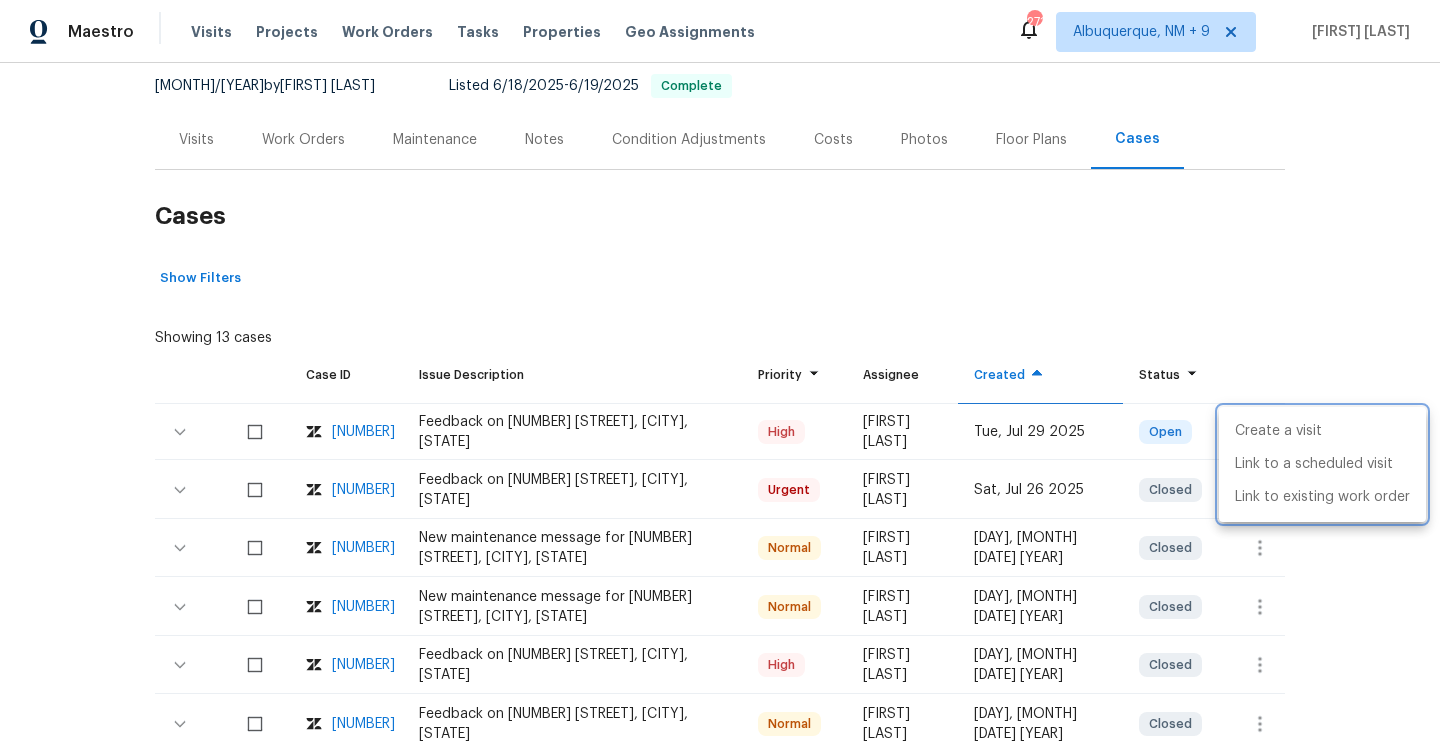 click at bounding box center [720, 373] 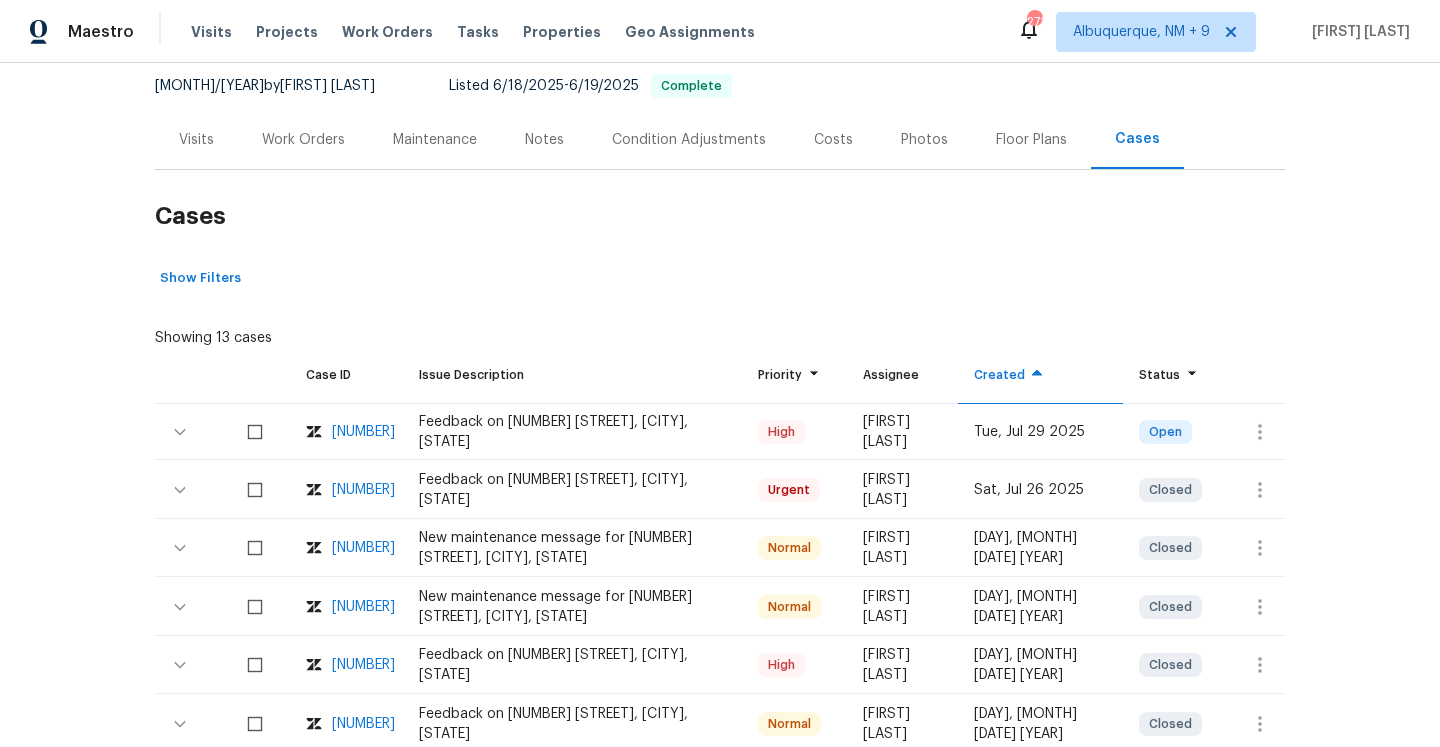 click on "Visits" at bounding box center (196, 140) 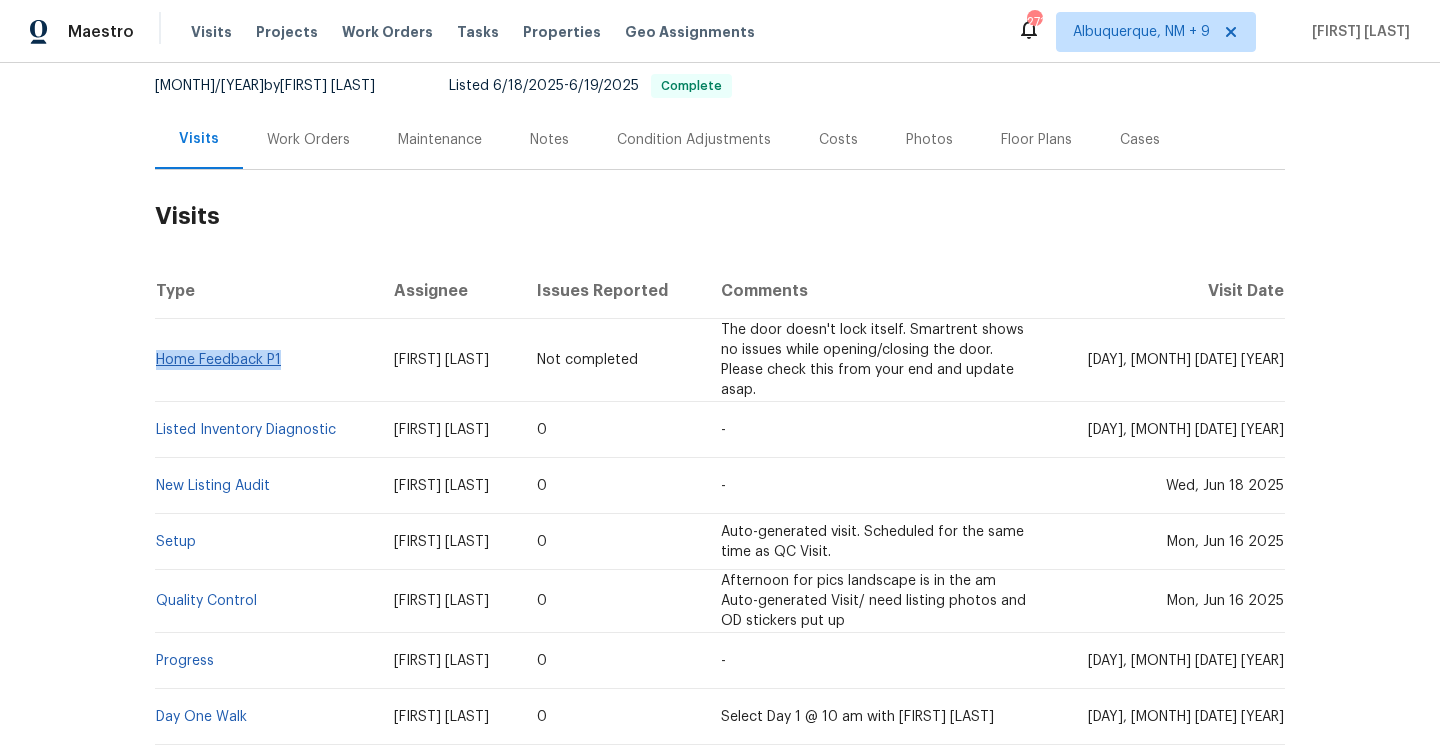 drag, startPoint x: 289, startPoint y: 356, endPoint x: 159, endPoint y: 361, distance: 130.09612 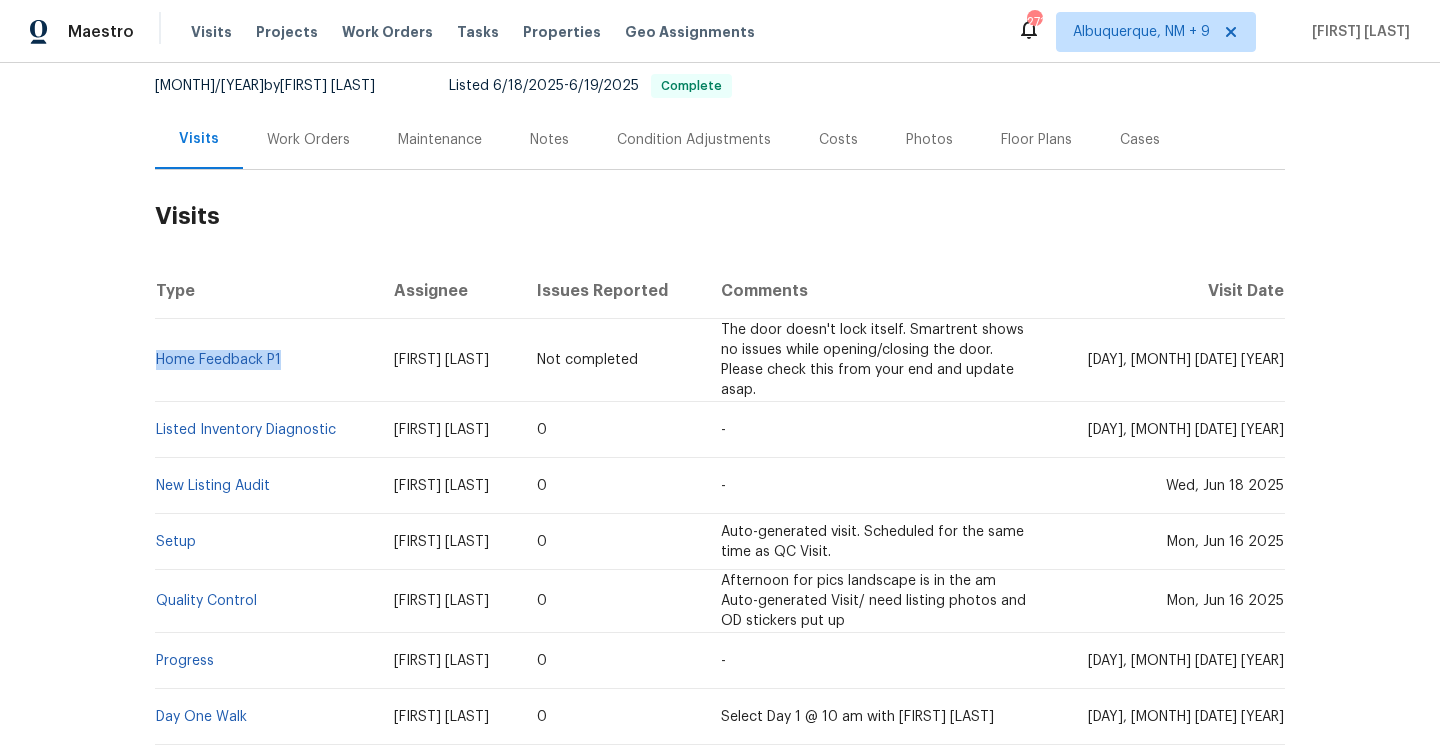 copy on "Home Feedback P1" 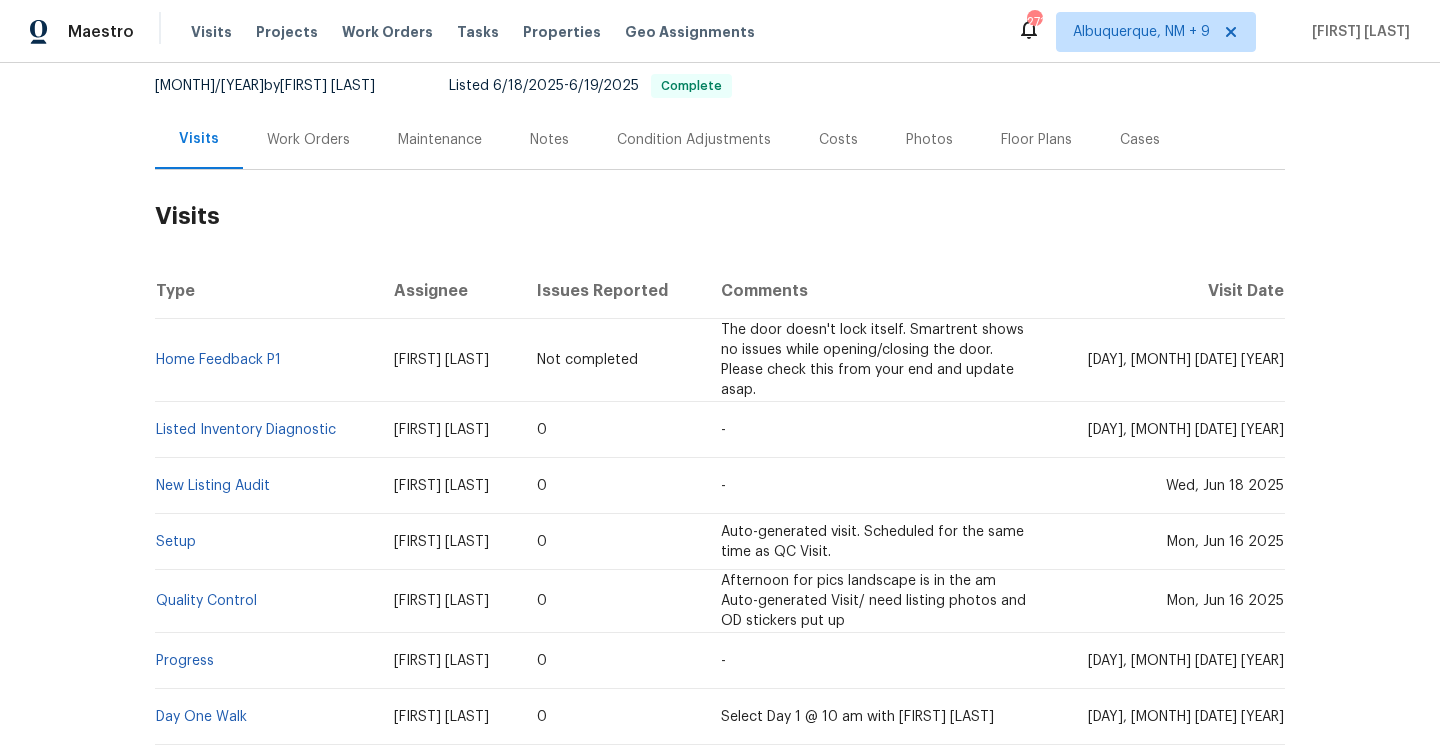 click on "Work Orders" at bounding box center [308, 139] 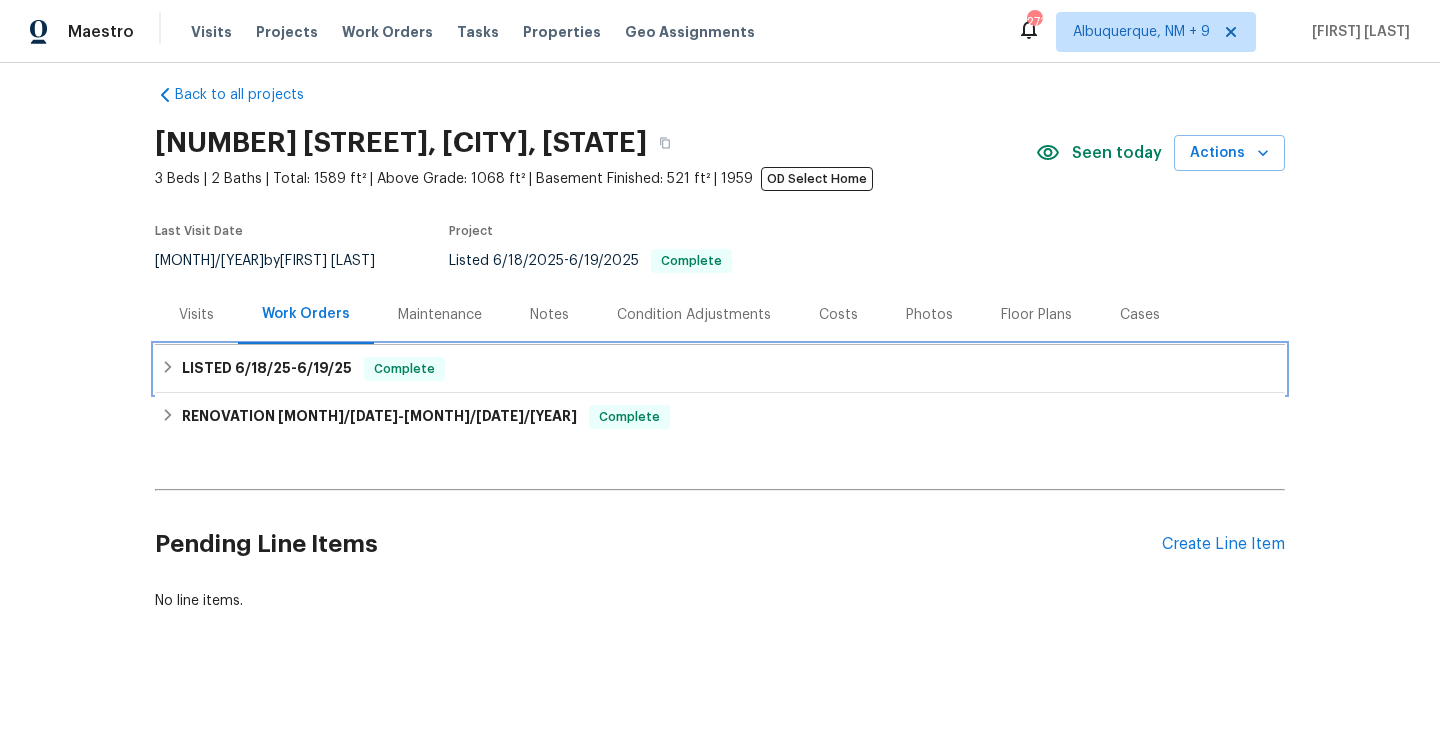 click on "LISTED   6/18/25  -  6/19/25 Complete" at bounding box center [720, 369] 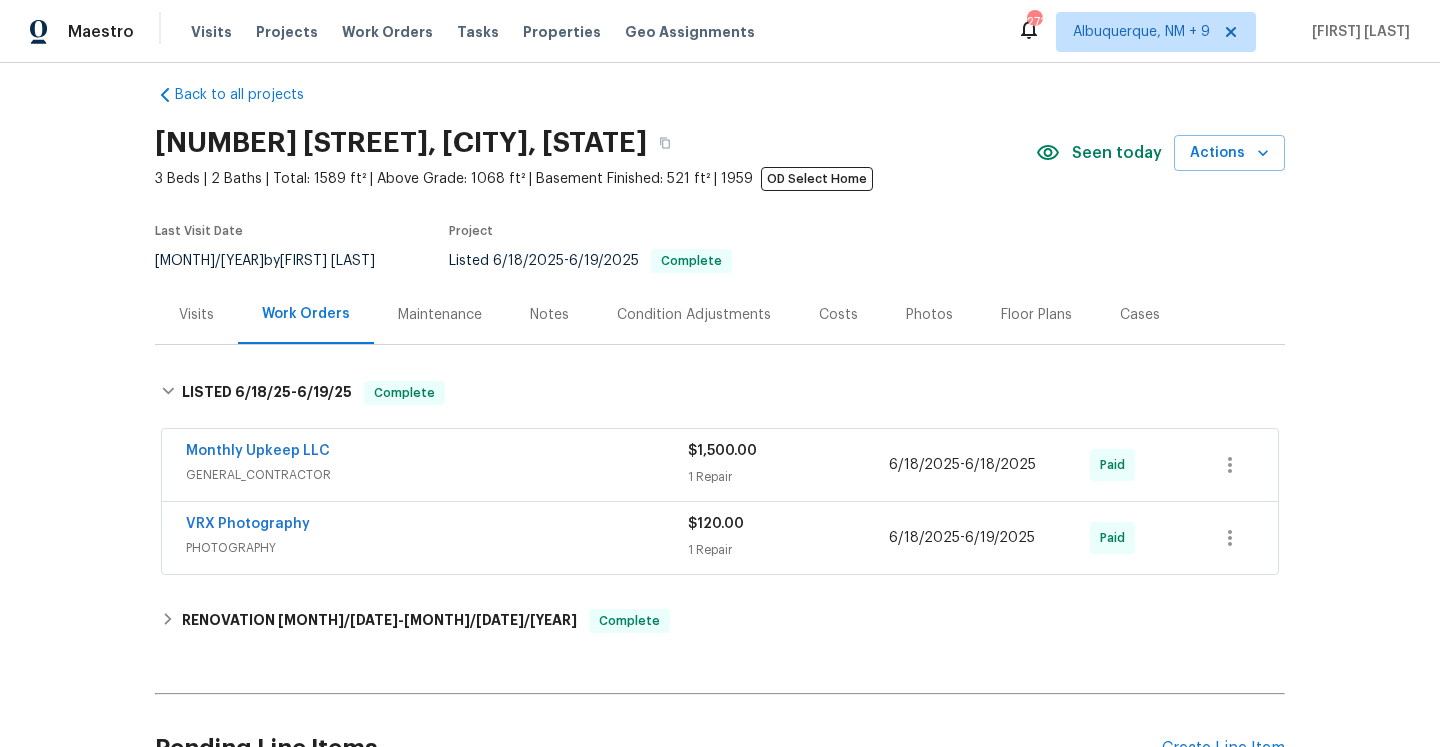 click on "Visits" at bounding box center (196, 315) 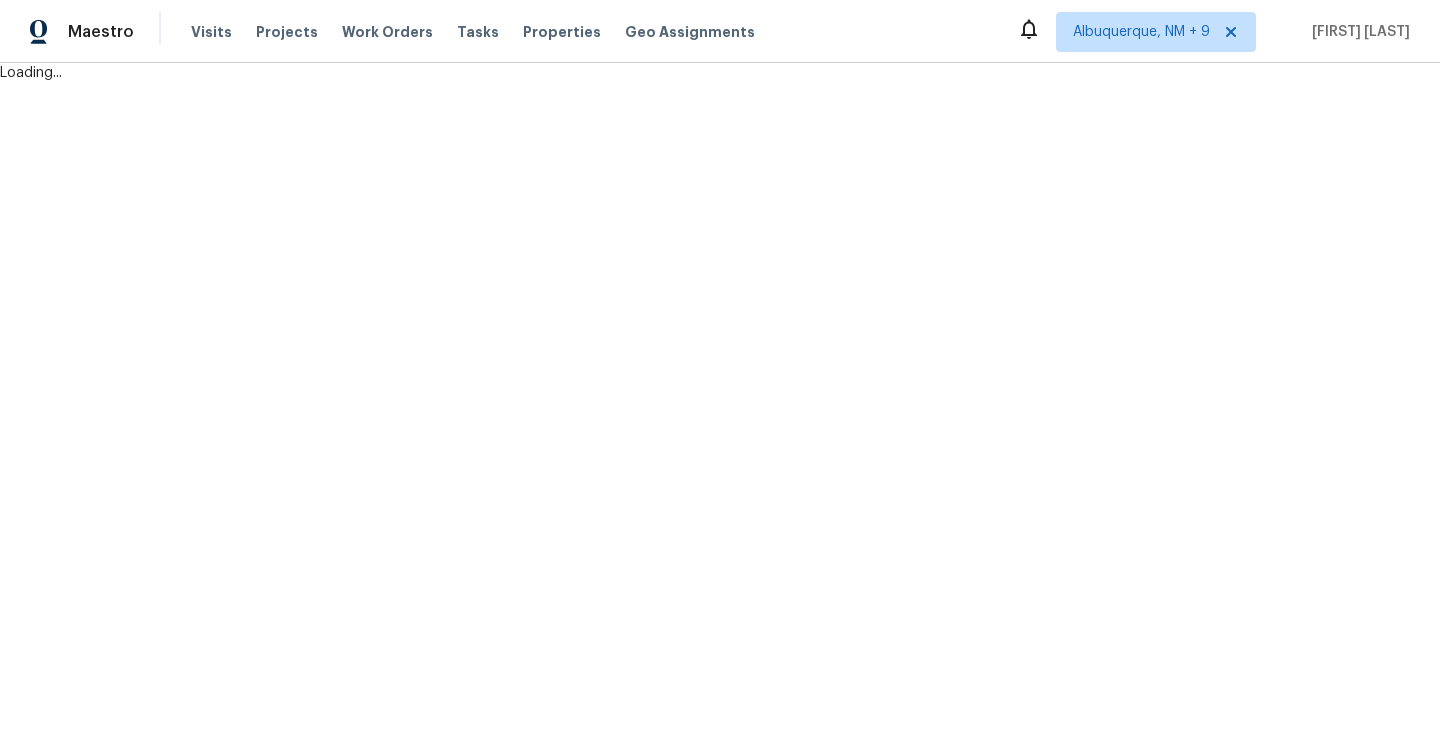 scroll, scrollTop: 0, scrollLeft: 0, axis: both 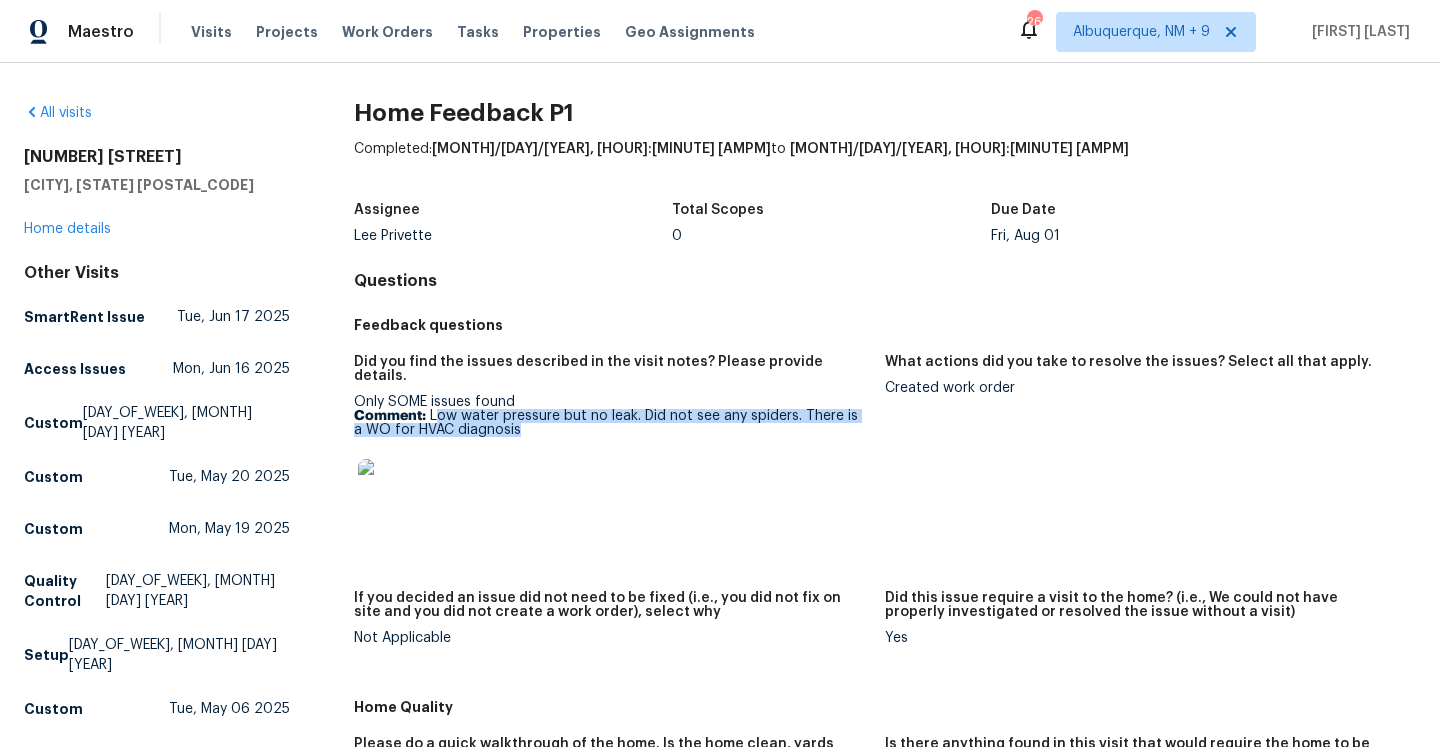 drag, startPoint x: 438, startPoint y: 396, endPoint x: 530, endPoint y: 411, distance: 93.214806 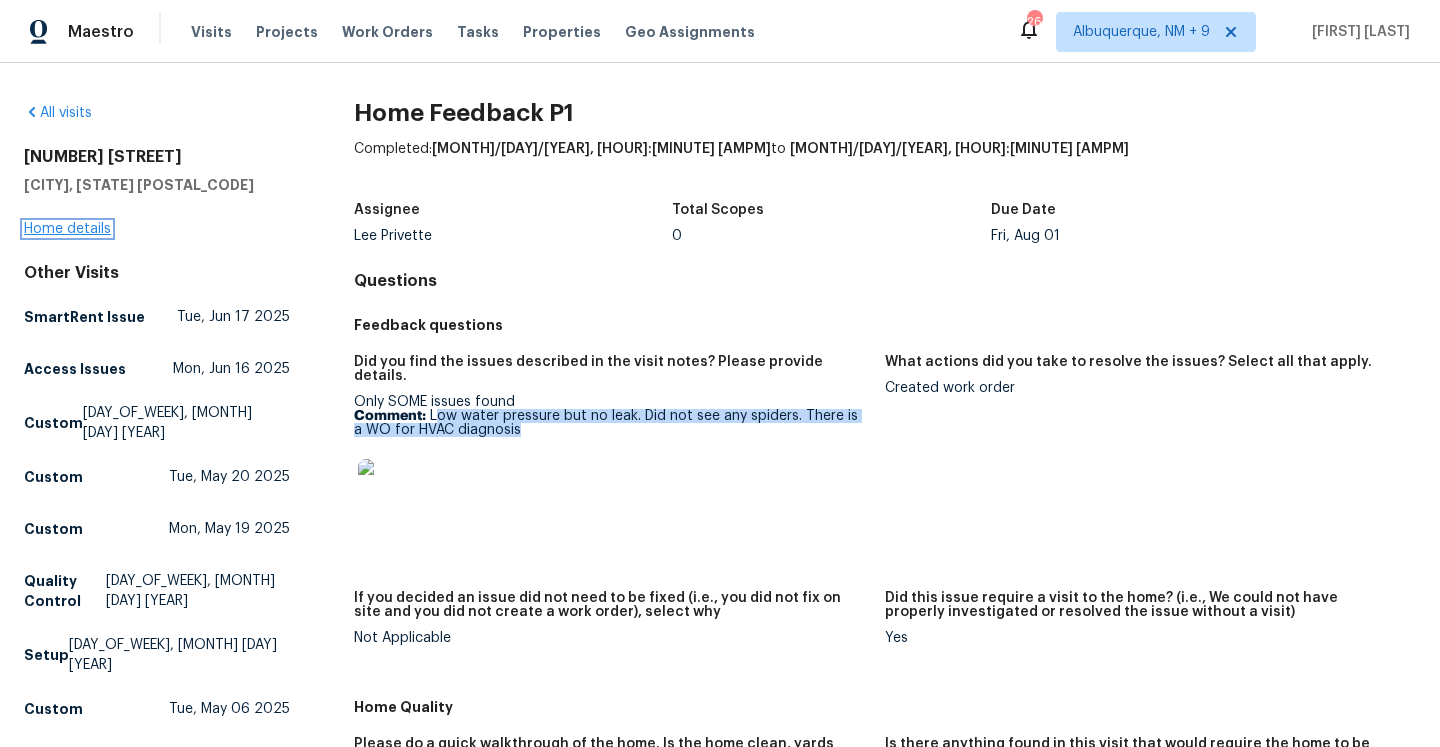 click on "Home details" at bounding box center (67, 229) 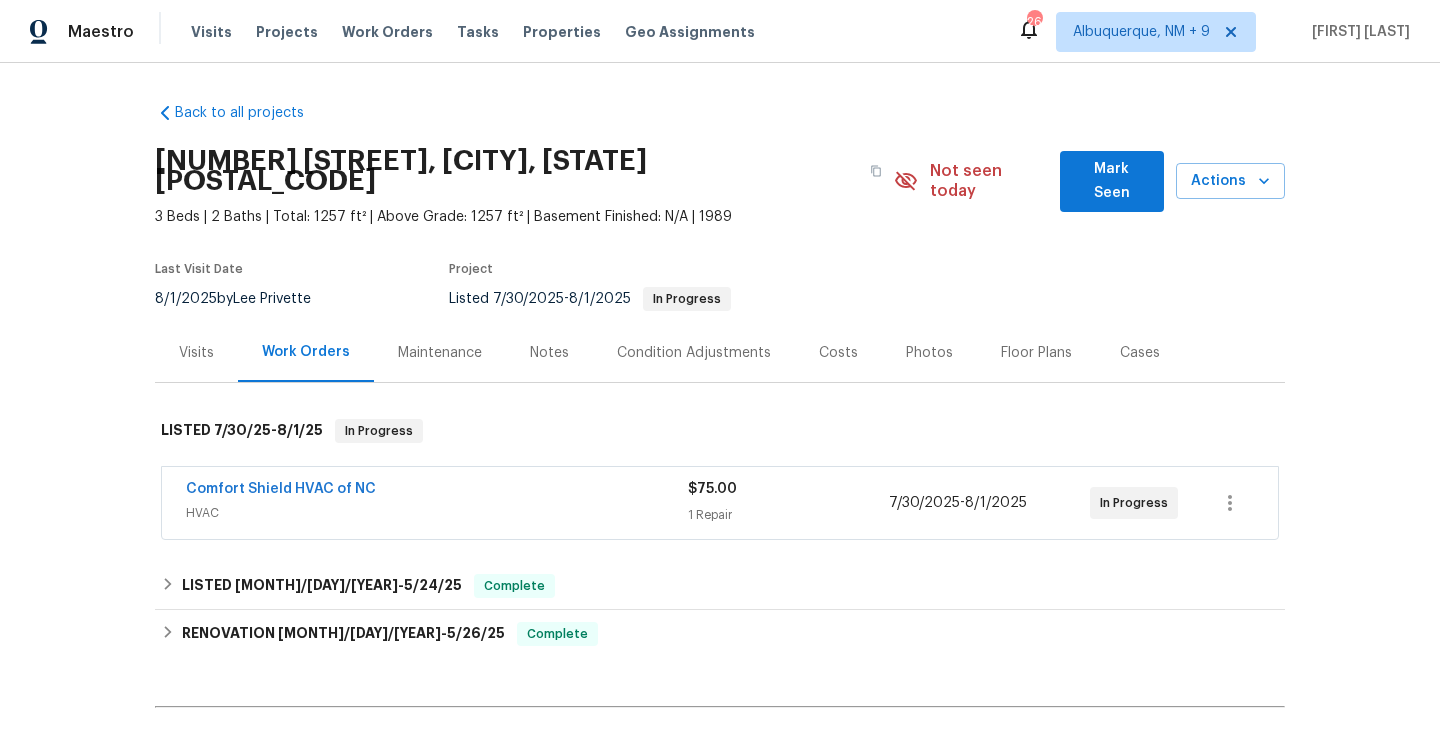 click on "HVAC" at bounding box center [437, 513] 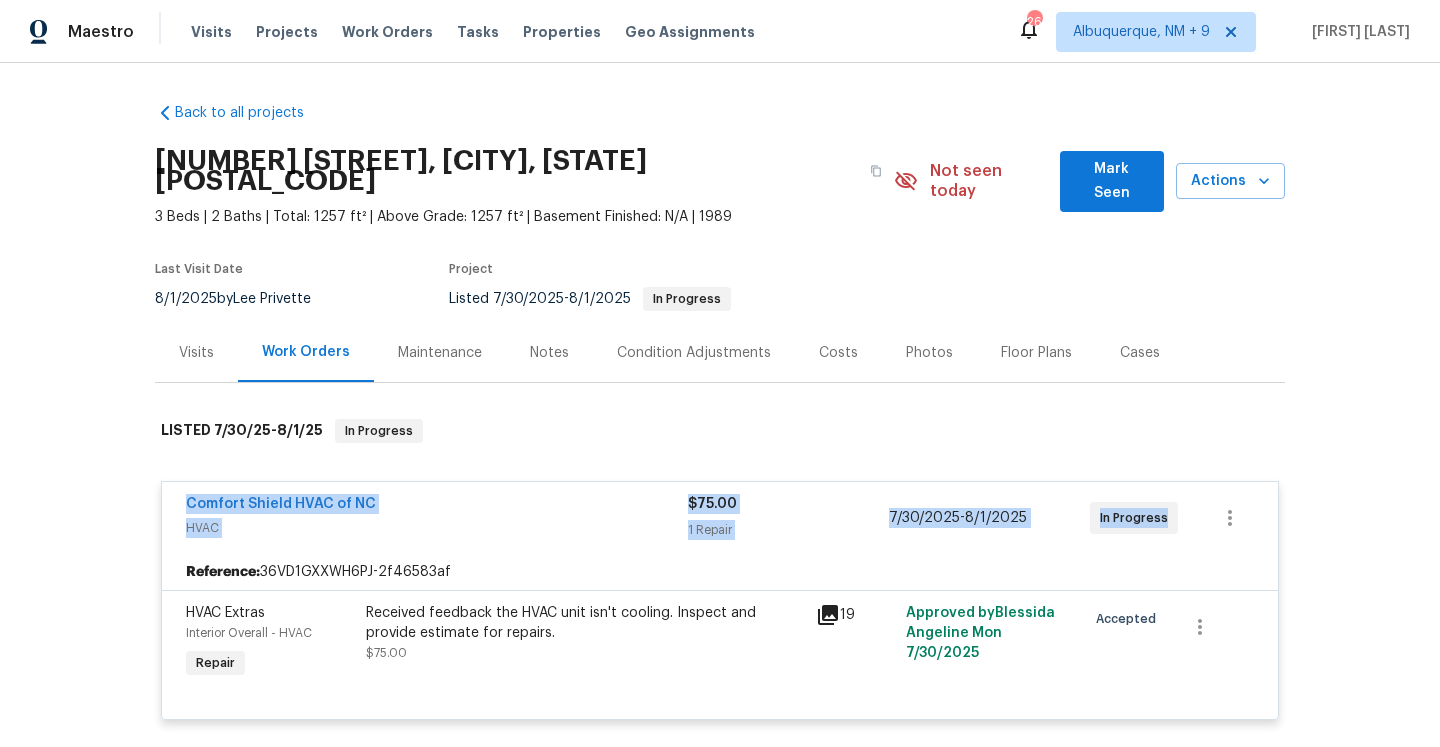 drag, startPoint x: 179, startPoint y: 484, endPoint x: 1163, endPoint y: 492, distance: 984.03253 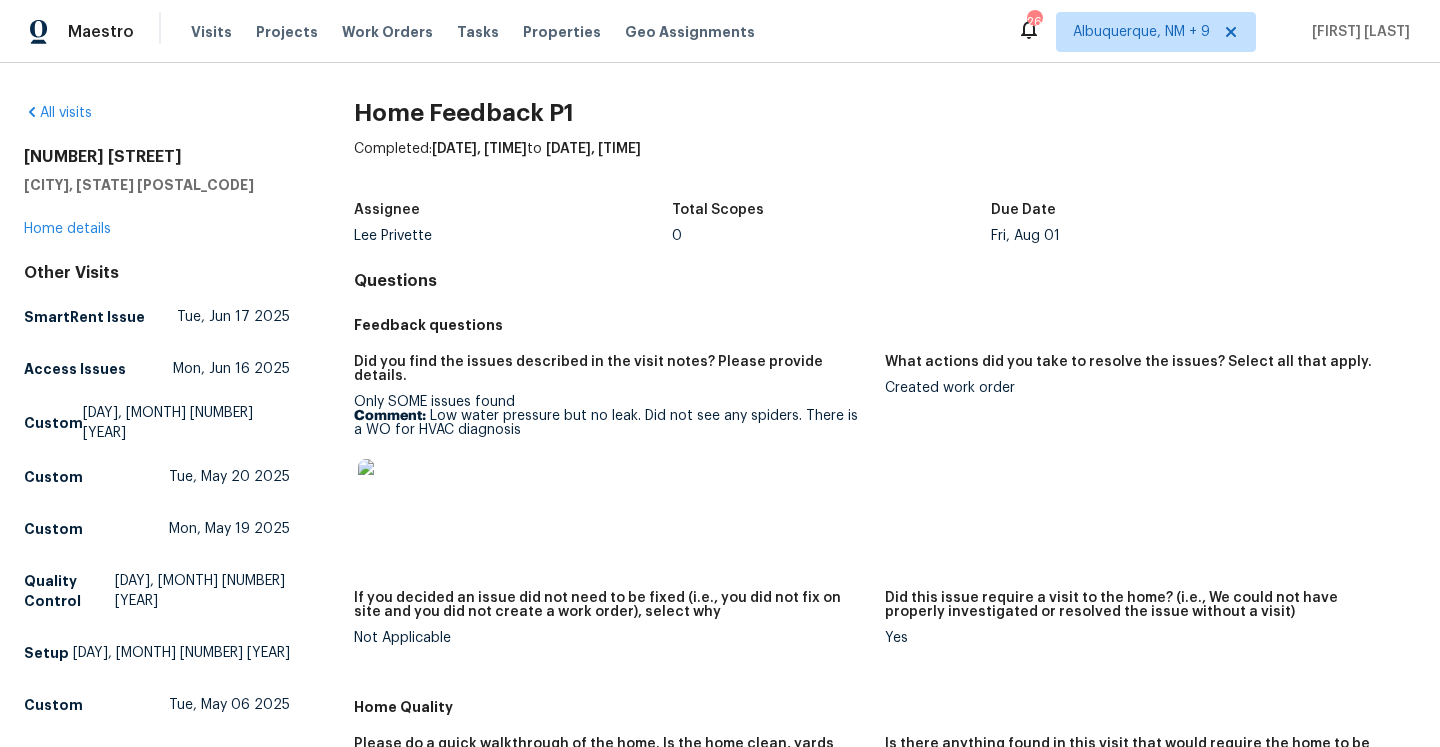 scroll, scrollTop: 0, scrollLeft: 0, axis: both 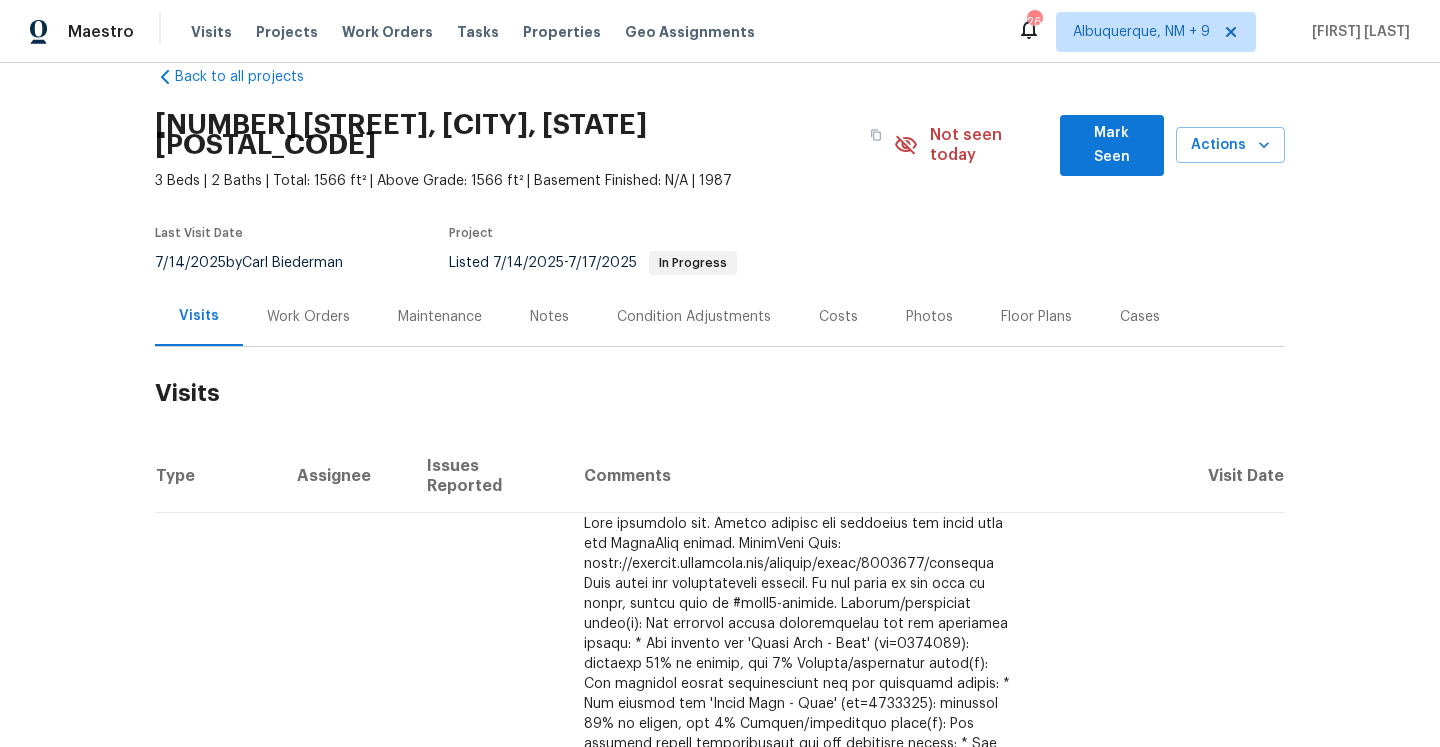 click on "Work Orders" at bounding box center [308, 317] 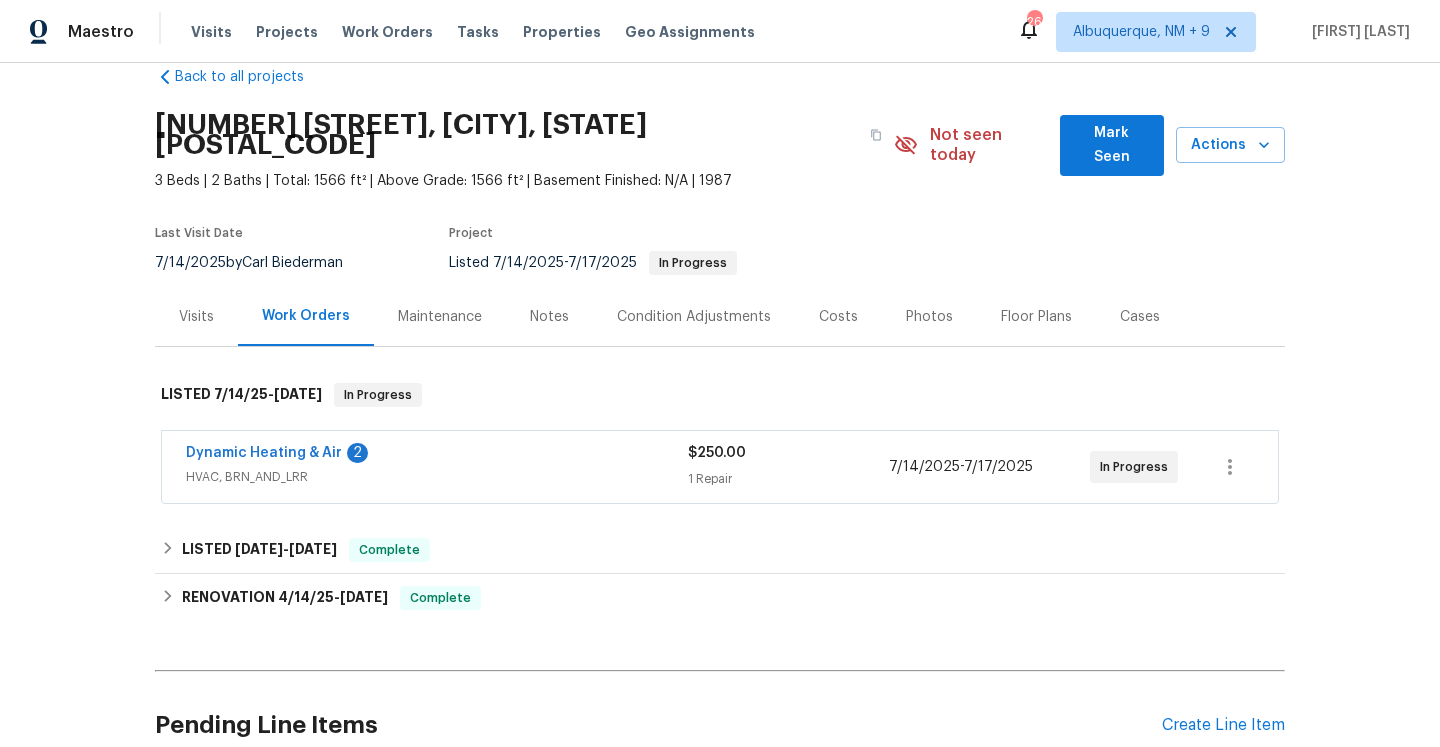 click on "HVAC, BRN_AND_LRR" at bounding box center (437, 477) 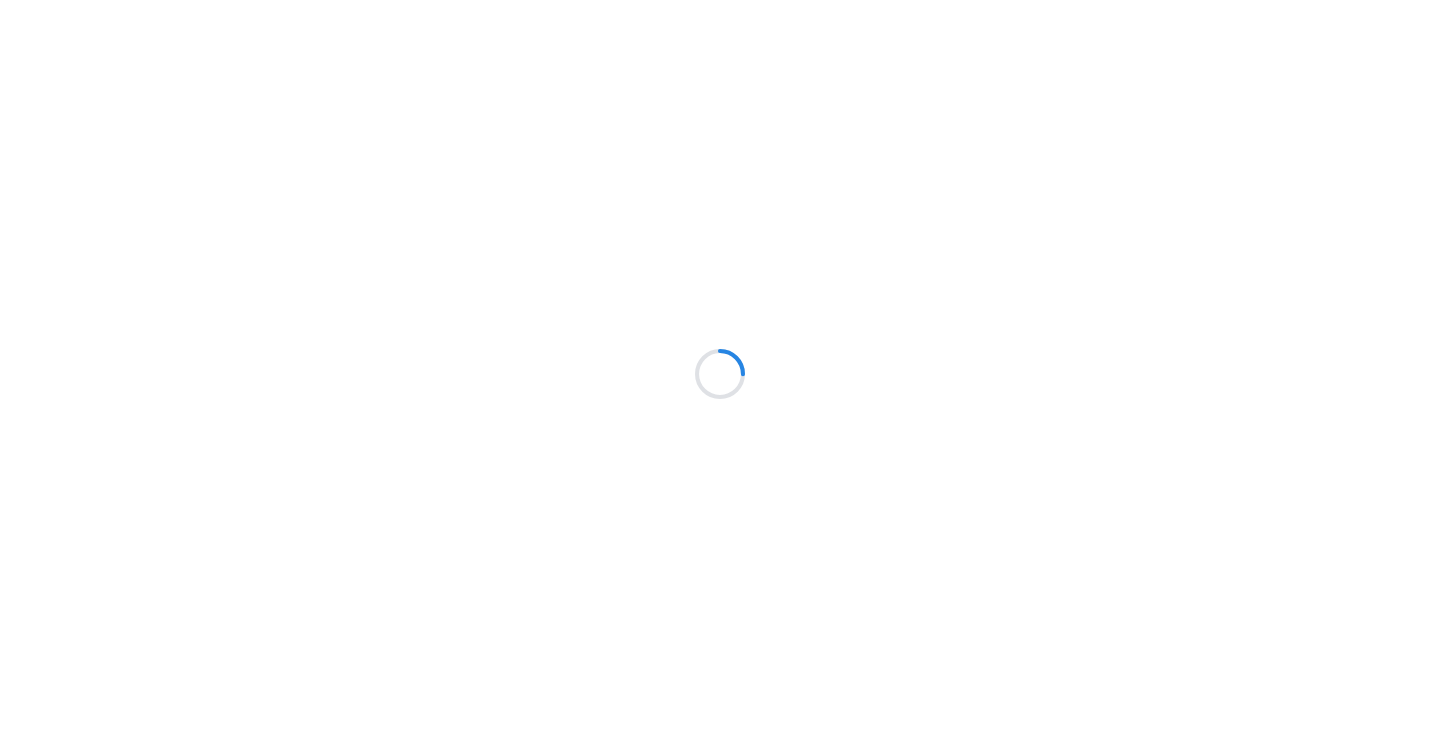 scroll, scrollTop: 0, scrollLeft: 0, axis: both 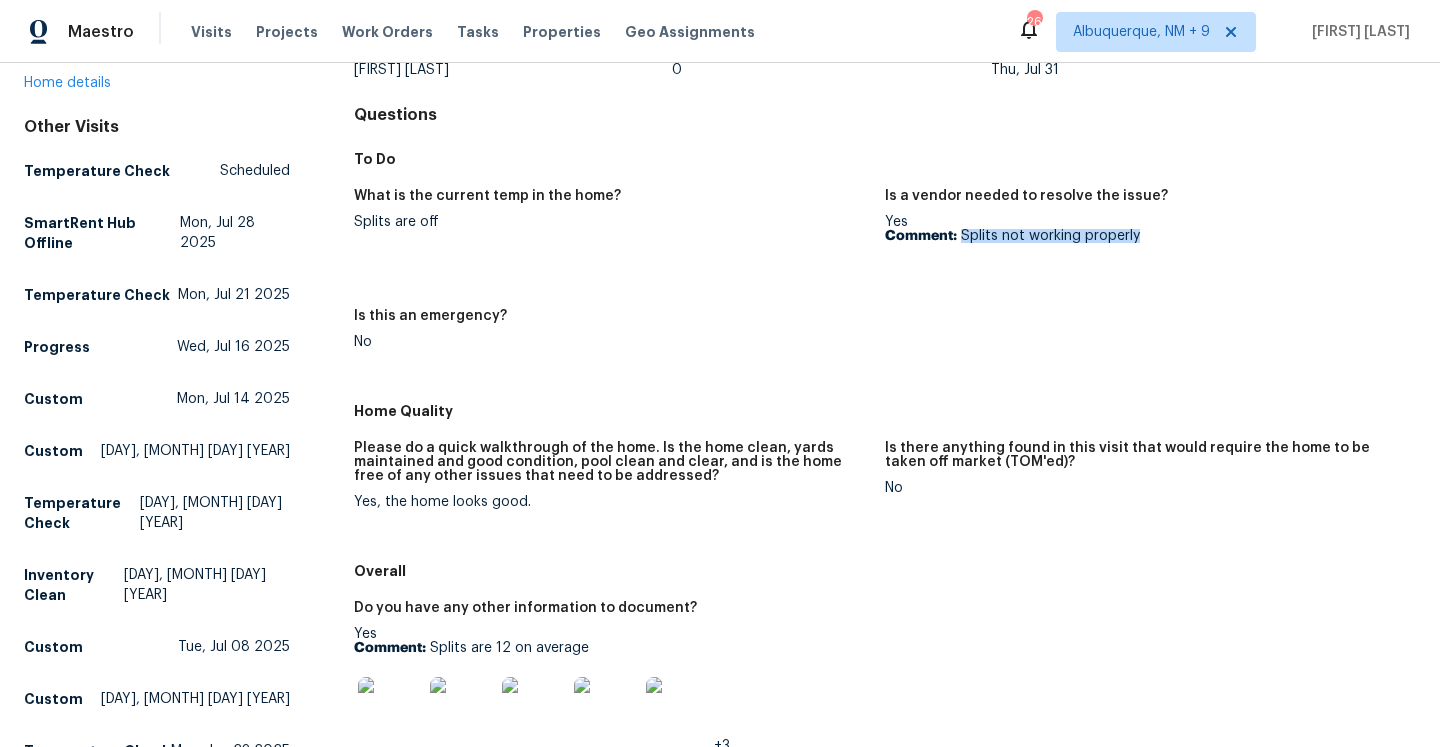 drag, startPoint x: 962, startPoint y: 236, endPoint x: 1149, endPoint y: 231, distance: 187.06683 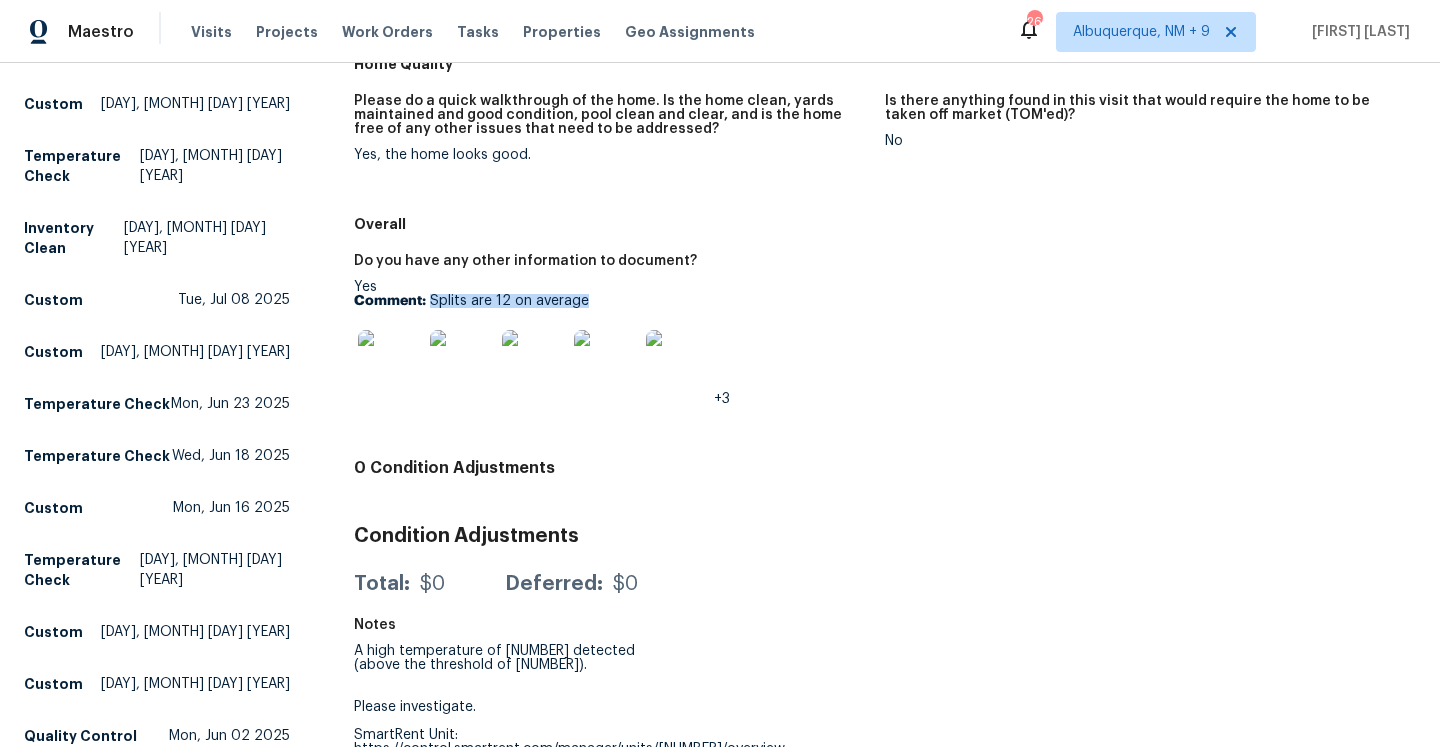 drag, startPoint x: 433, startPoint y: 303, endPoint x: 593, endPoint y: 302, distance: 160.00313 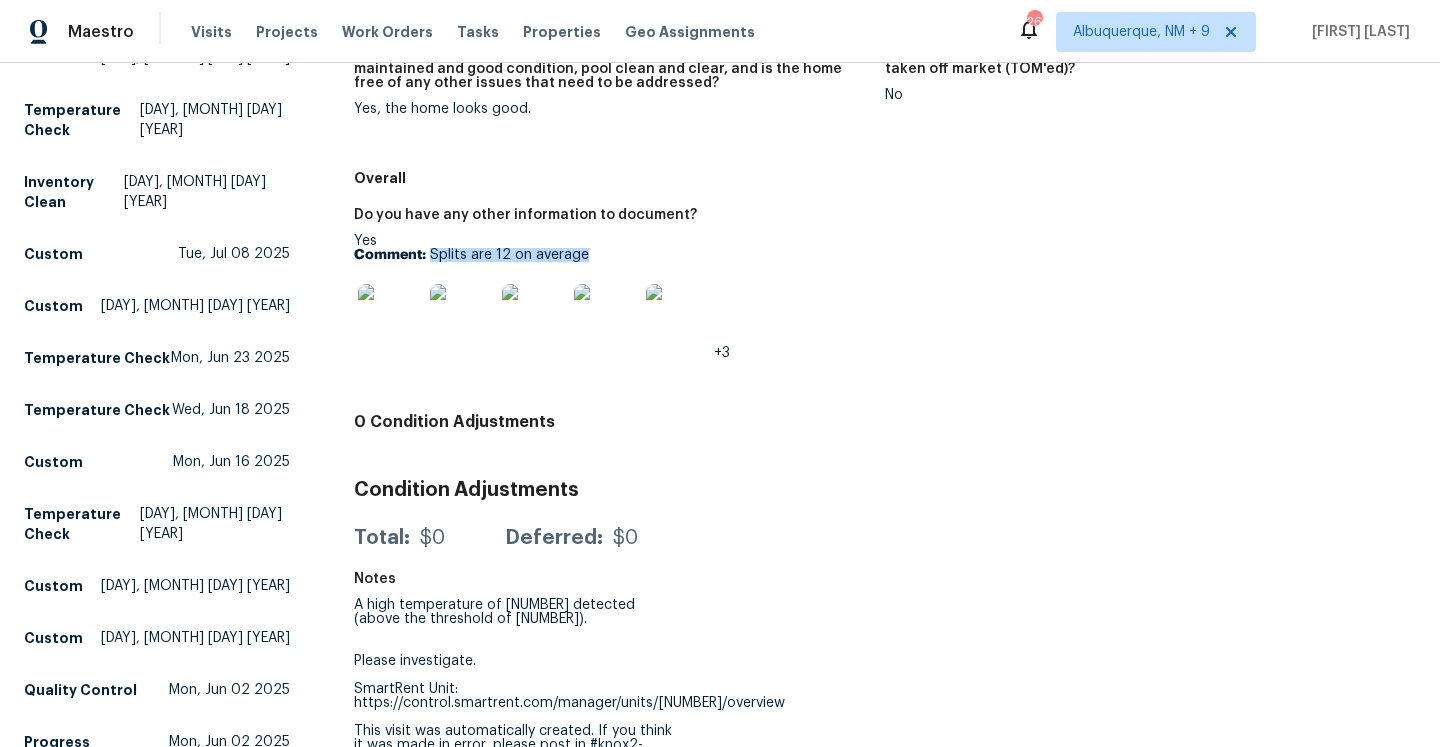 scroll, scrollTop: 0, scrollLeft: 0, axis: both 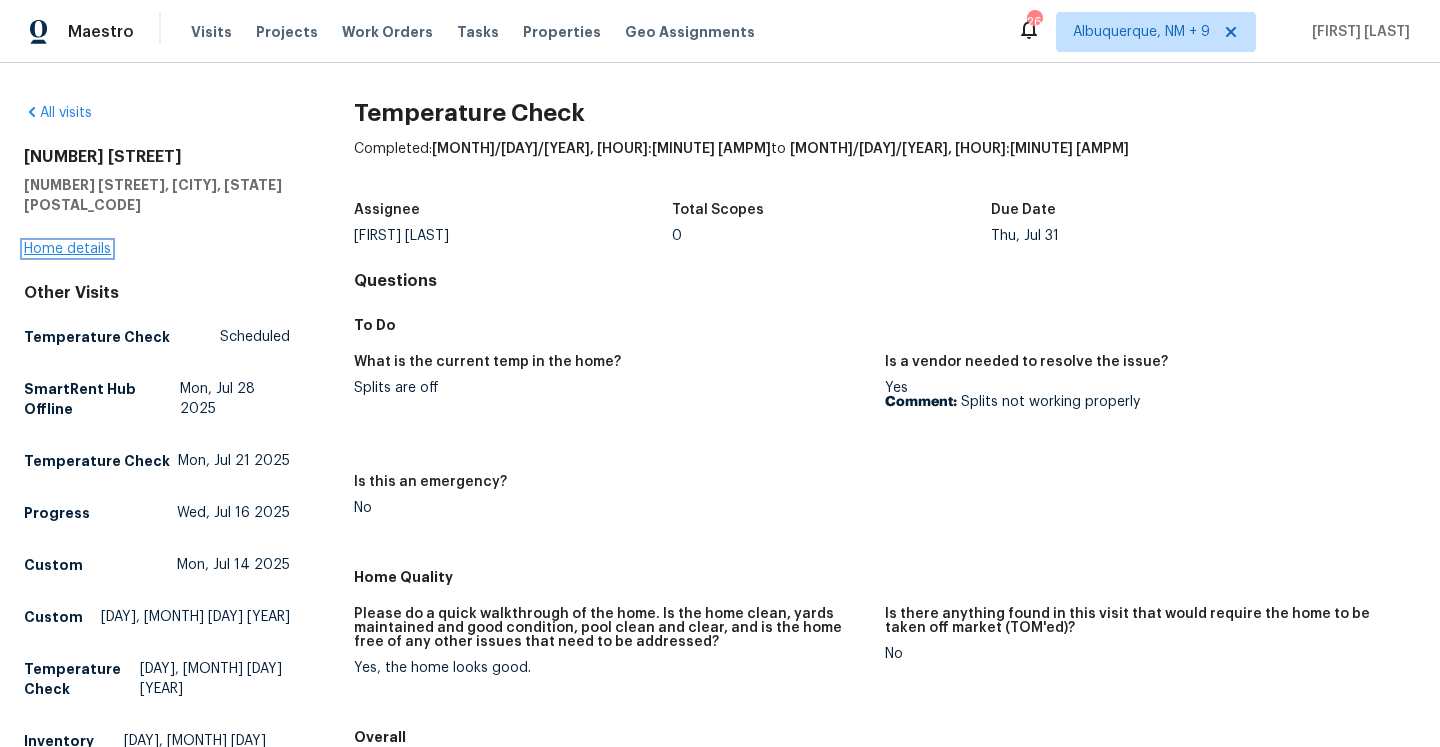 click on "Home details" at bounding box center (67, 249) 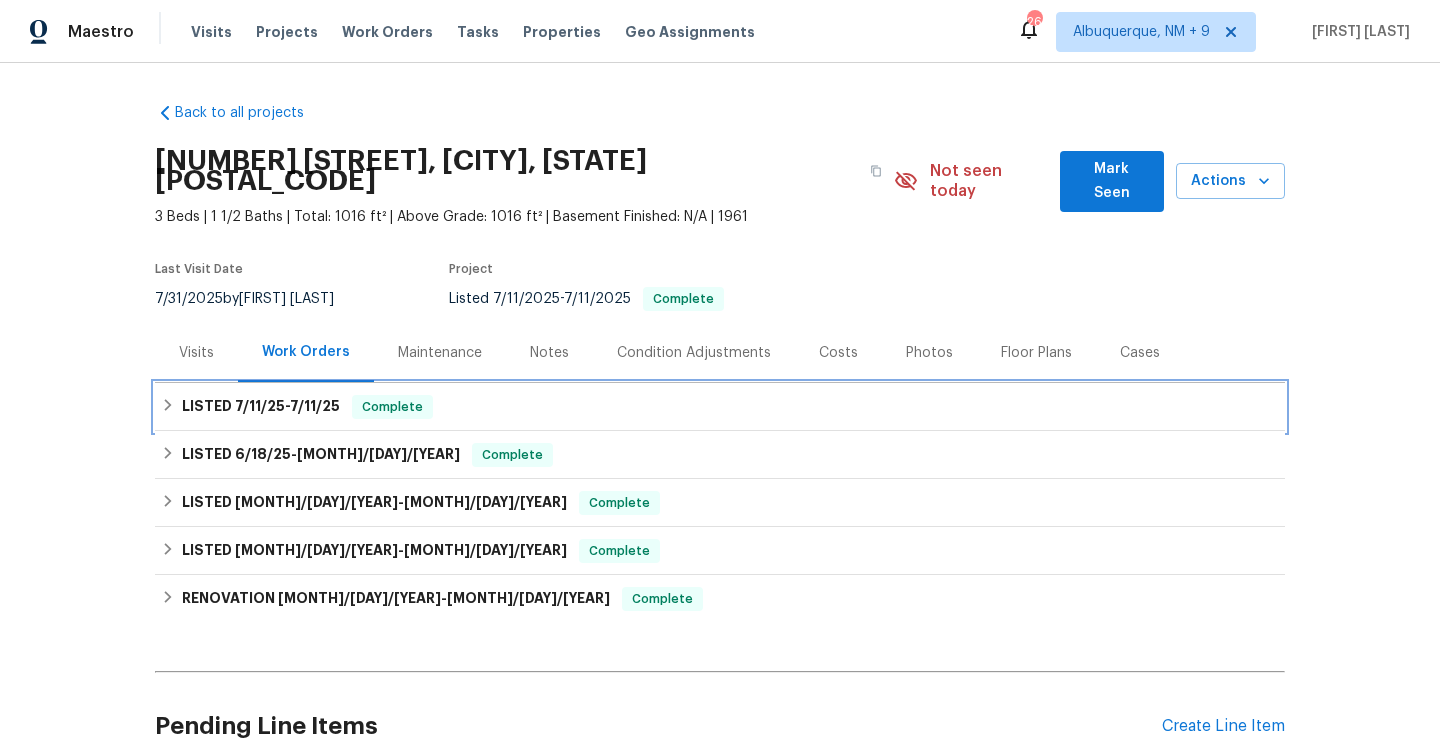 click on "7/11/25  -  7/11/25" at bounding box center [287, 406] 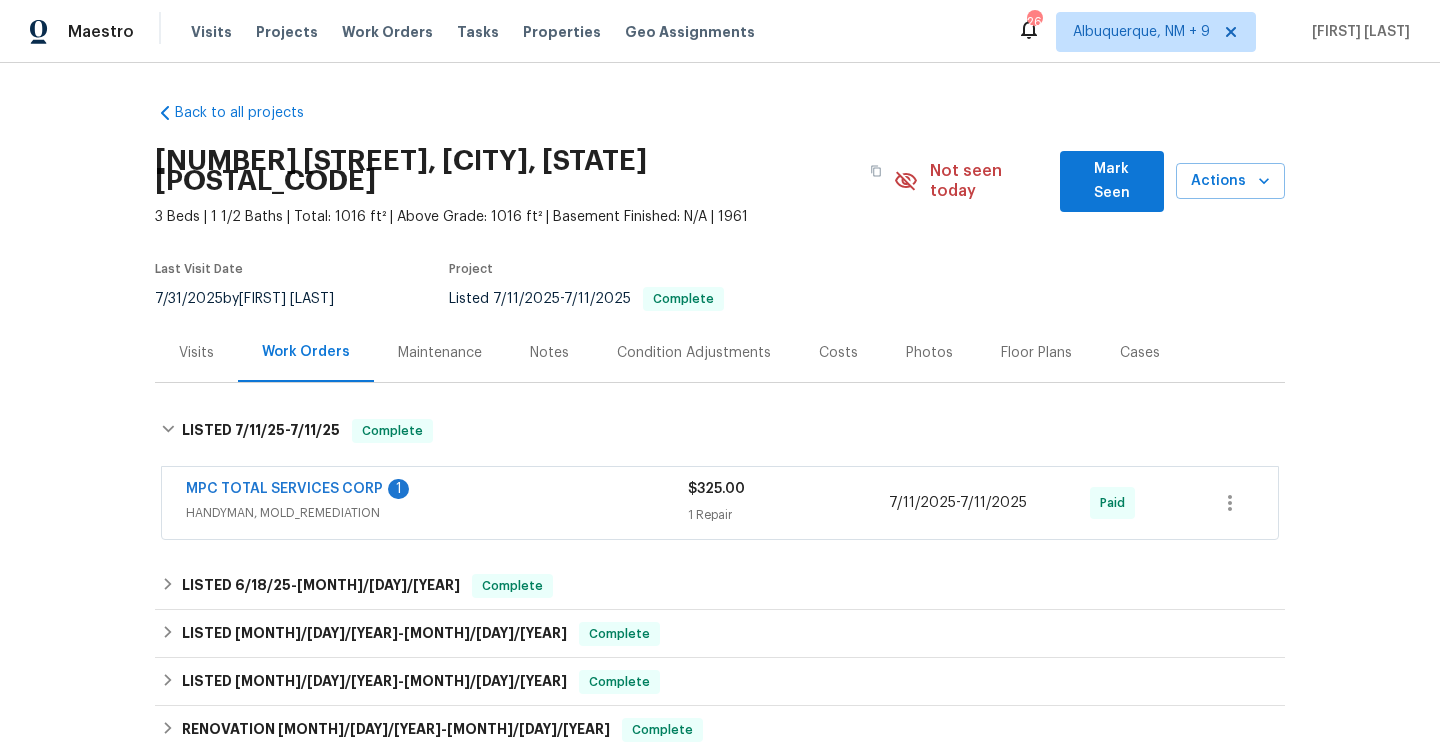 click on "MPC TOTAL SERVICES CORP 1" at bounding box center (437, 491) 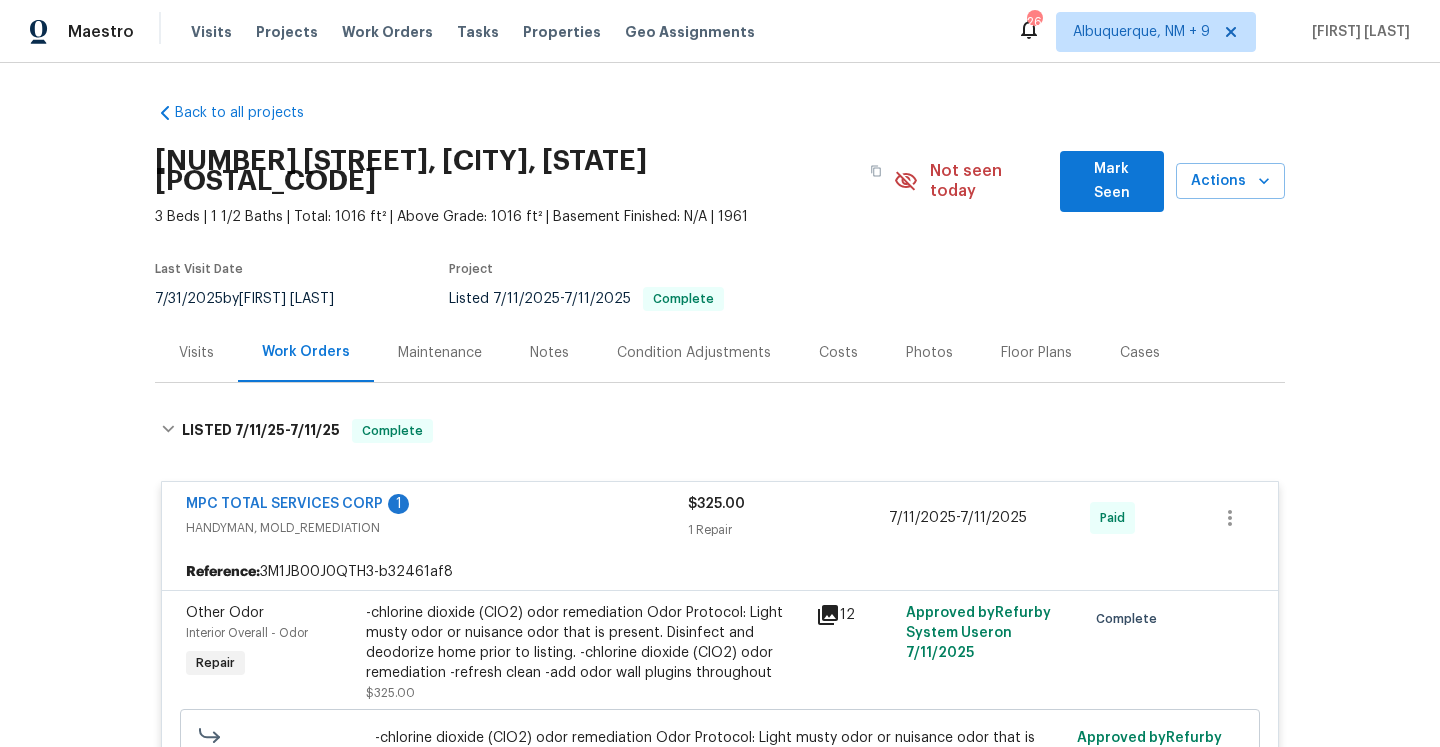 click on "Back to all projects 327 NW 11th Ave, Delray Beach, FL 33444 3 Beds | 1 1/2 Baths | Total: 1016 ft² | Above Grade: 1016 ft² | Basement Finished: N/A | 1961 Not seen today Mark Seen Actions Last Visit Date 7/31/2025  by  Alex Baquerizo   Project Listed   7/11/2025  -  7/11/2025 Complete Visits Work Orders Maintenance Notes Condition Adjustments Costs Photos Floor Plans Cases LISTED   7/11/25  -  7/11/25 Complete MPC TOTAL SERVICES CORP 1 HANDYMAN, MOLD_REMEDIATION $325.00 1 Repair 7/11/2025  -  7/11/2025 Paid Reference:  3M1JB00J0QTH3-b32461af8 Other Odor Interior Overall - Odor Repair -chlorine dioxide (ClO2) odor remediation  Odor Protocol: Light musty odor or nuisance odor that is
present. Disinfect and deodorize home prior to listing.
-chlorine dioxide (ClO2) odor remediation
-refresh clean
-add odor wall plugins throughout $325.00   12 Approved by  Refurby System User  on   7/11/2025 Complete $325.00 Reason:  description Approved by  Refurby System User  on  7/14/2025 LISTED   6/18/25  -  7/8/25  -" at bounding box center [720, 691] 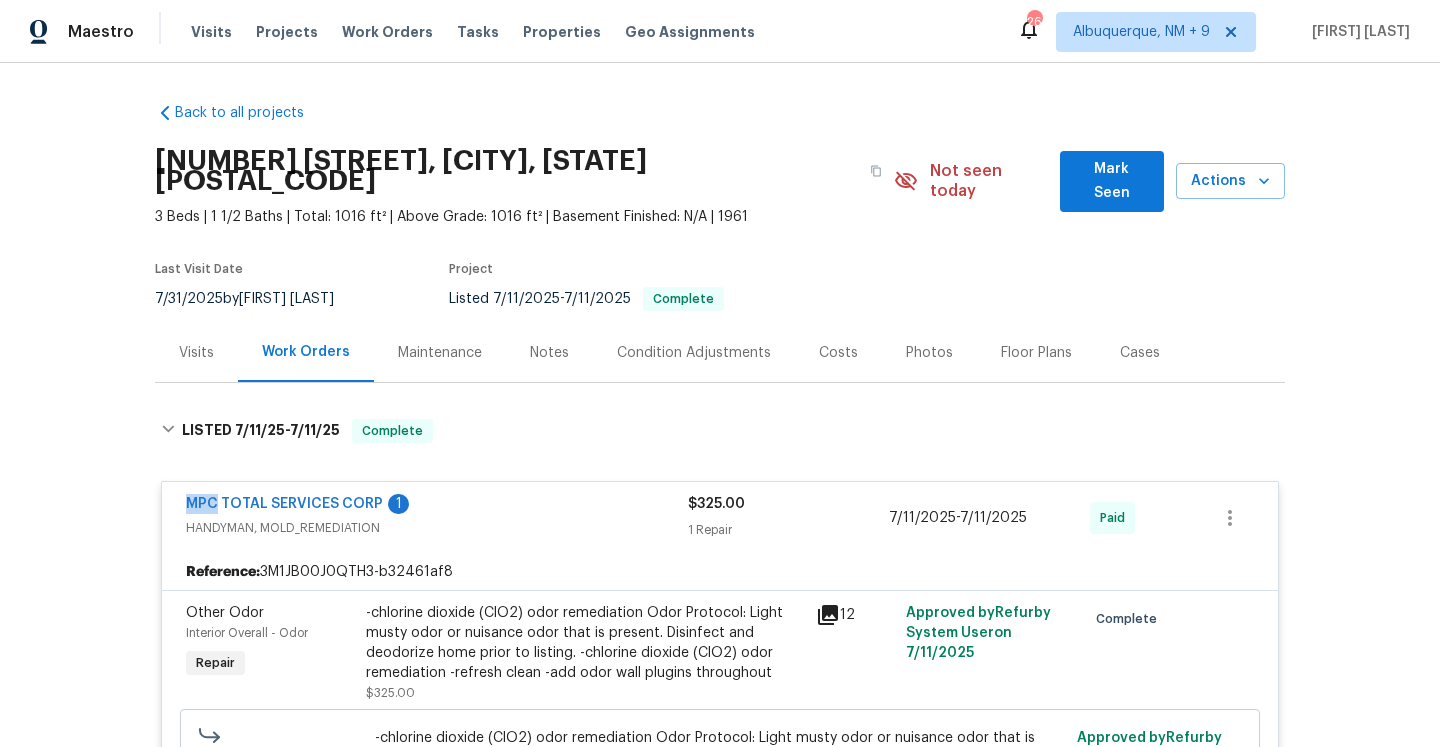 click on "Back to all projects 327 NW 11th Ave, Delray Beach, FL 33444 3 Beds | 1 1/2 Baths | Total: 1016 ft² | Above Grade: 1016 ft² | Basement Finished: N/A | 1961 Not seen today Mark Seen Actions Last Visit Date 7/31/2025  by  Alex Baquerizo   Project Listed   7/11/2025  -  7/11/2025 Complete Visits Work Orders Maintenance Notes Condition Adjustments Costs Photos Floor Plans Cases LISTED   7/11/25  -  7/11/25 Complete MPC TOTAL SERVICES CORP 1 HANDYMAN, MOLD_REMEDIATION $325.00 1 Repair 7/11/2025  -  7/11/2025 Paid Reference:  3M1JB00J0QTH3-b32461af8 Other Odor Interior Overall - Odor Repair -chlorine dioxide (ClO2) odor remediation  Odor Protocol: Light musty odor or nuisance odor that is
present. Disinfect and deodorize home prior to listing.
-chlorine dioxide (ClO2) odor remediation
-refresh clean
-add odor wall plugins throughout $325.00   12 Approved by  Refurby System User  on   7/11/2025 Complete $325.00 Reason:  description Approved by  Refurby System User  on  7/14/2025 LISTED   6/18/25  -  7/8/25  -" at bounding box center (720, 691) 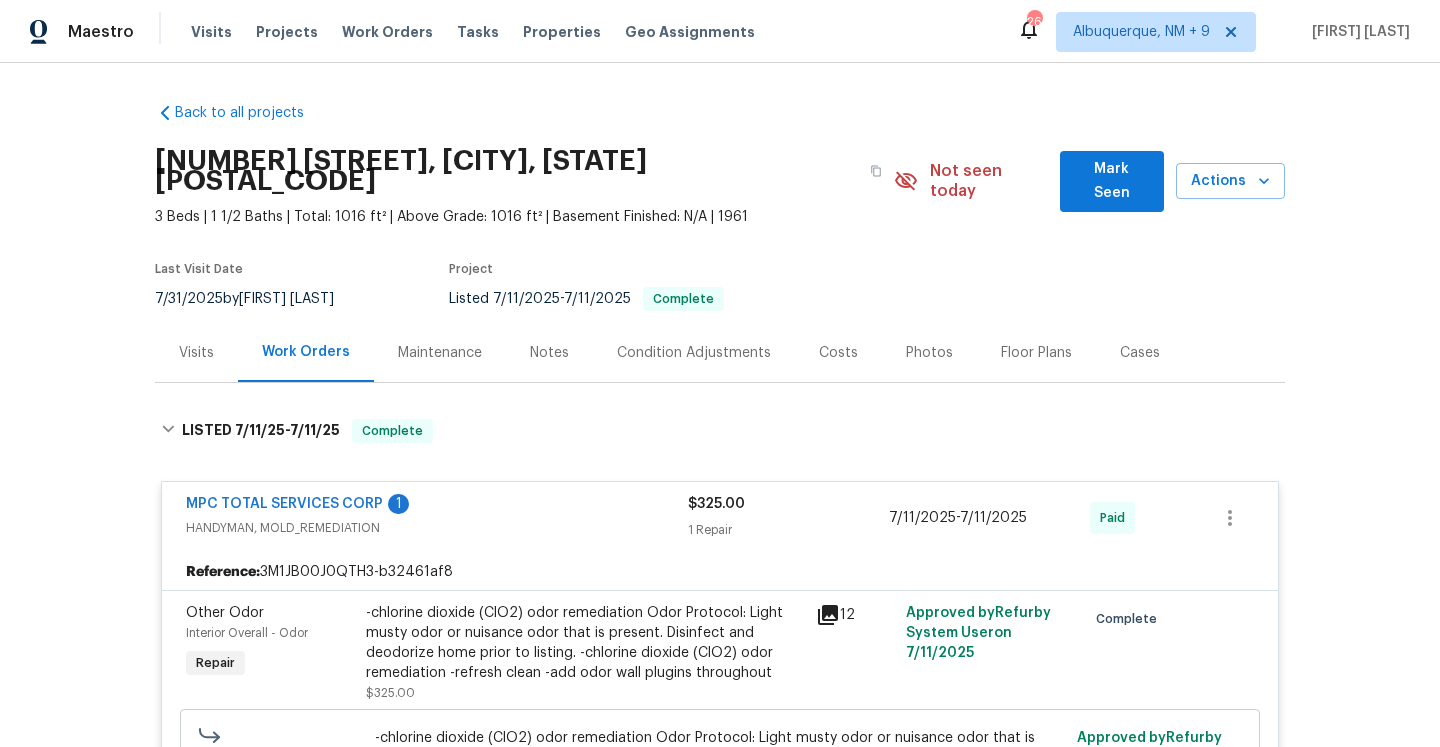 click on "Visits" at bounding box center (196, 352) 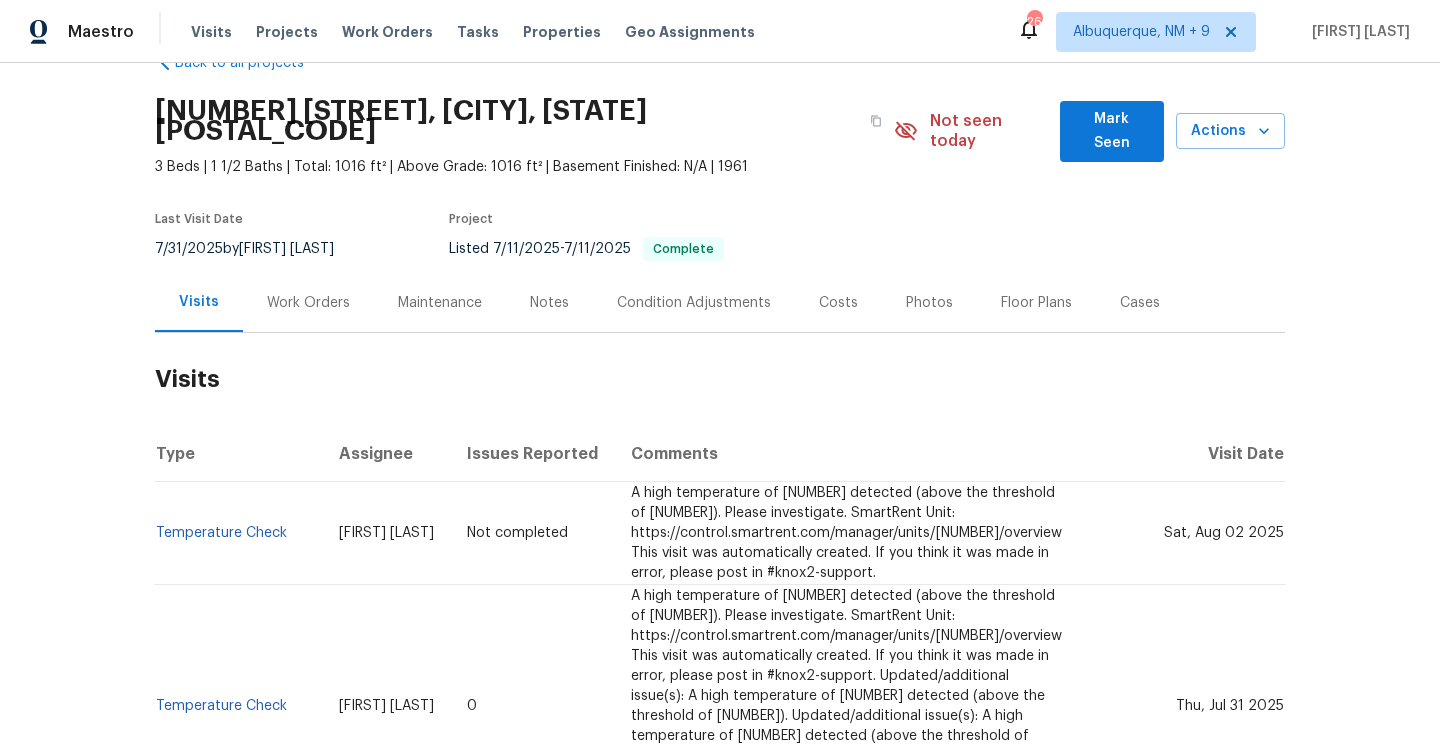 scroll, scrollTop: 116, scrollLeft: 0, axis: vertical 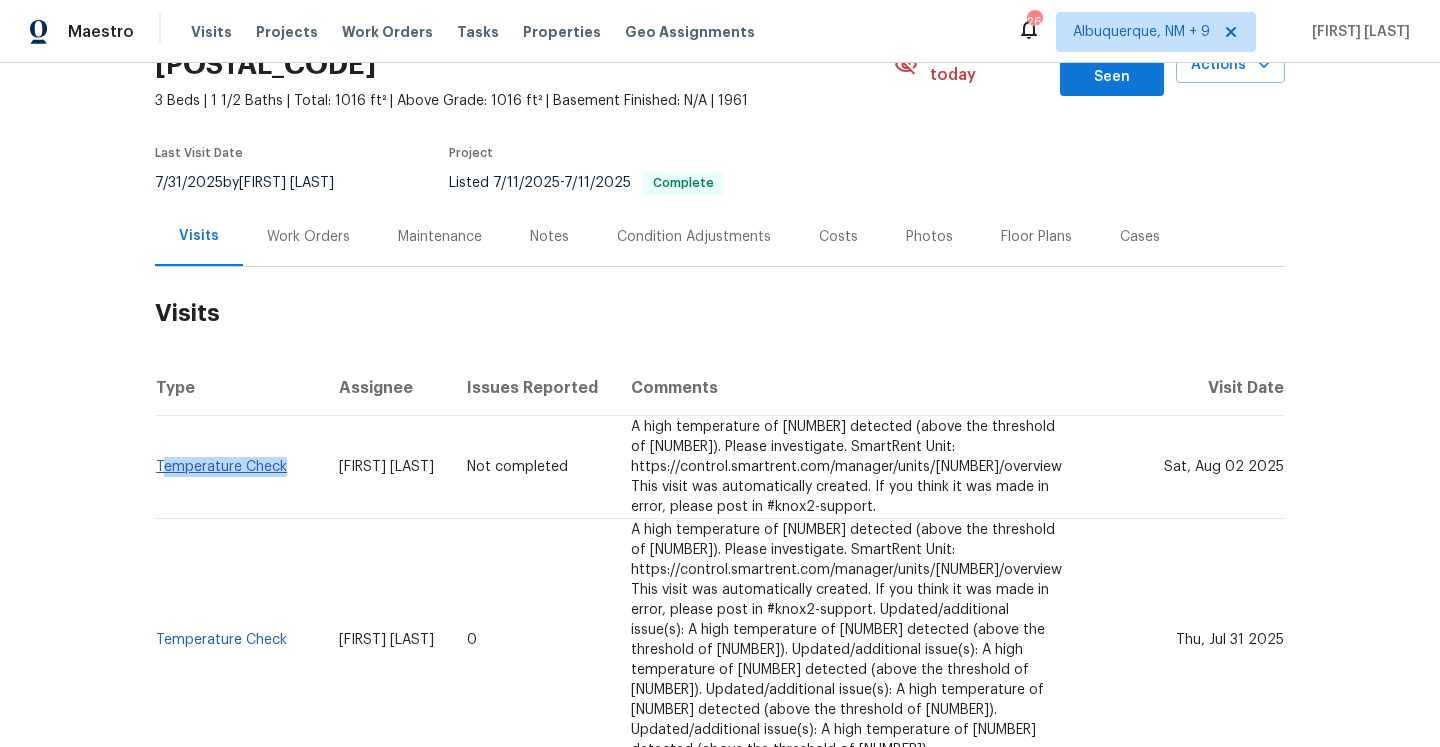 drag, startPoint x: 289, startPoint y: 457, endPoint x: 159, endPoint y: 453, distance: 130.06152 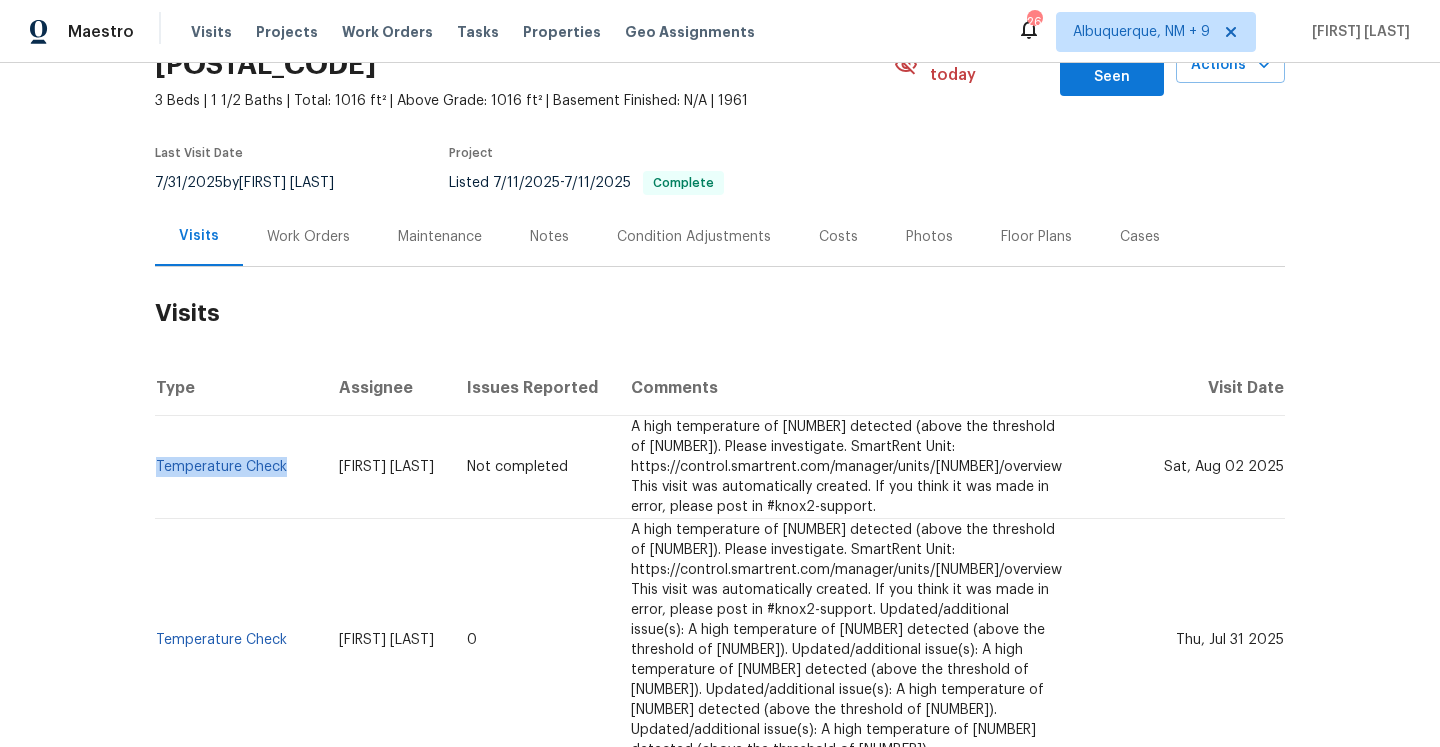 copy on "Temperature Check" 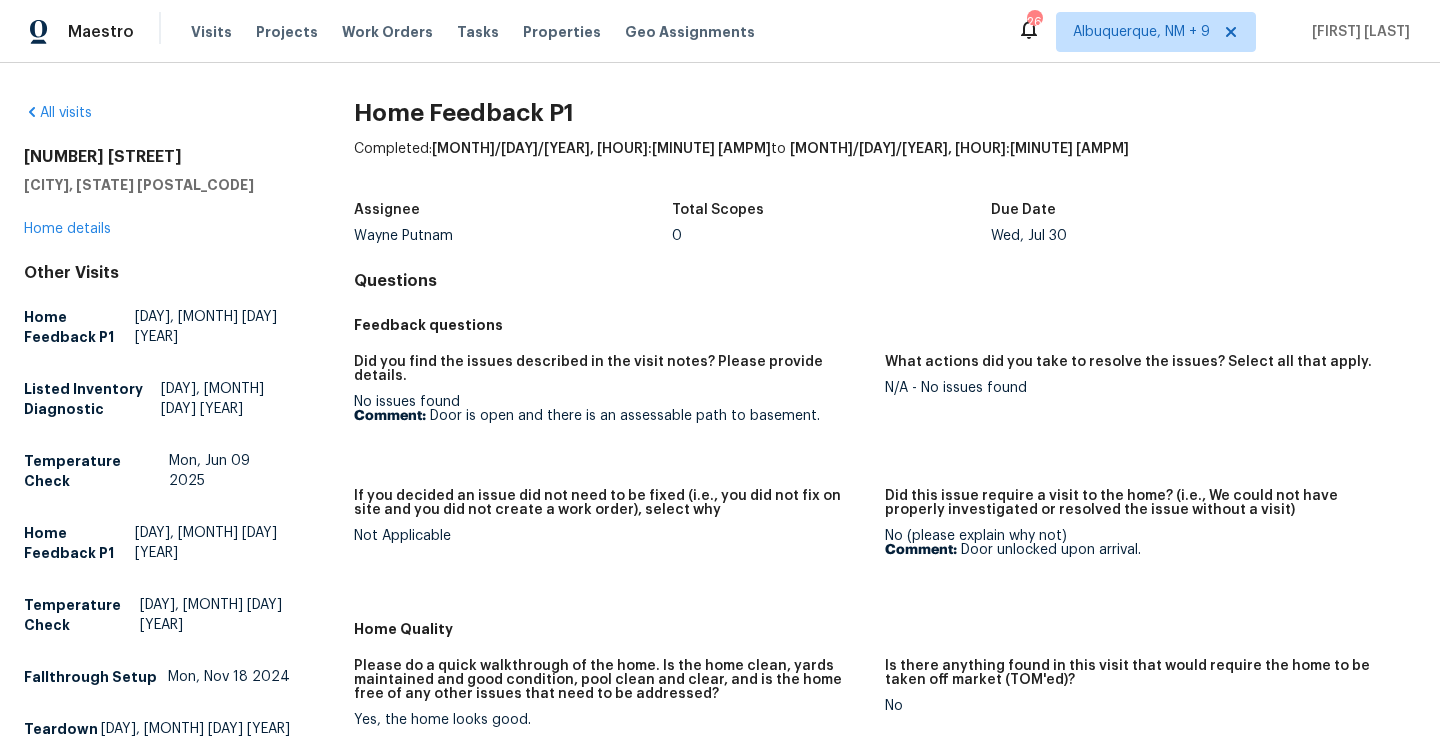 scroll, scrollTop: 0, scrollLeft: 0, axis: both 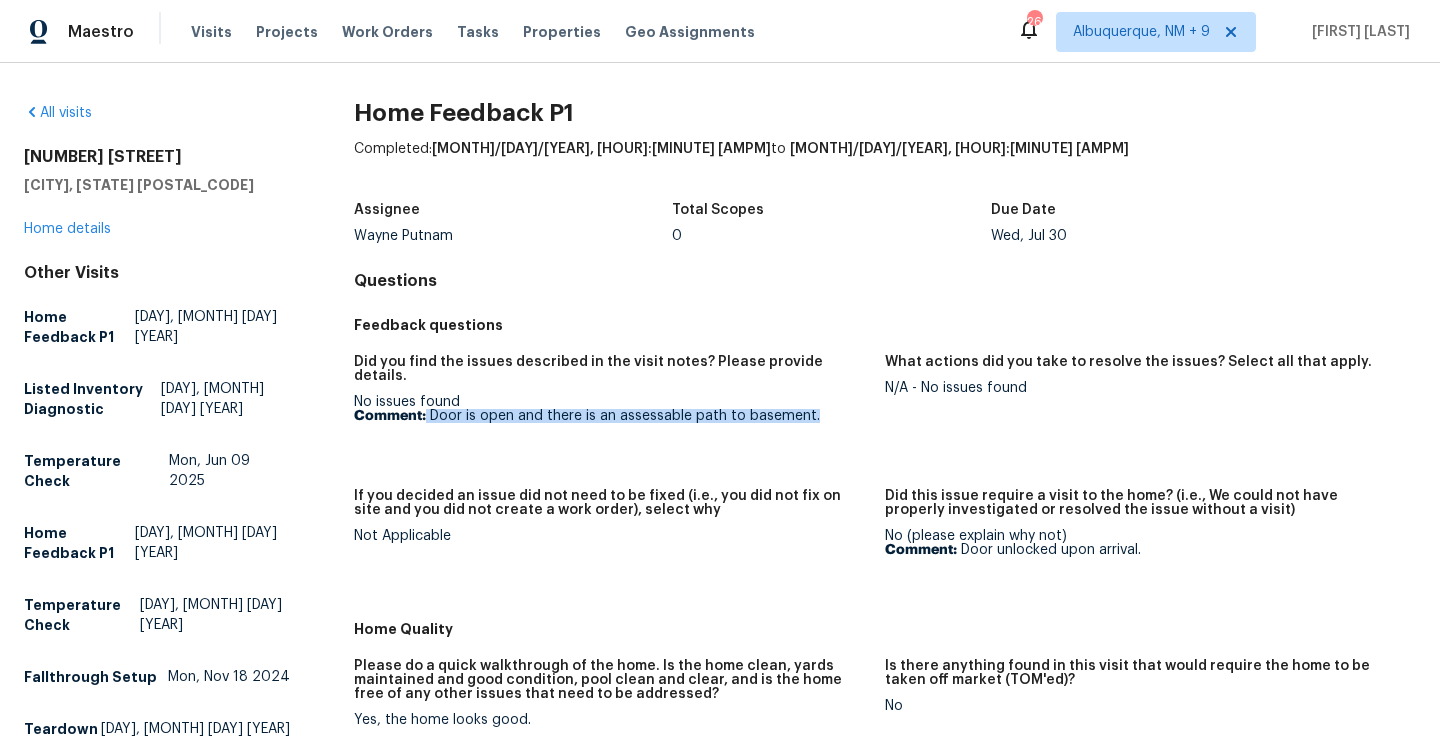 drag, startPoint x: 426, startPoint y: 402, endPoint x: 822, endPoint y: 410, distance: 396.0808 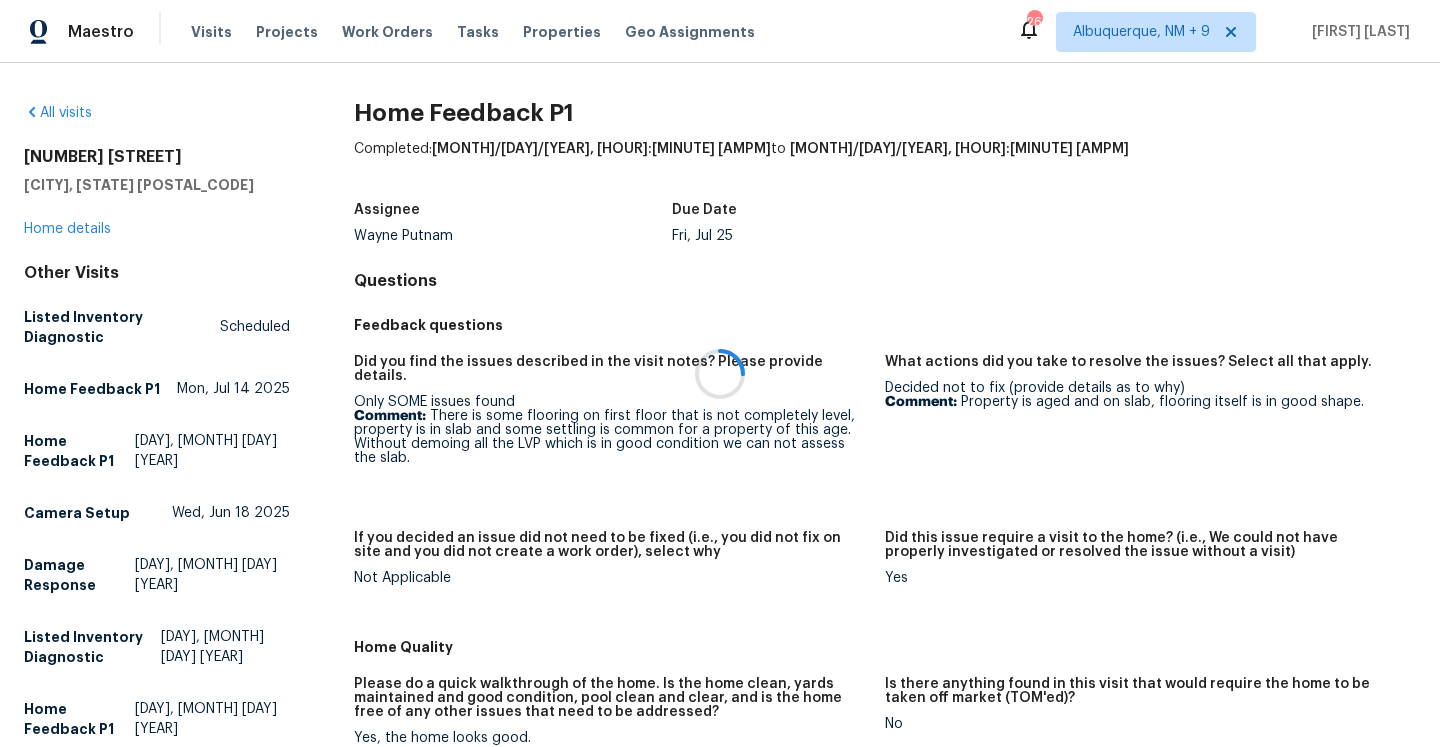 scroll, scrollTop: 0, scrollLeft: 0, axis: both 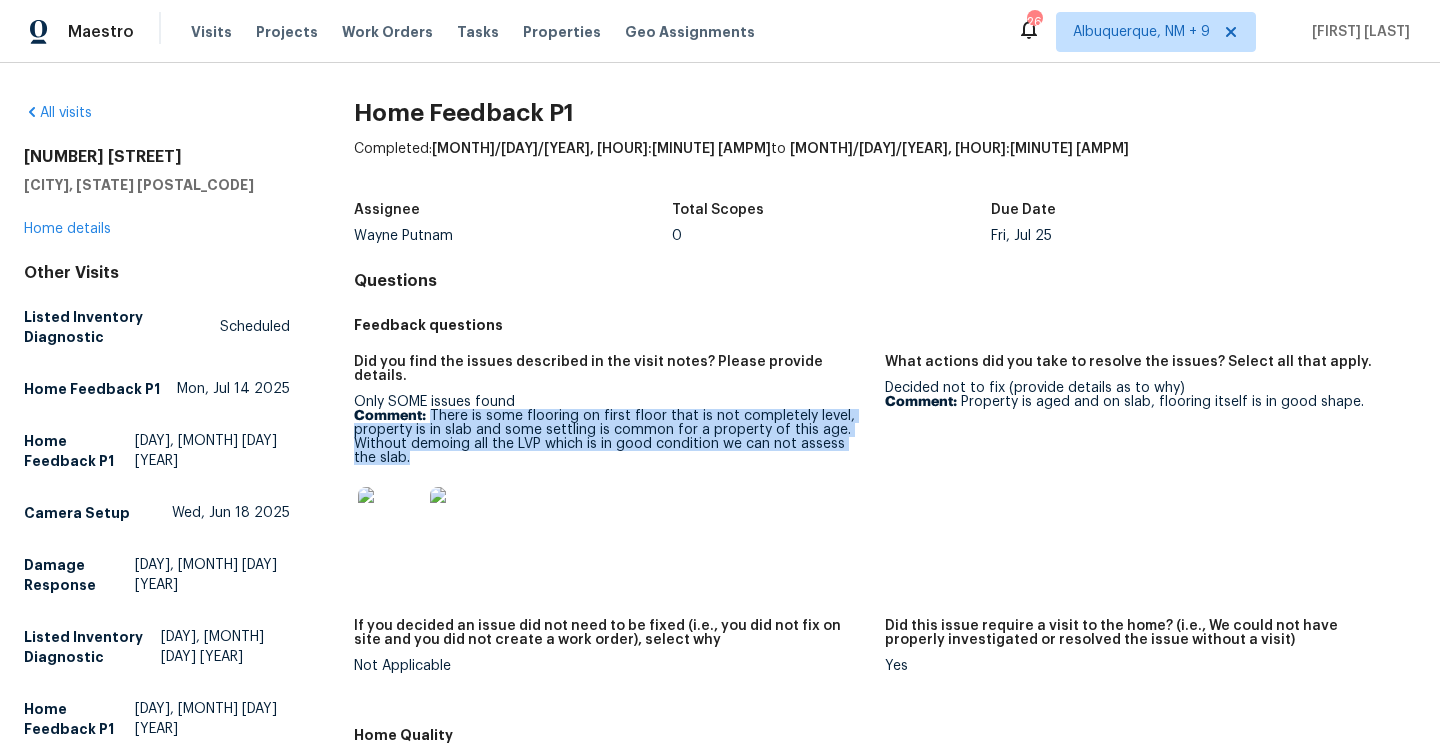 drag, startPoint x: 430, startPoint y: 403, endPoint x: 454, endPoint y: 439, distance: 43.266617 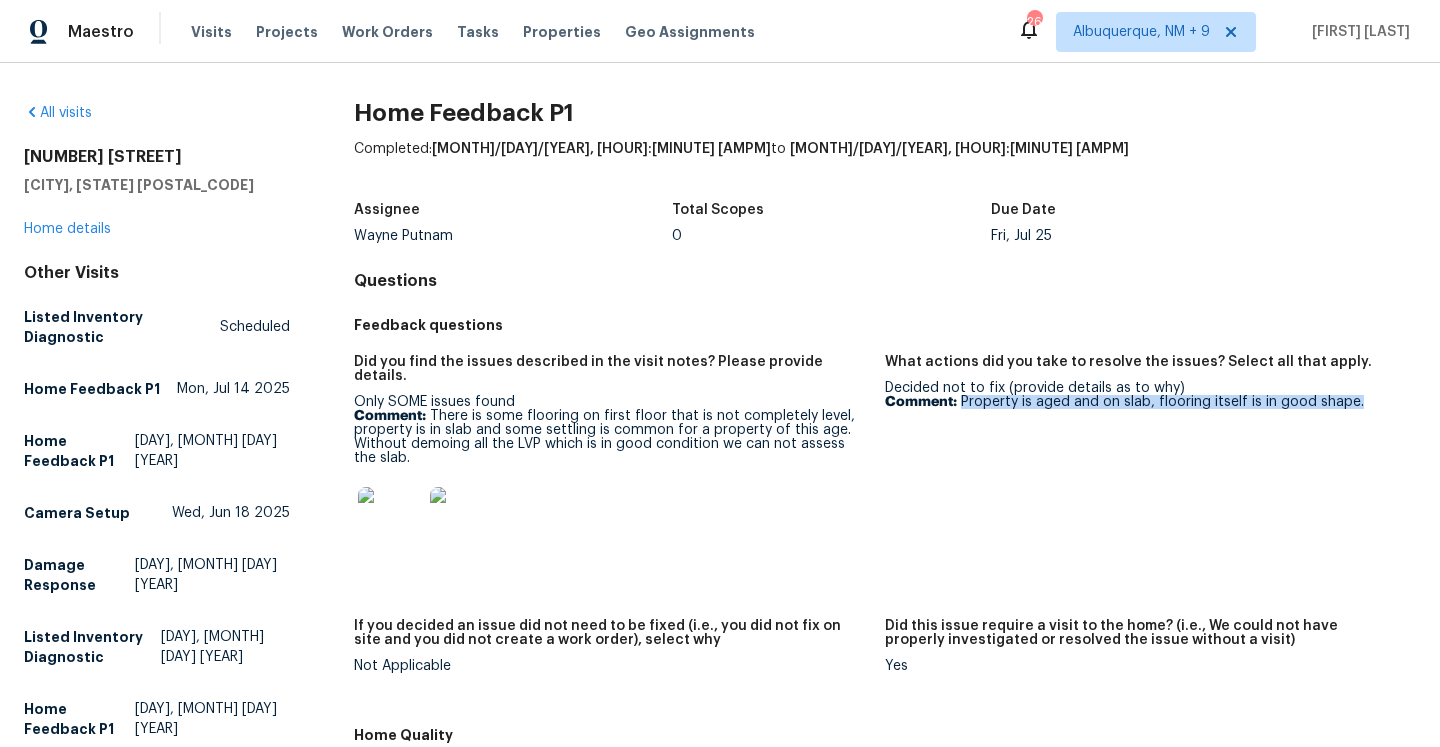 drag, startPoint x: 964, startPoint y: 402, endPoint x: 1361, endPoint y: 400, distance: 397.00504 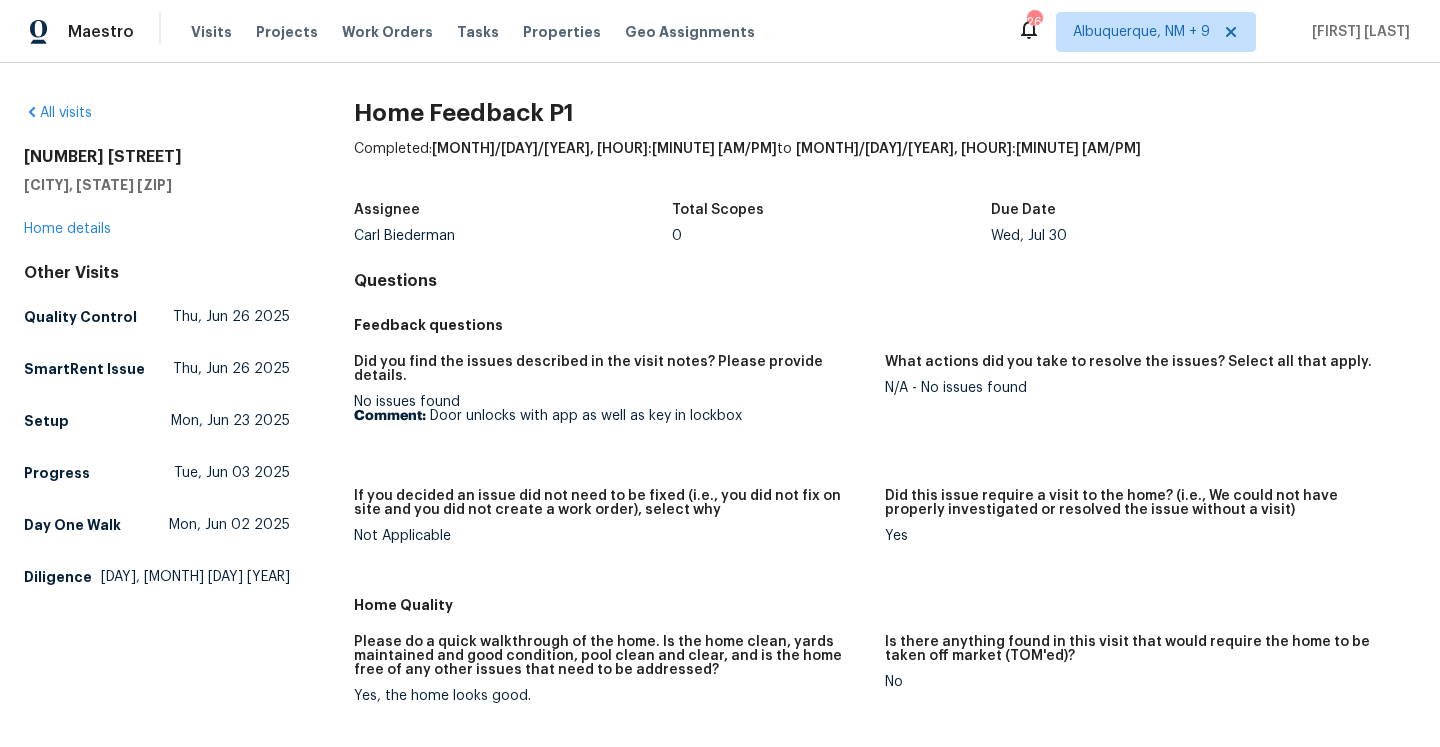 scroll, scrollTop: 0, scrollLeft: 0, axis: both 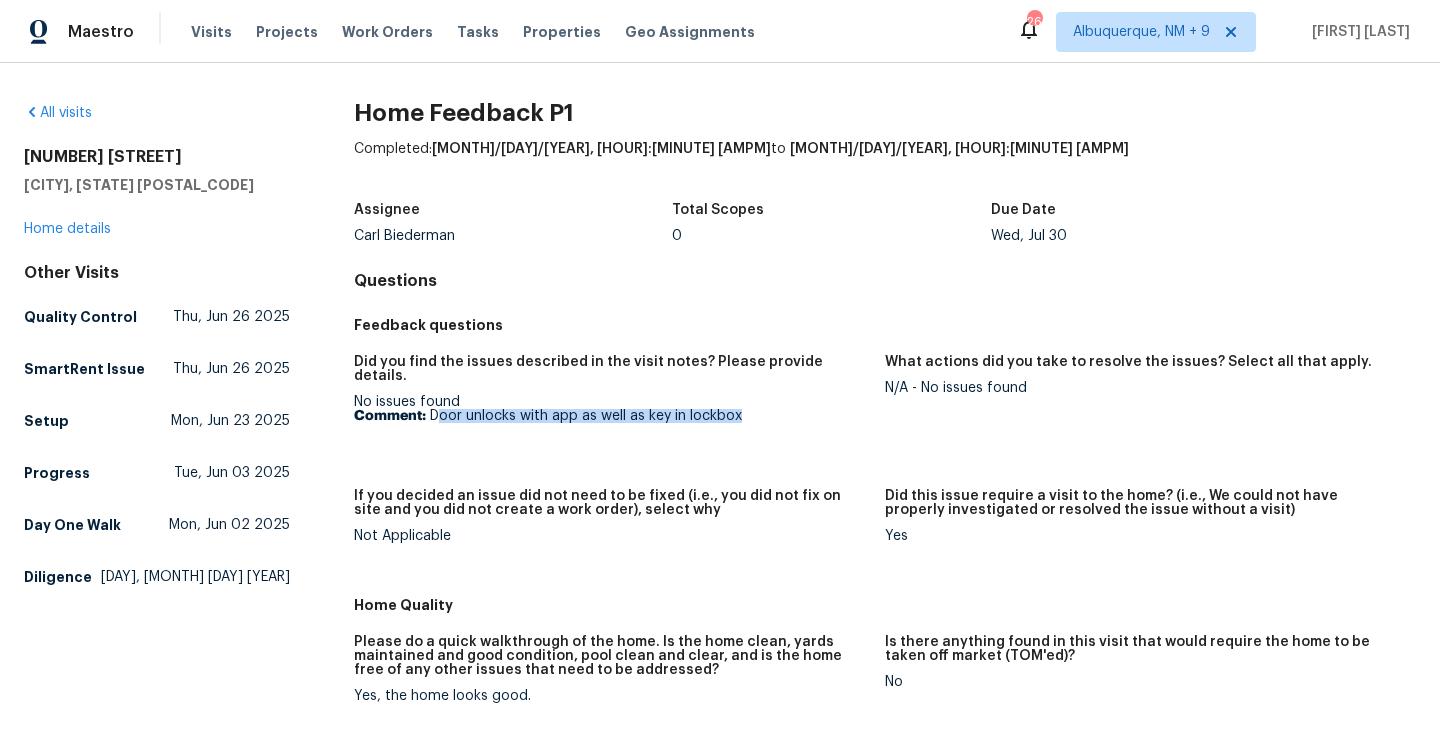drag, startPoint x: 436, startPoint y: 401, endPoint x: 766, endPoint y: 398, distance: 330.01364 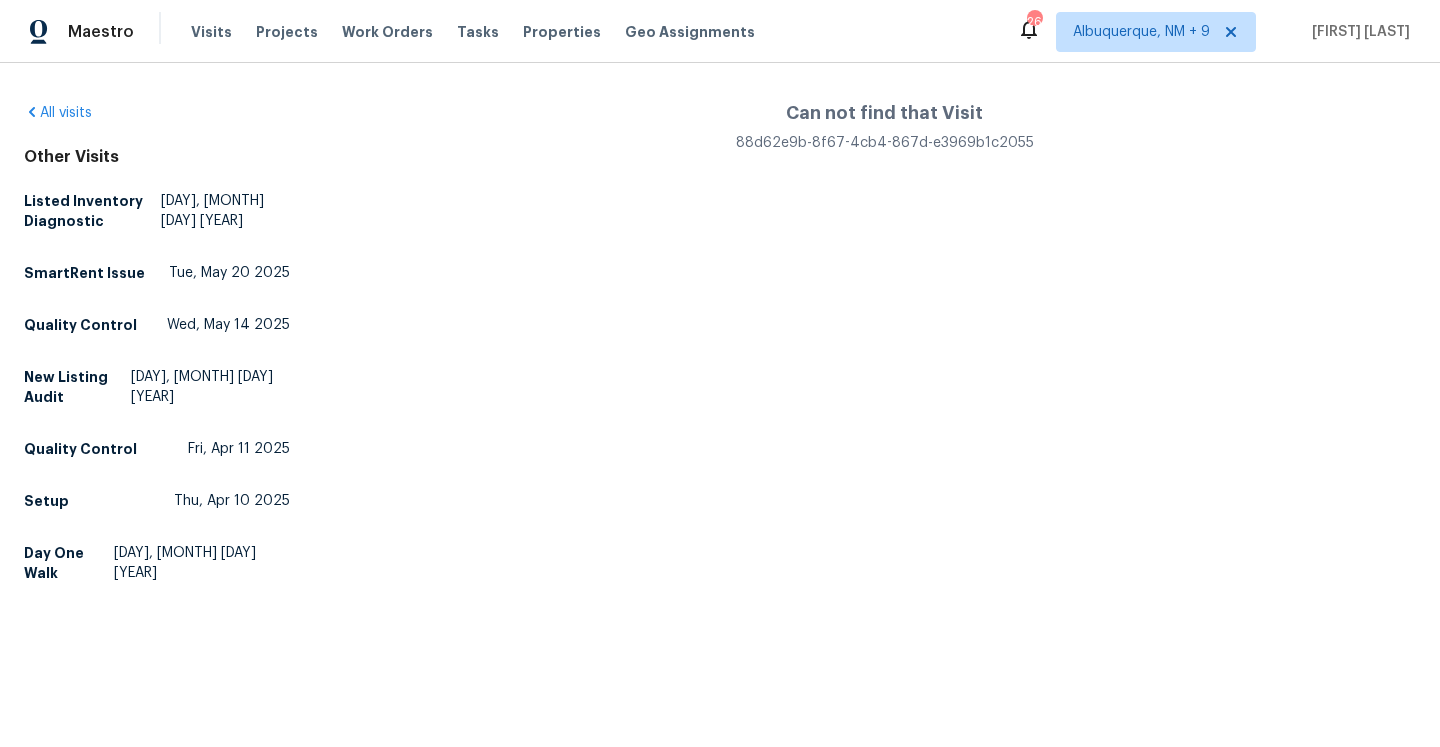 scroll, scrollTop: 0, scrollLeft: 0, axis: both 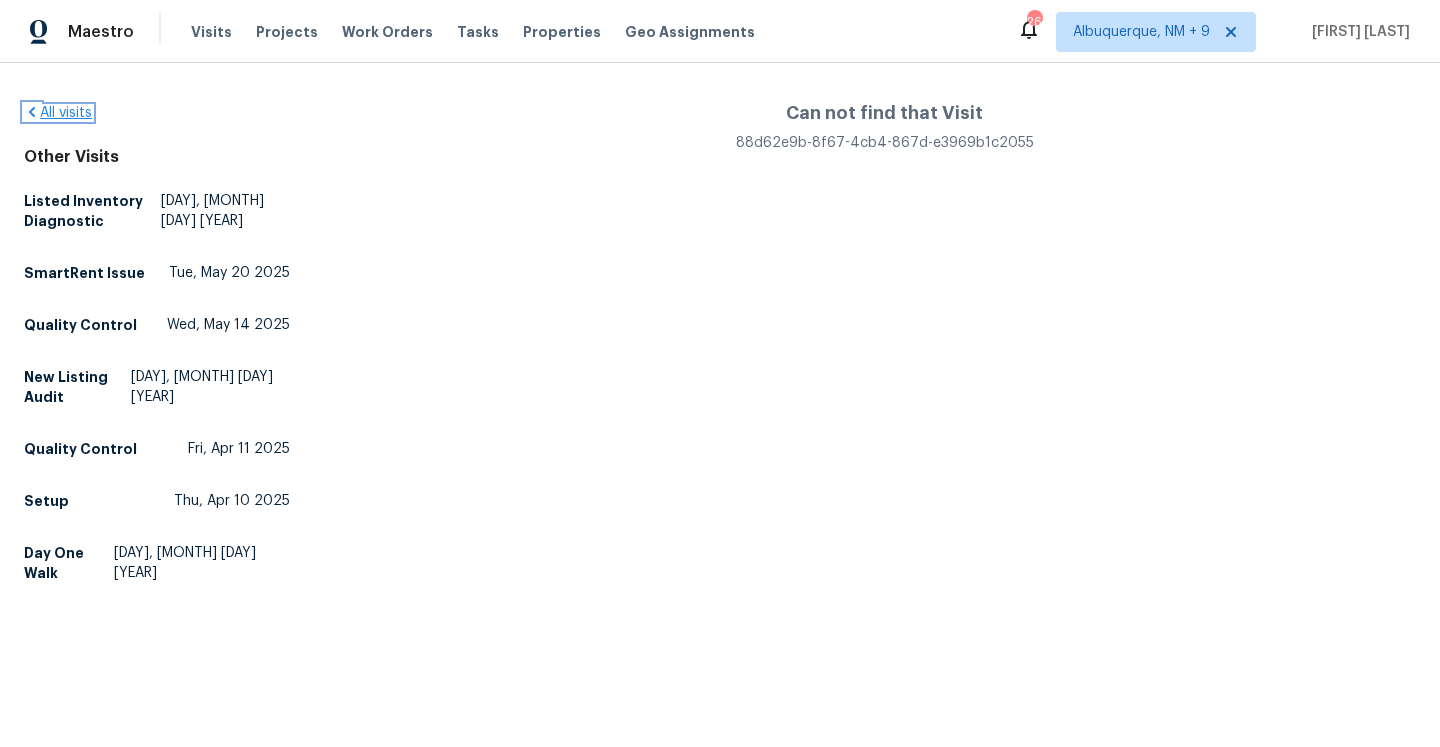 click on "All visits" at bounding box center (58, 113) 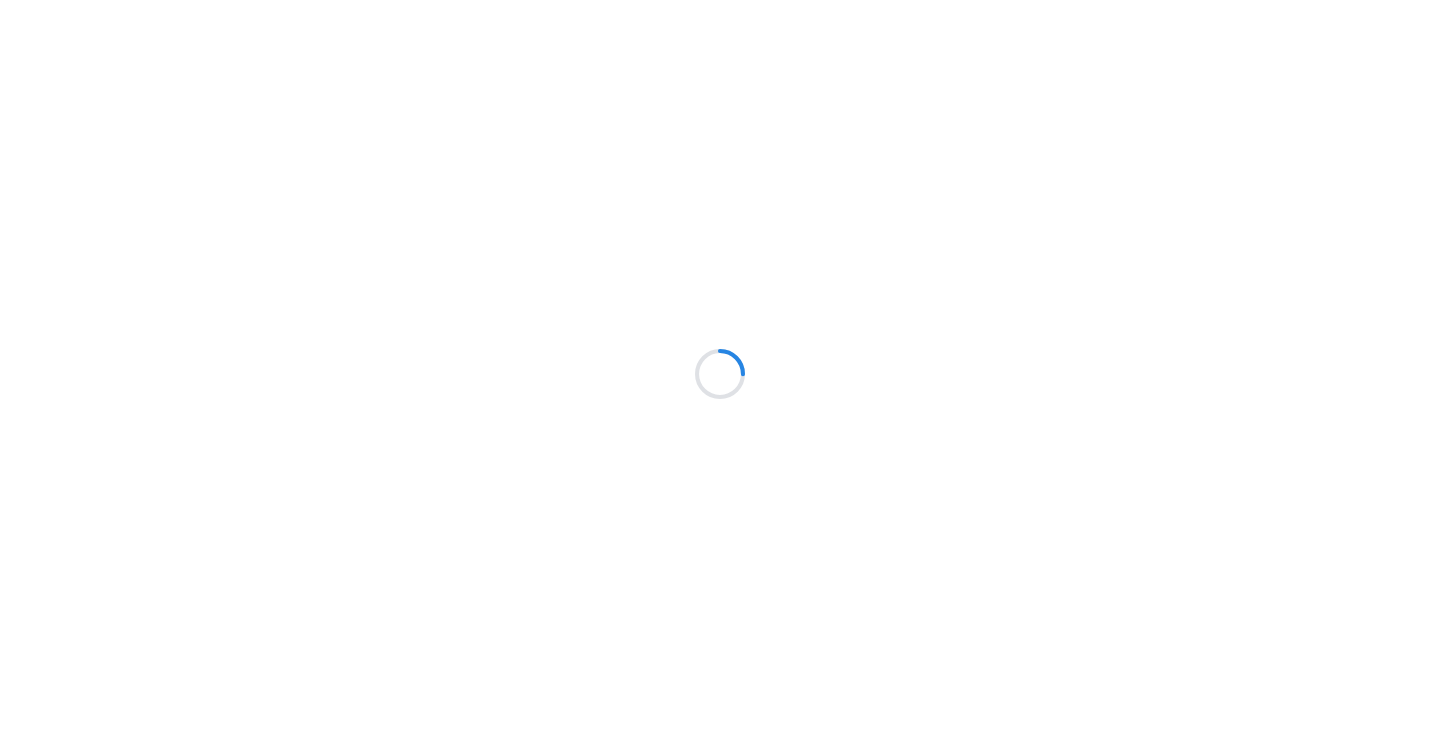 scroll, scrollTop: 0, scrollLeft: 0, axis: both 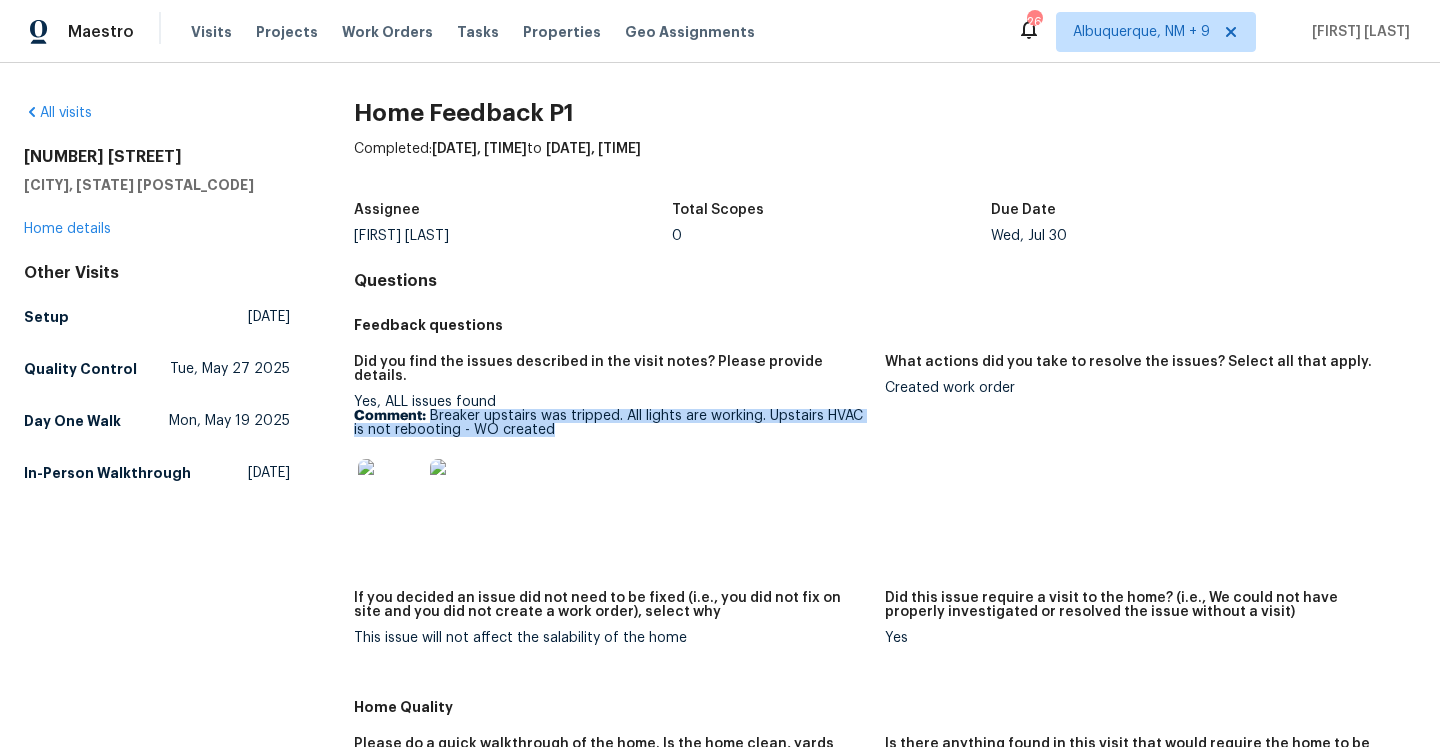 drag, startPoint x: 429, startPoint y: 401, endPoint x: 599, endPoint y: 418, distance: 170.84789 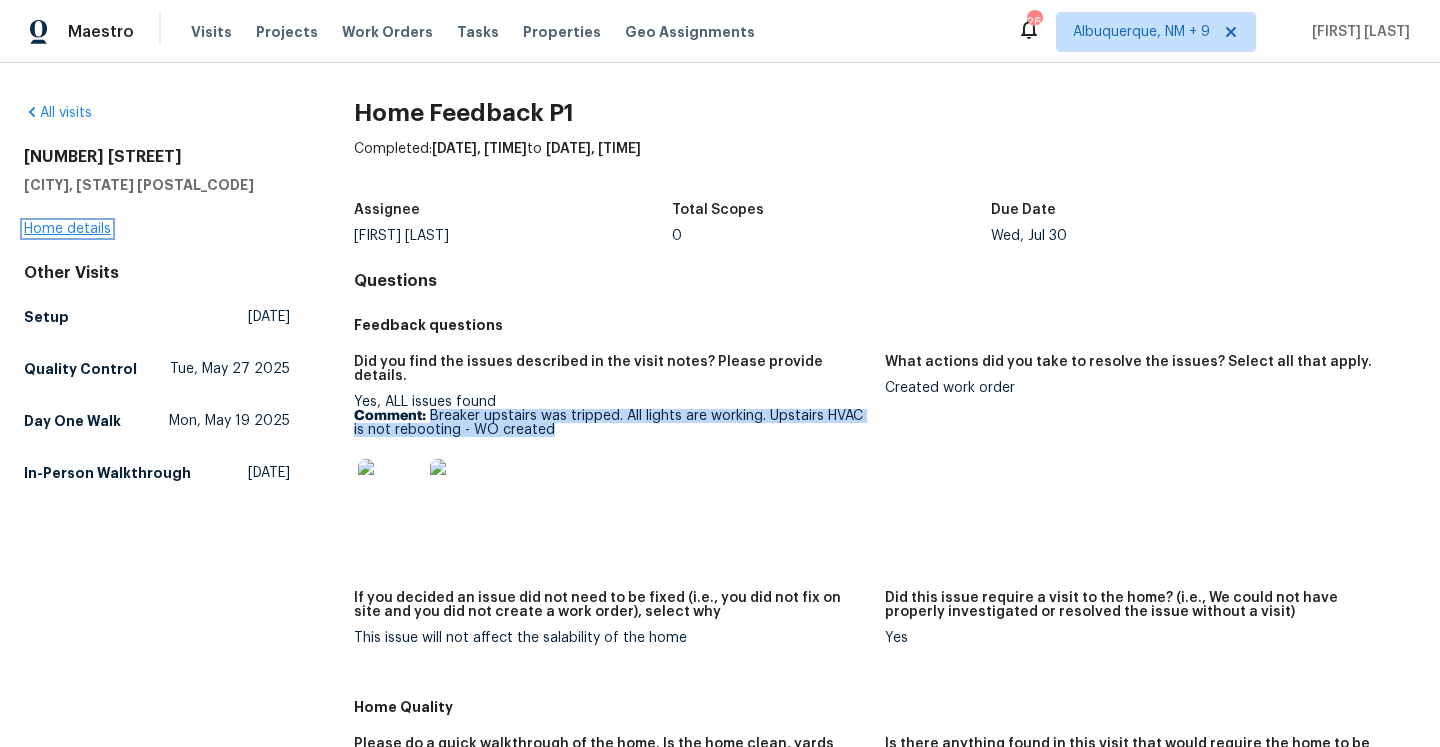 click on "Home details" at bounding box center (67, 229) 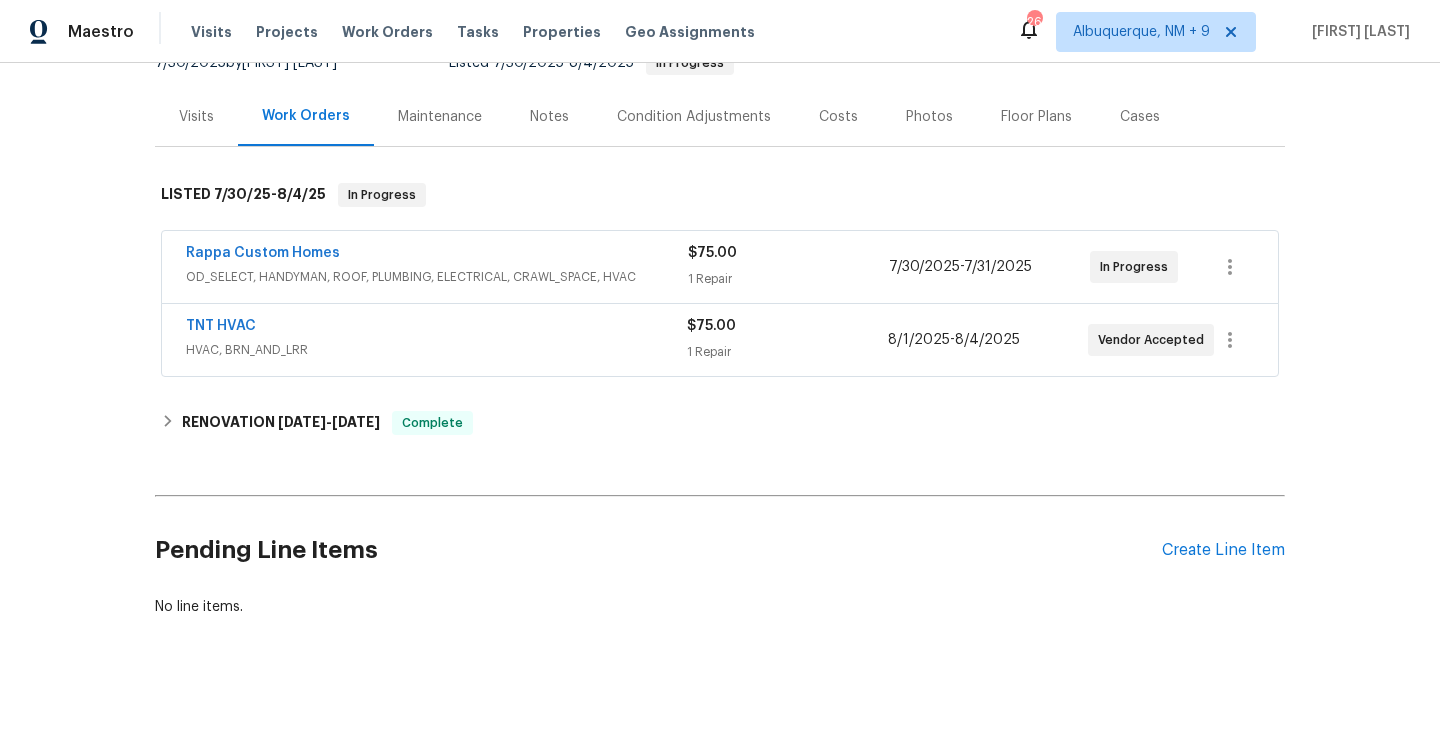 scroll, scrollTop: 222, scrollLeft: 0, axis: vertical 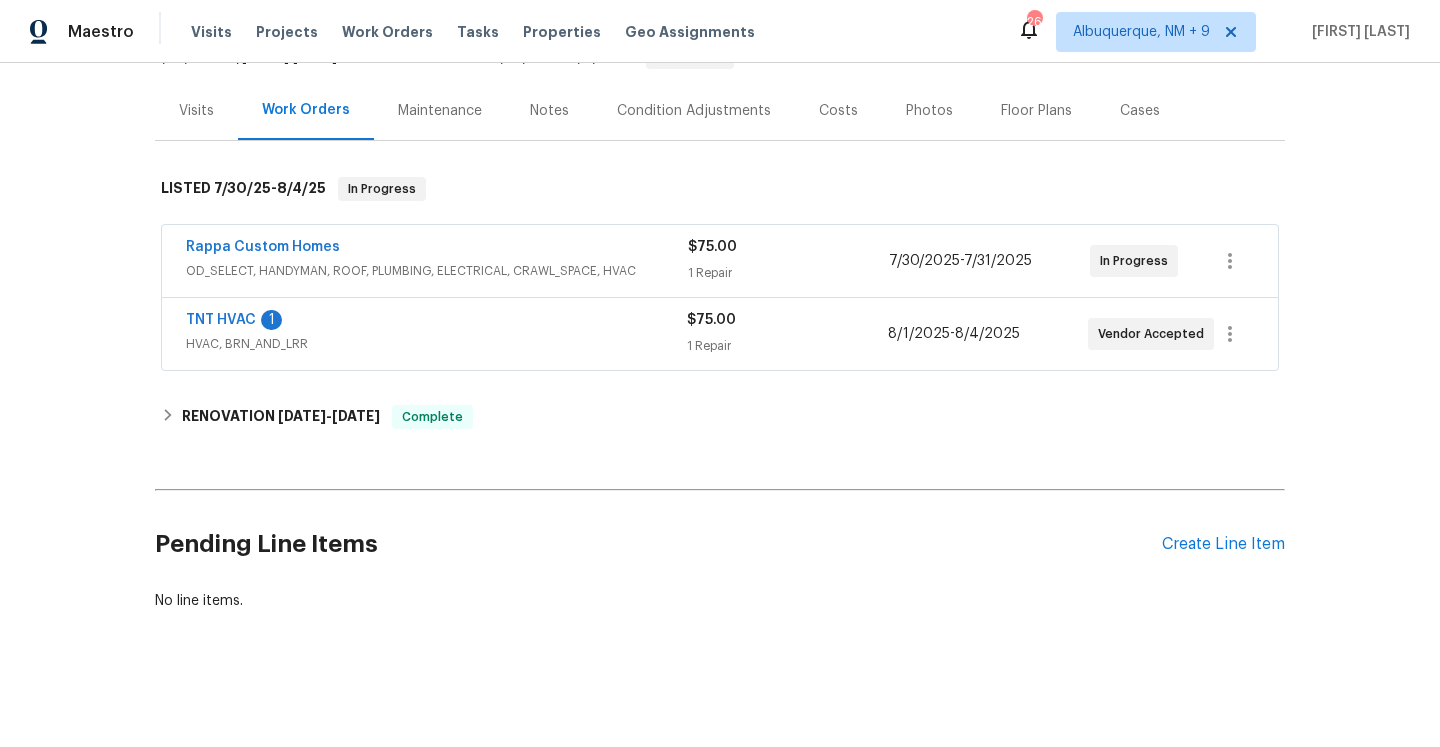 click on "OD_SELECT, HANDYMAN, ROOF, PLUMBING, ELECTRICAL, CRAWL_SPACE, HVAC" at bounding box center [437, 271] 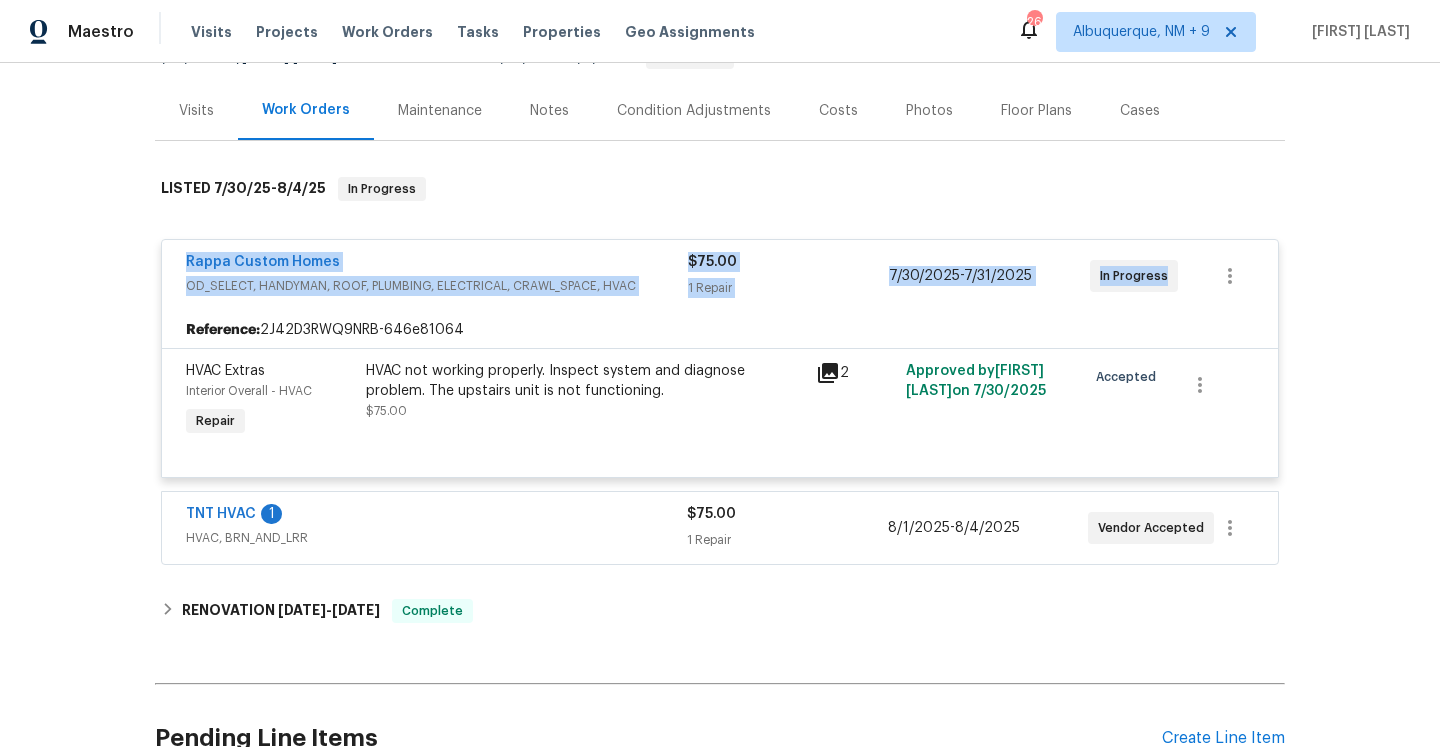 drag, startPoint x: 179, startPoint y: 261, endPoint x: 1188, endPoint y: 270, distance: 1009.04016 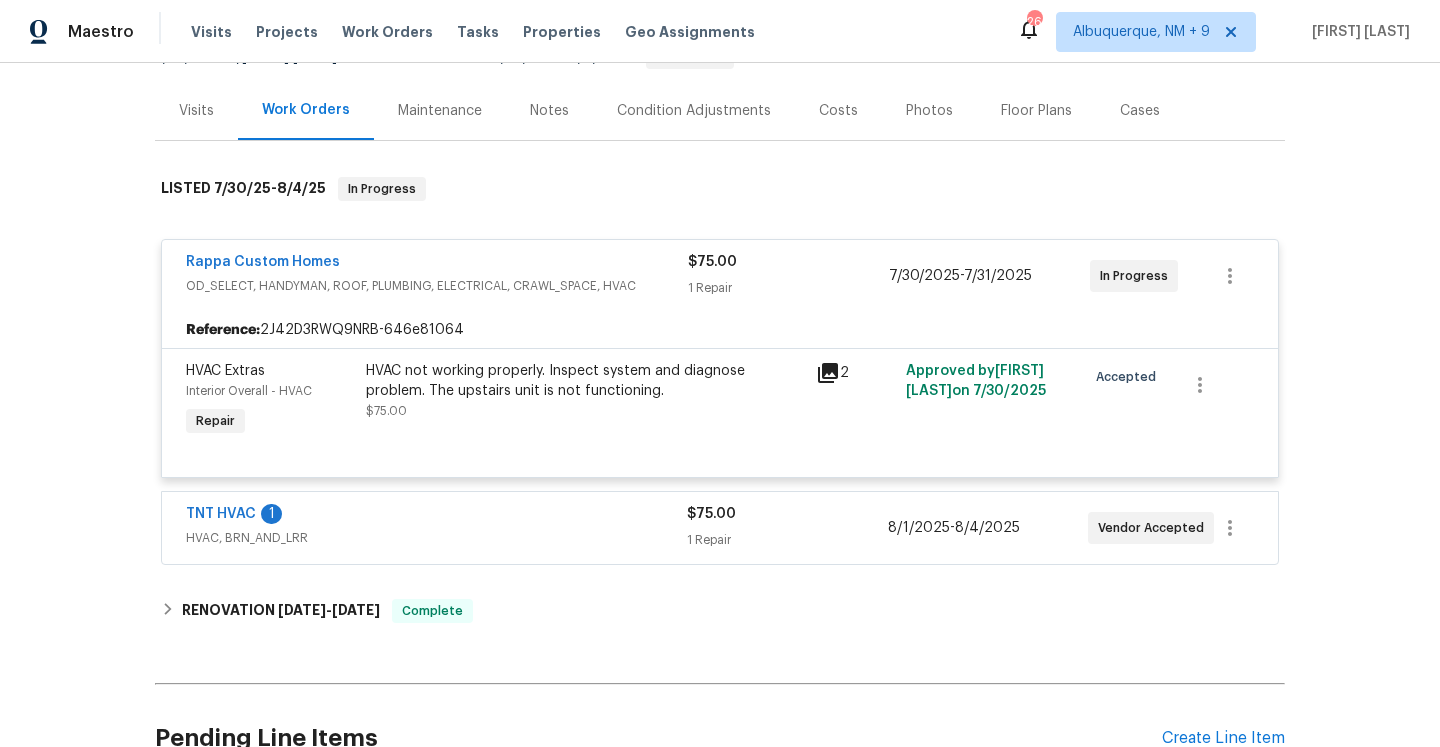 click on "TNT HVAC 1 HVAC, BRN_AND_LRR $75.00 1 Repair [DATE]  -  [DATE] Vendor Accepted" at bounding box center [720, 528] 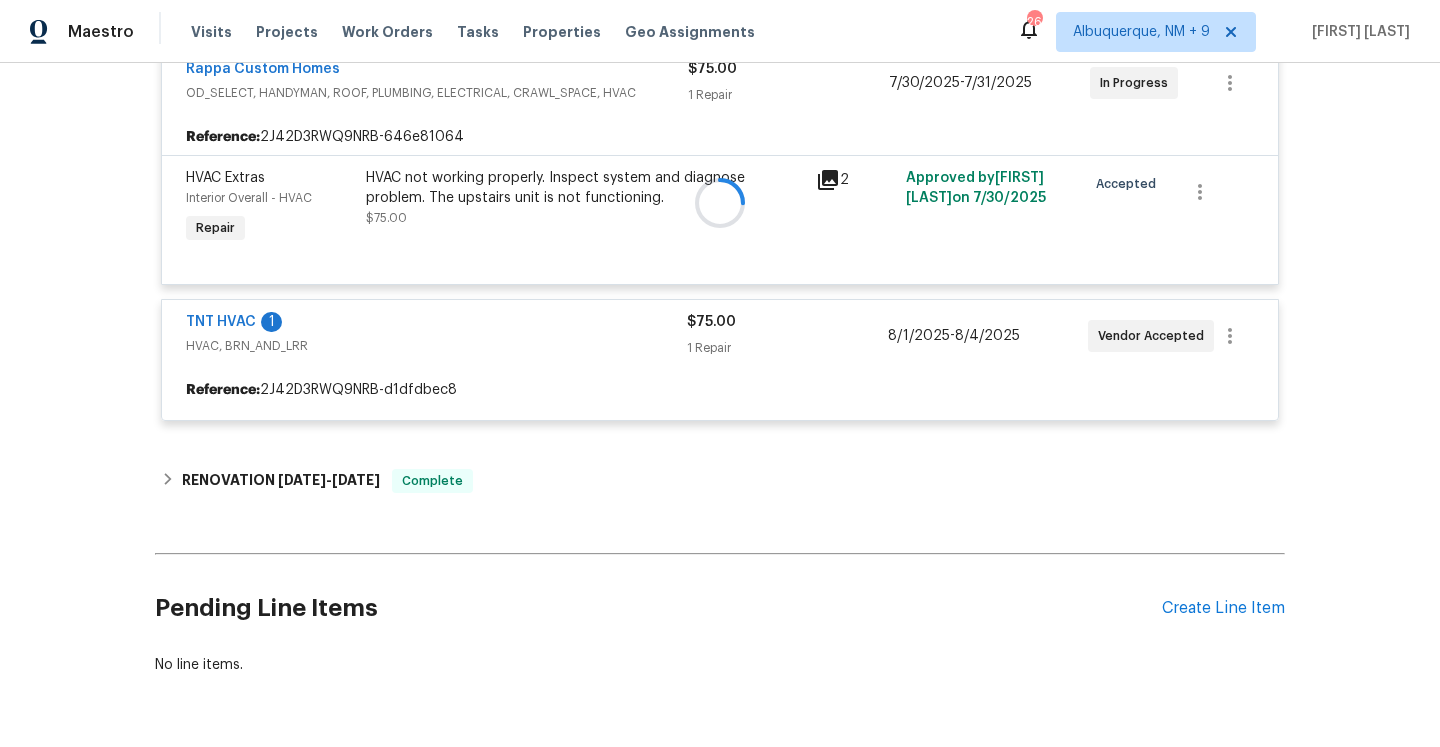 scroll, scrollTop: 445, scrollLeft: 0, axis: vertical 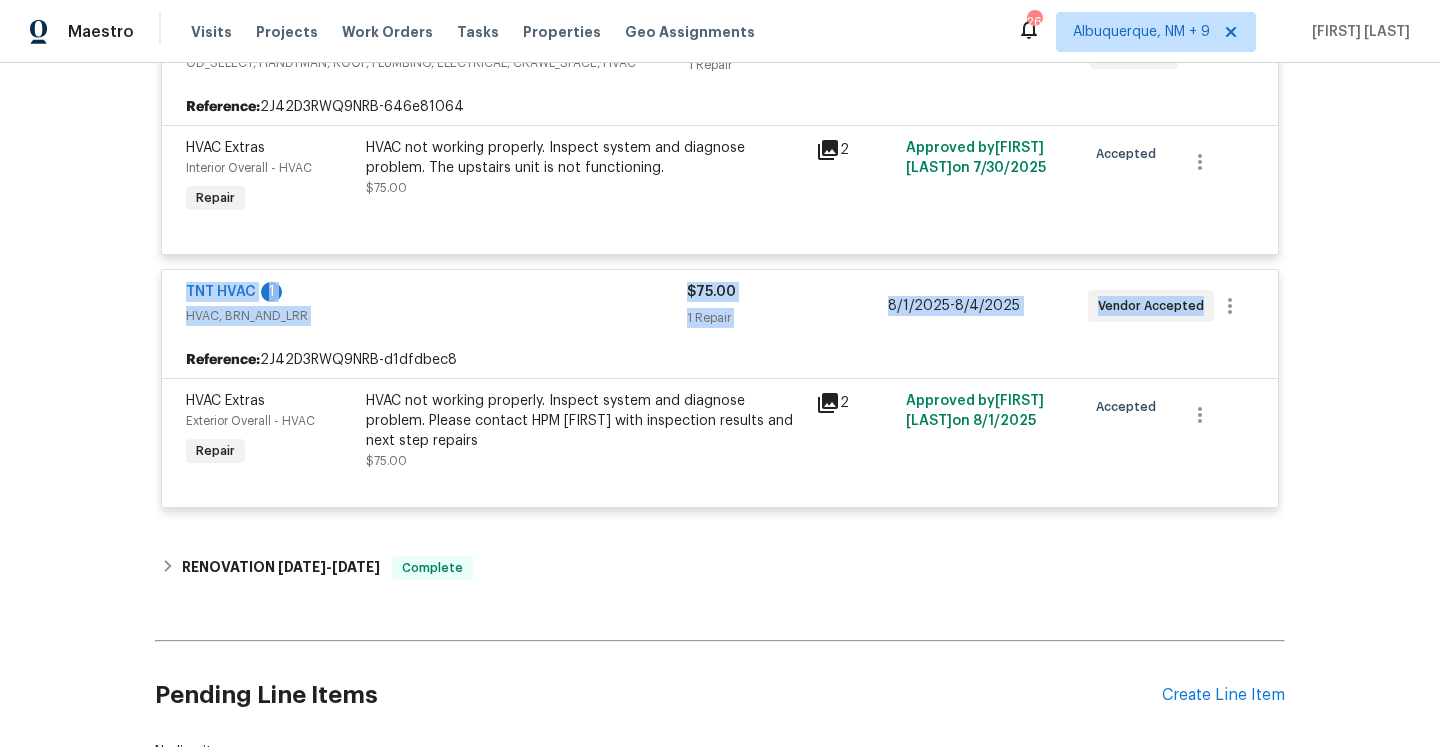 drag, startPoint x: 176, startPoint y: 296, endPoint x: 983, endPoint y: 345, distance: 808.48627 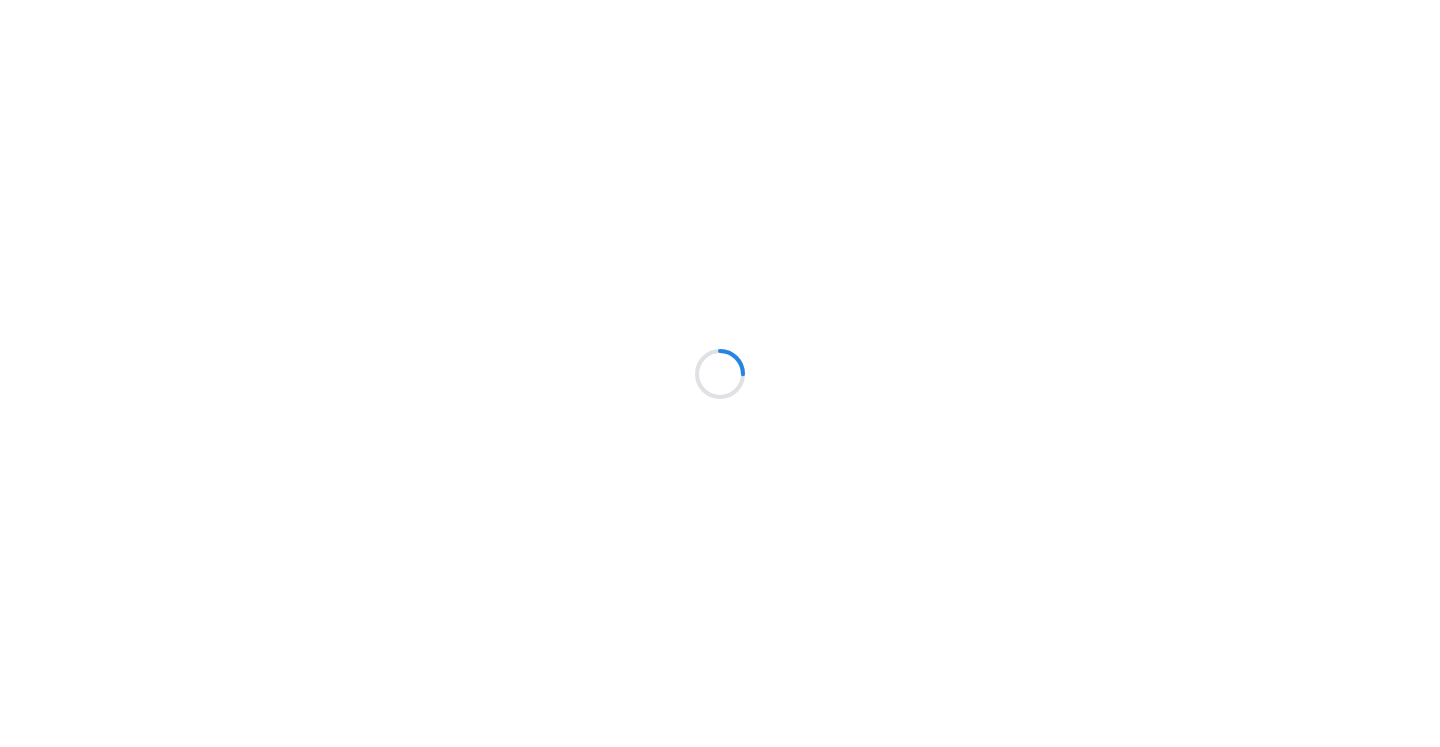 scroll, scrollTop: 0, scrollLeft: 0, axis: both 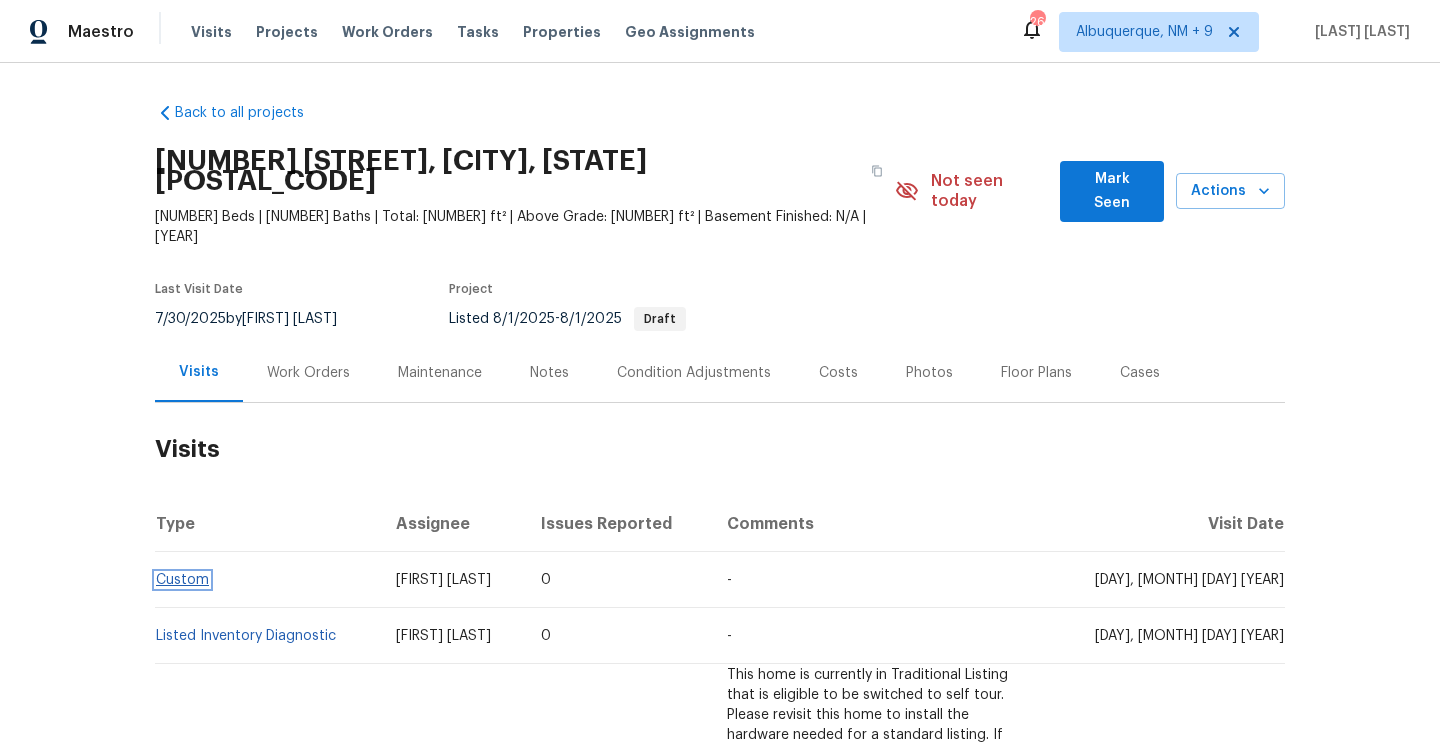 click on "Custom" at bounding box center (182, 580) 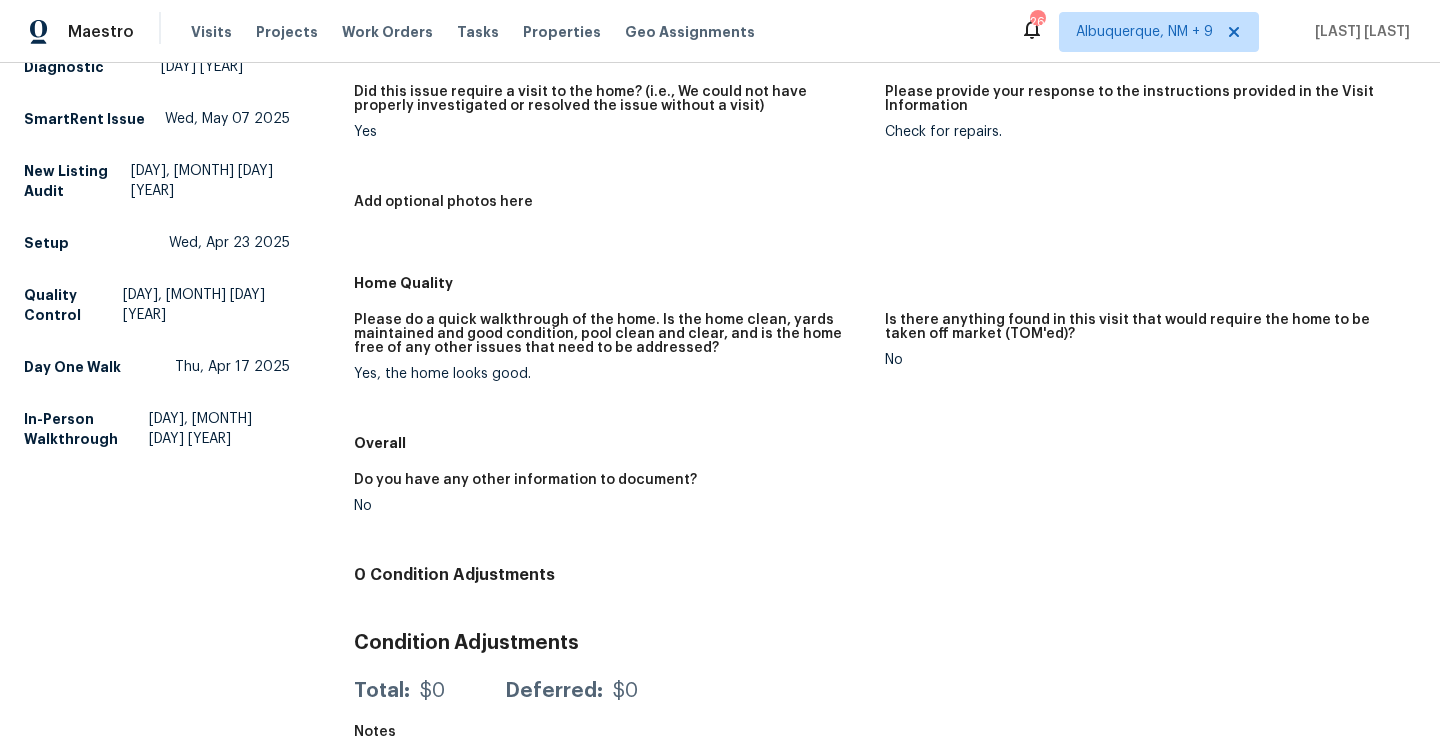 scroll, scrollTop: 0, scrollLeft: 0, axis: both 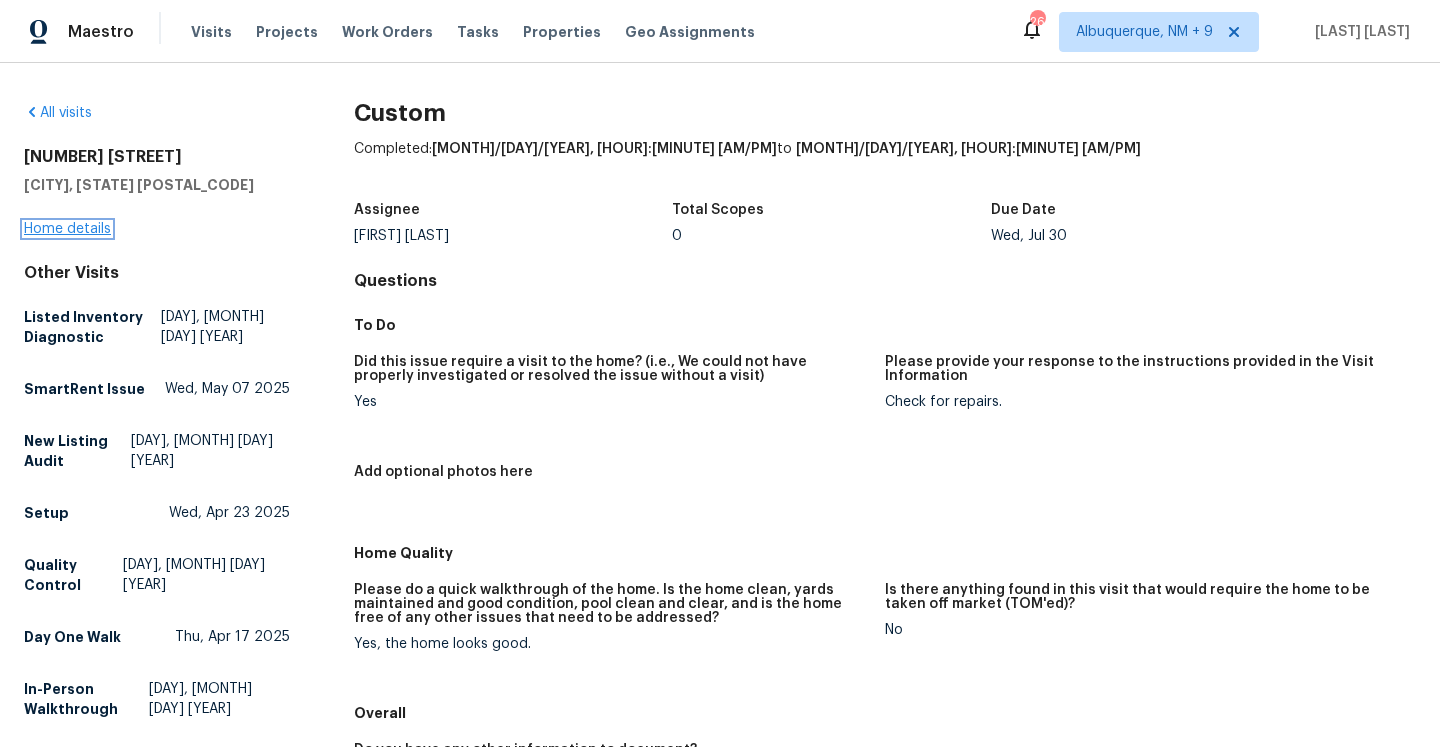 click on "Home details" at bounding box center (67, 229) 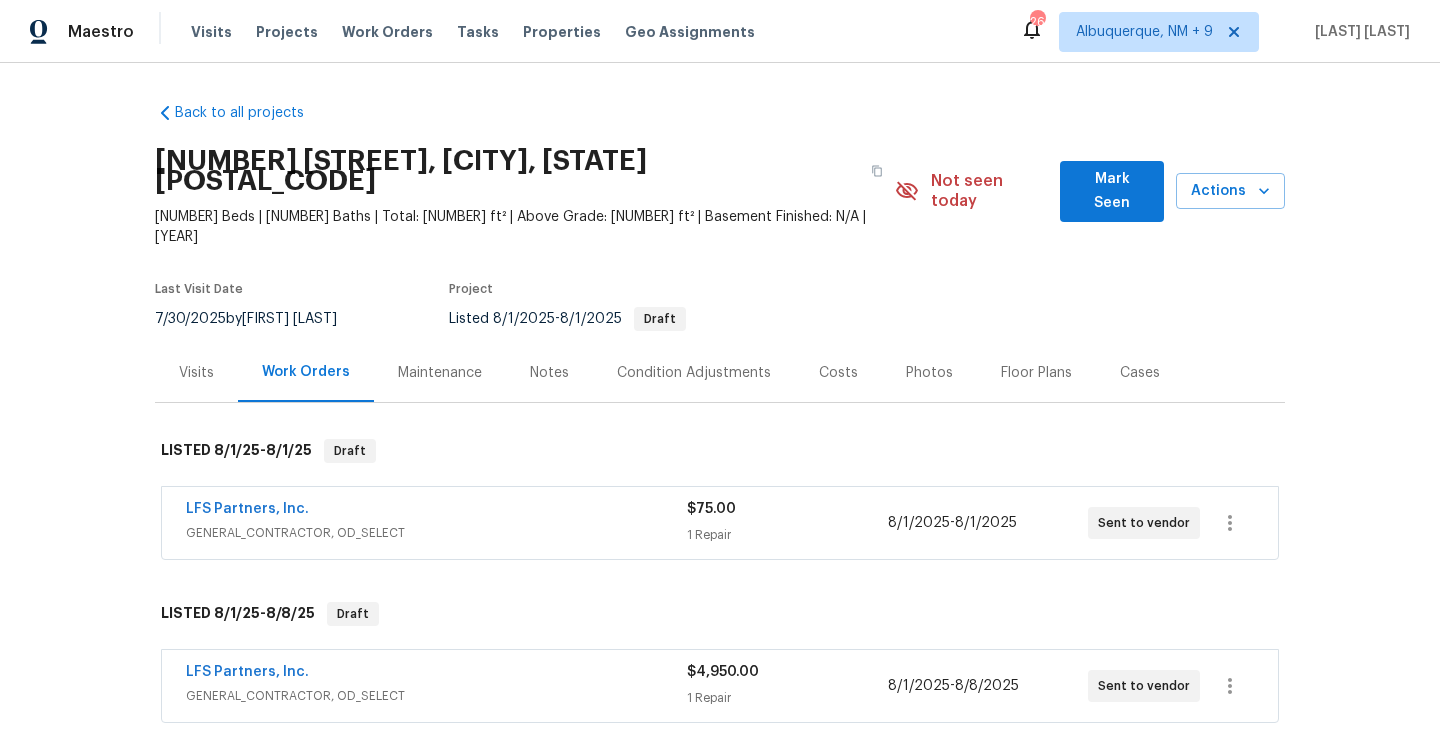 click on "GENERAL_CONTRACTOR, OD_SELECT" at bounding box center [436, 696] 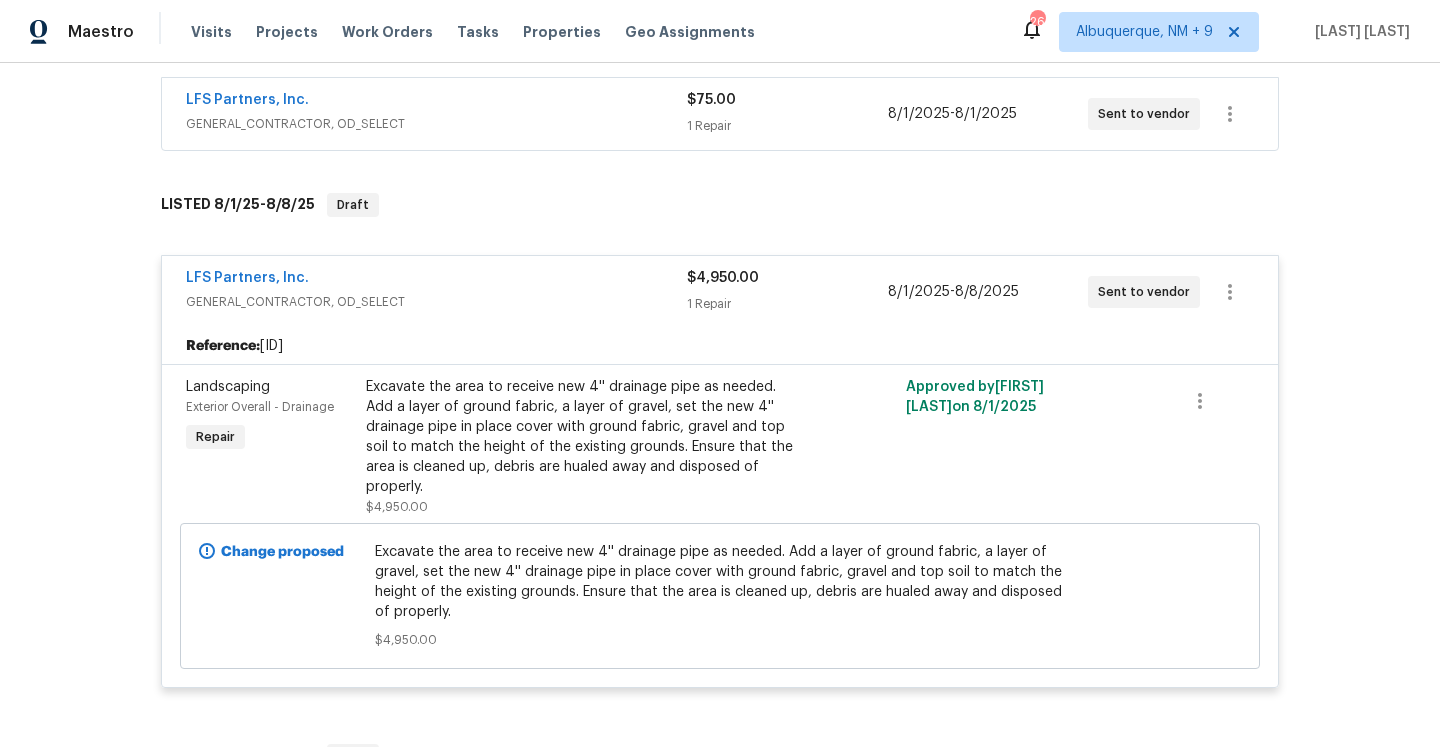 scroll, scrollTop: 423, scrollLeft: 0, axis: vertical 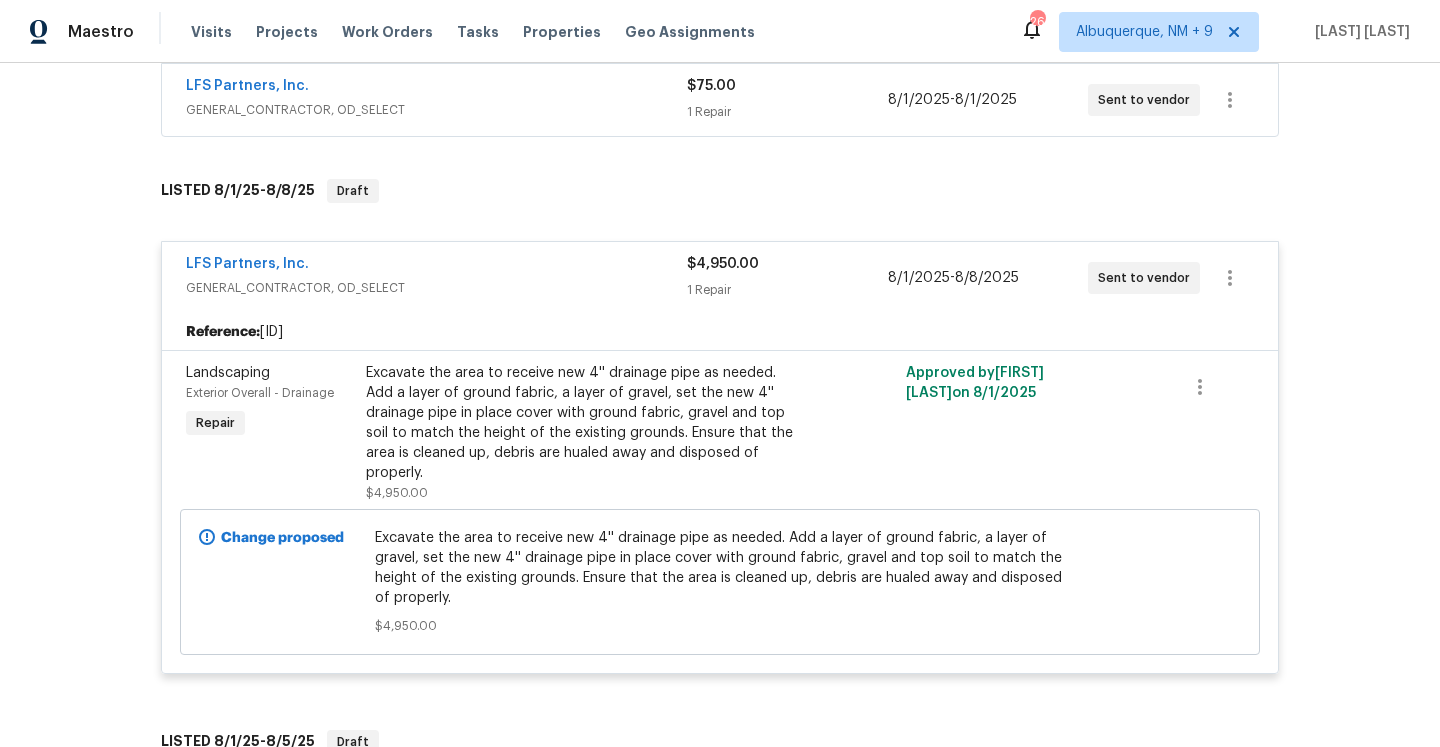 click on "GENERAL_CONTRACTOR, OD_SELECT" at bounding box center [436, 288] 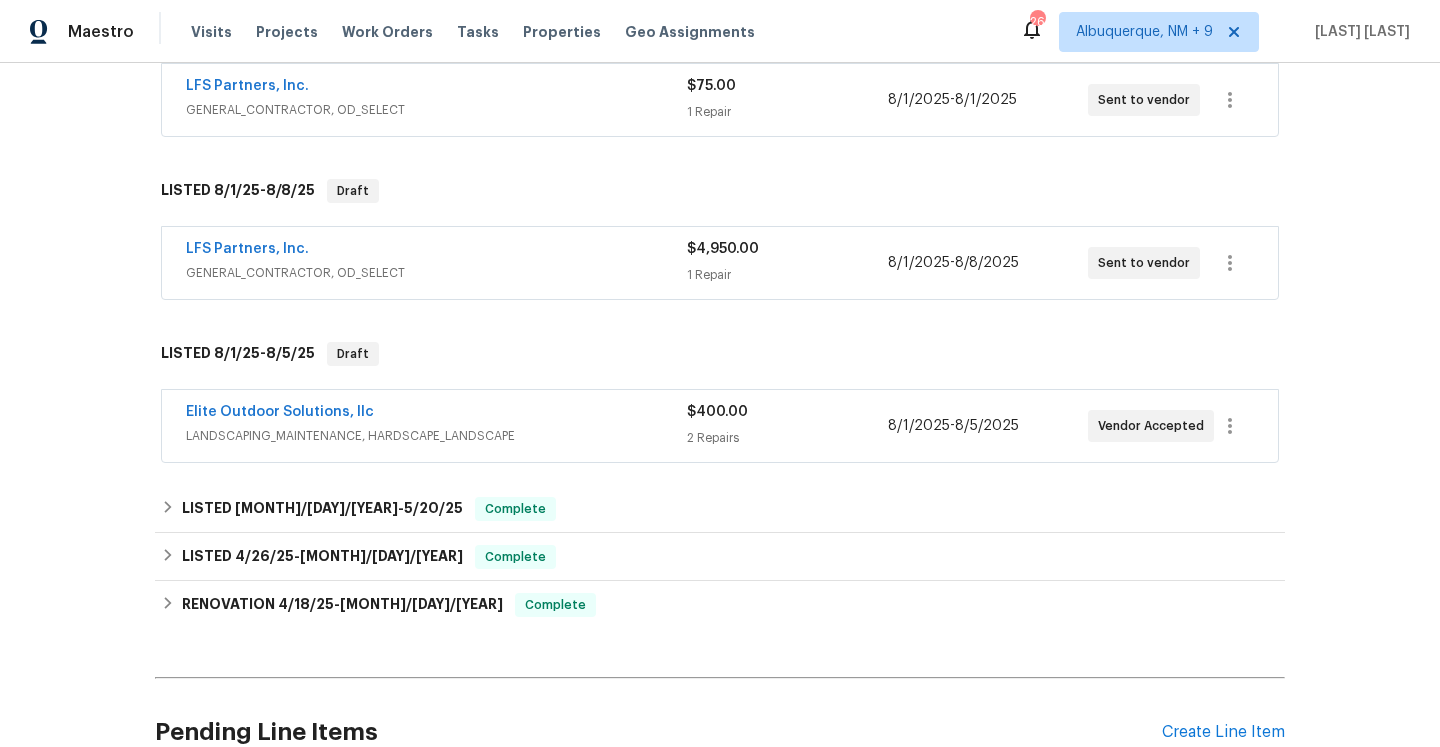 click on "LANDSCAPING_MAINTENANCE, HARDSCAPE_LANDSCAPE" at bounding box center (436, 436) 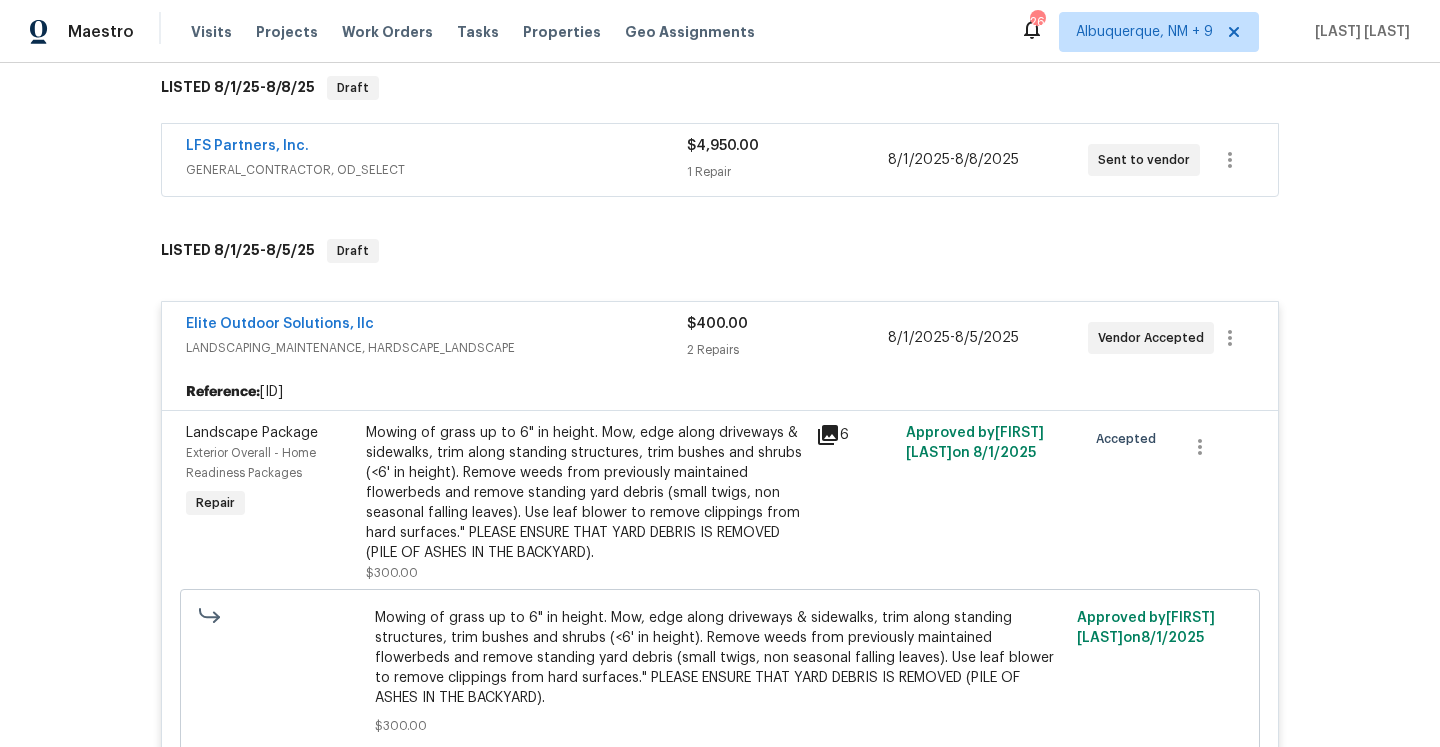 scroll, scrollTop: 603, scrollLeft: 0, axis: vertical 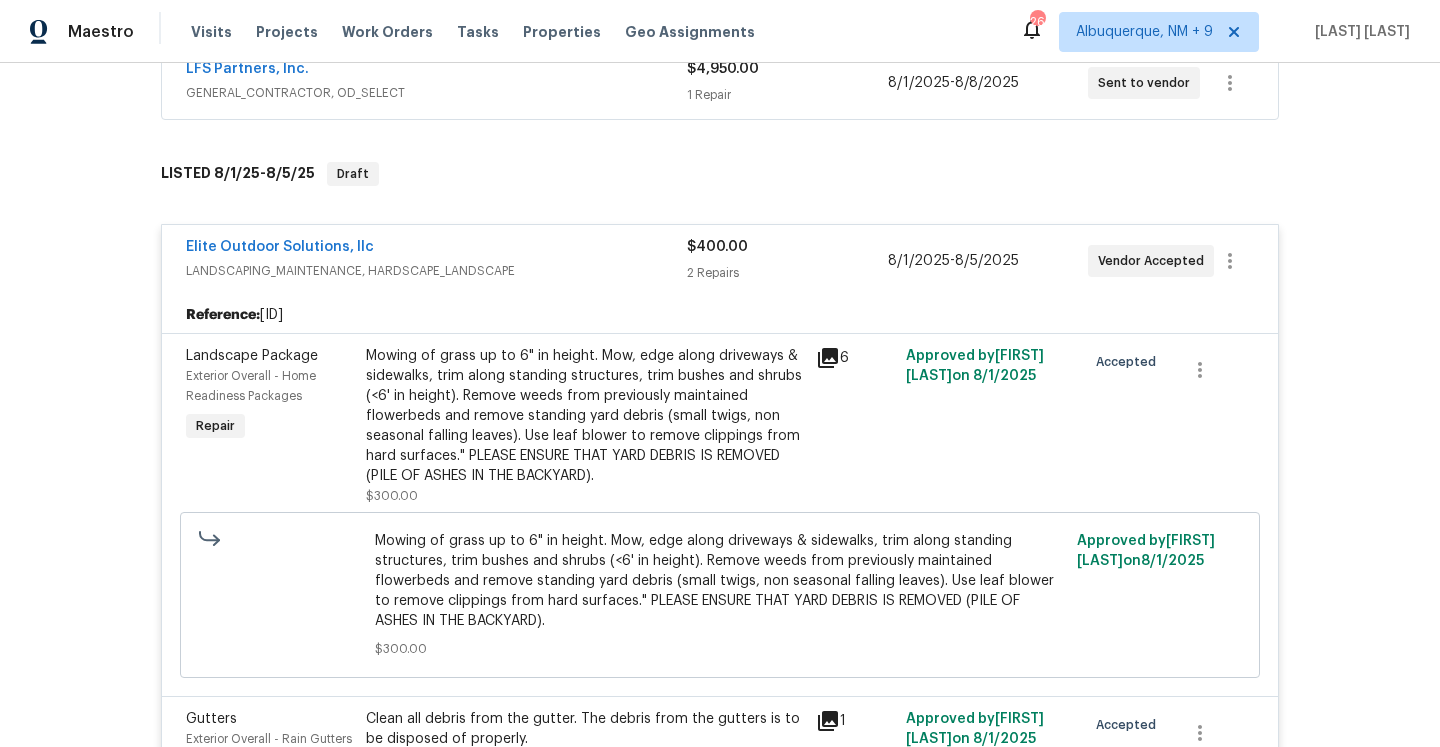 click on "Reference:  34KN0FWPH4S08-eca826acd" at bounding box center (720, 315) 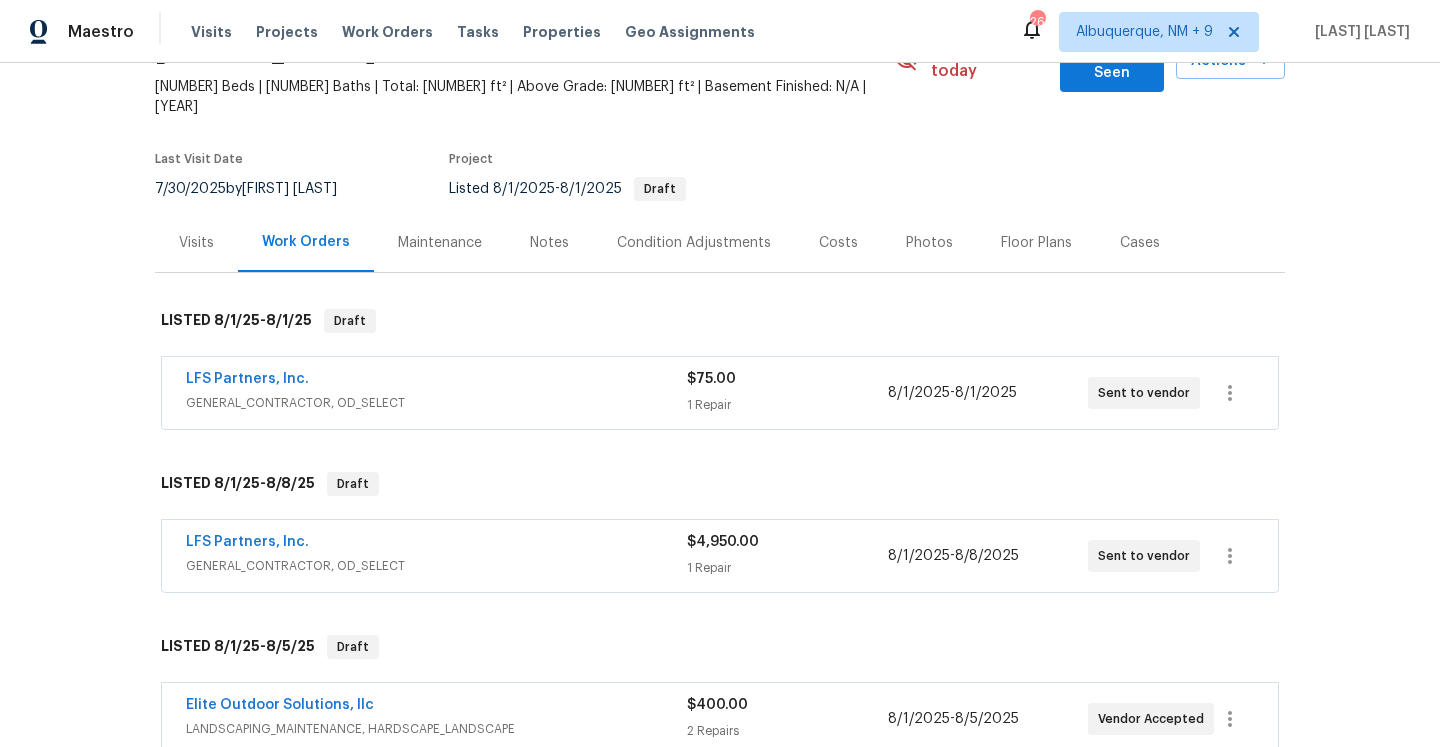 scroll, scrollTop: 123, scrollLeft: 0, axis: vertical 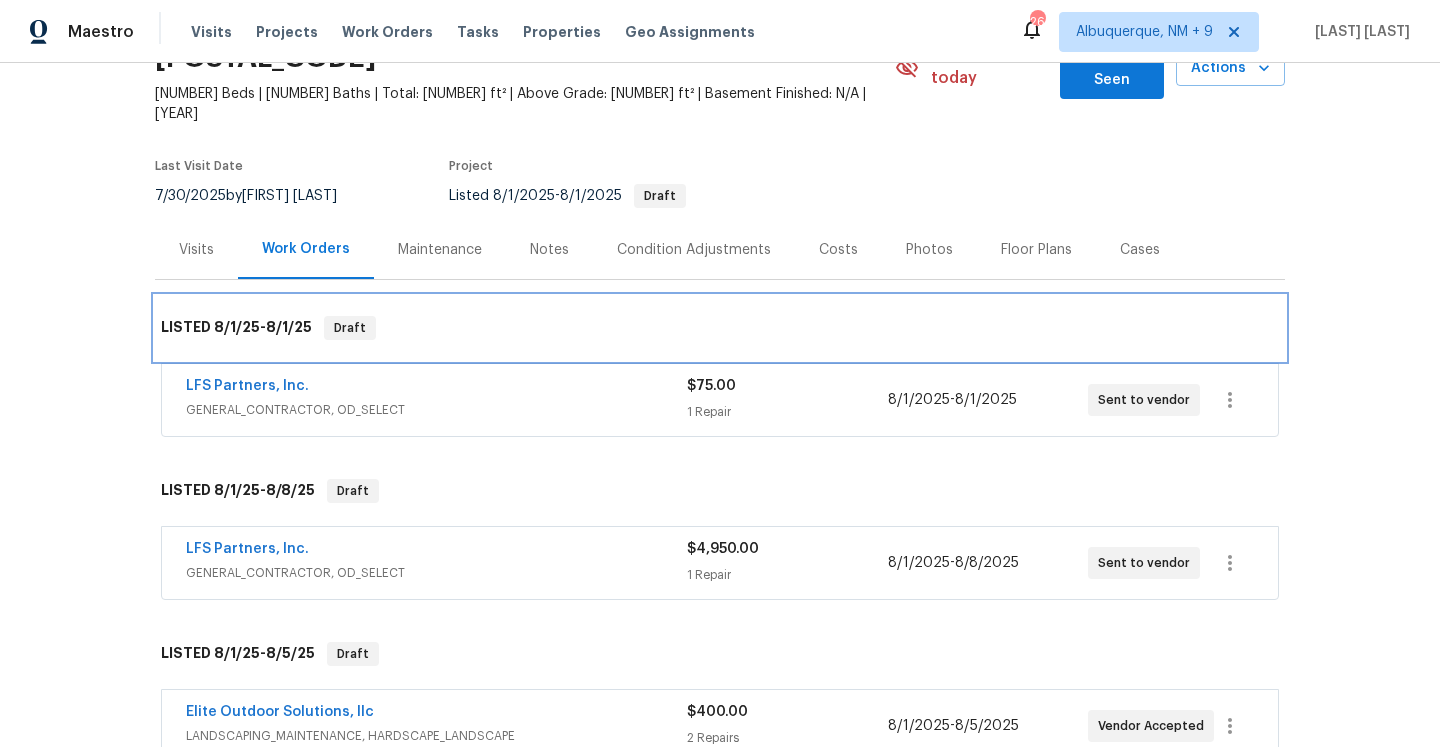 click on "LISTED   8/1/25  -  8/1/25 Draft" at bounding box center (720, 328) 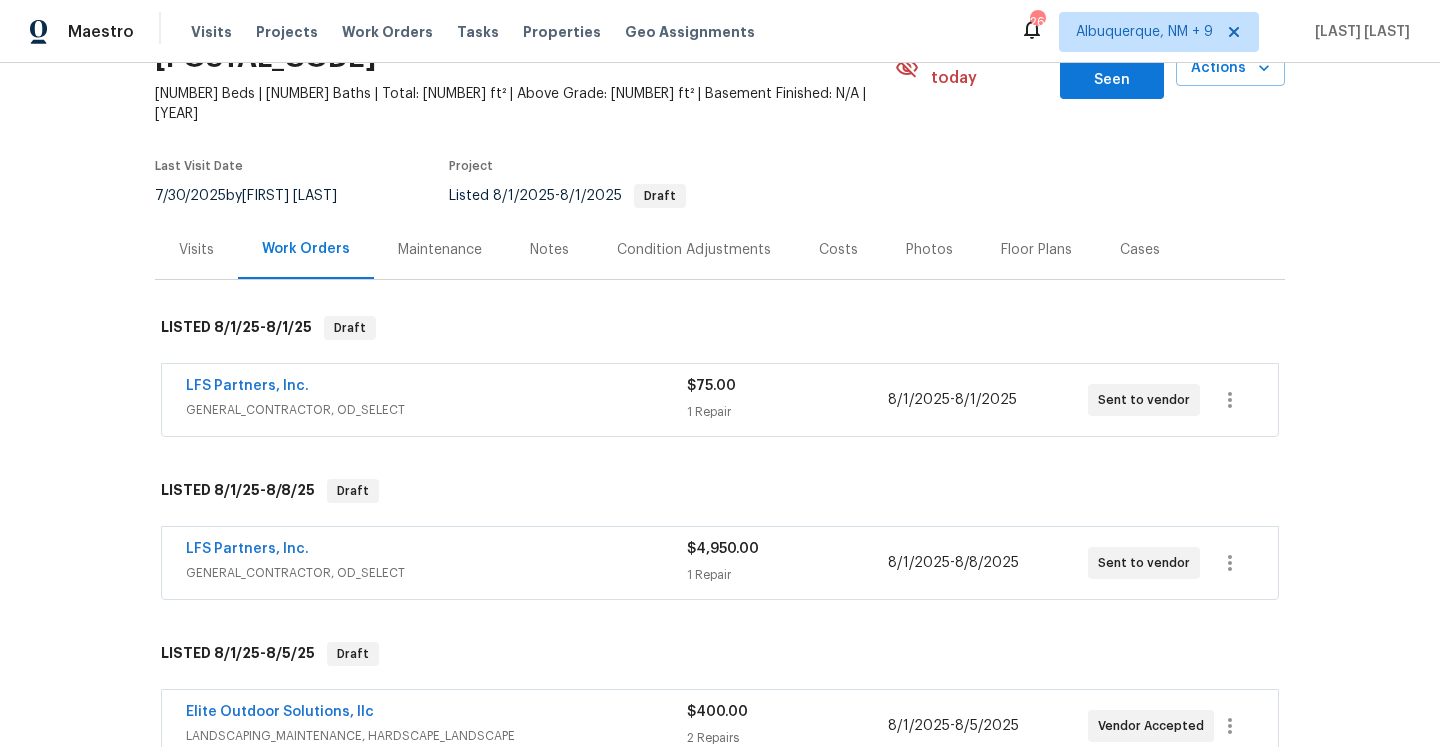 click on "LFS Partners, Inc." at bounding box center [436, 388] 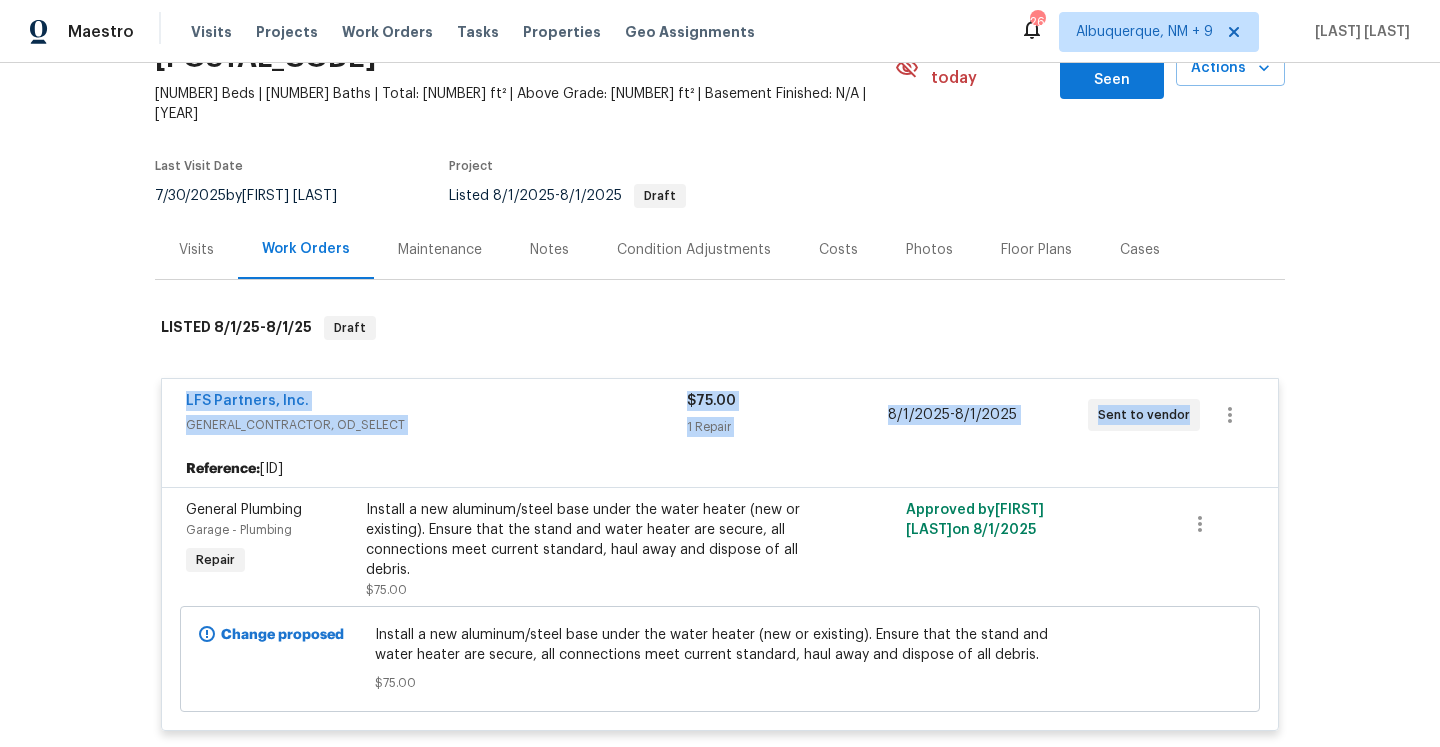 drag, startPoint x: 178, startPoint y: 364, endPoint x: 1181, endPoint y: 374, distance: 1003.04987 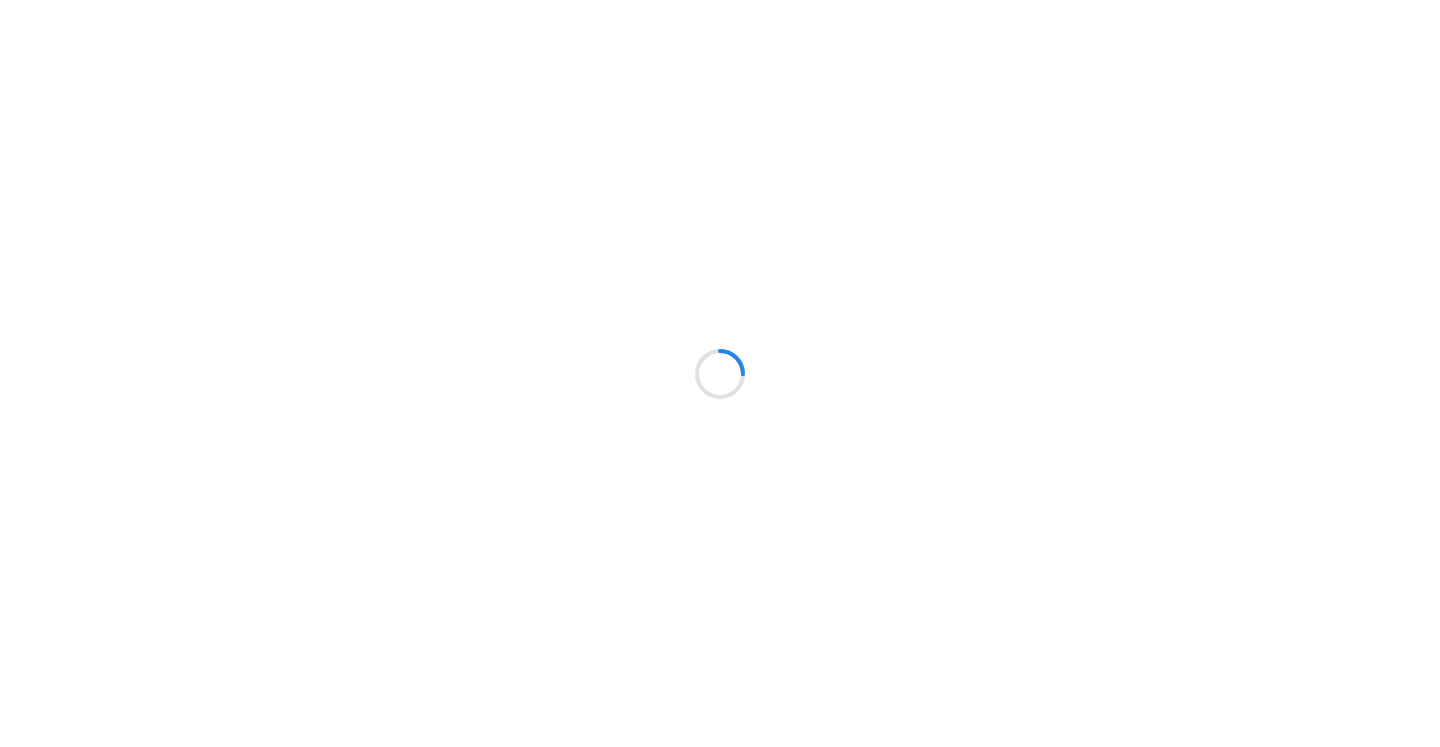 scroll, scrollTop: 0, scrollLeft: 0, axis: both 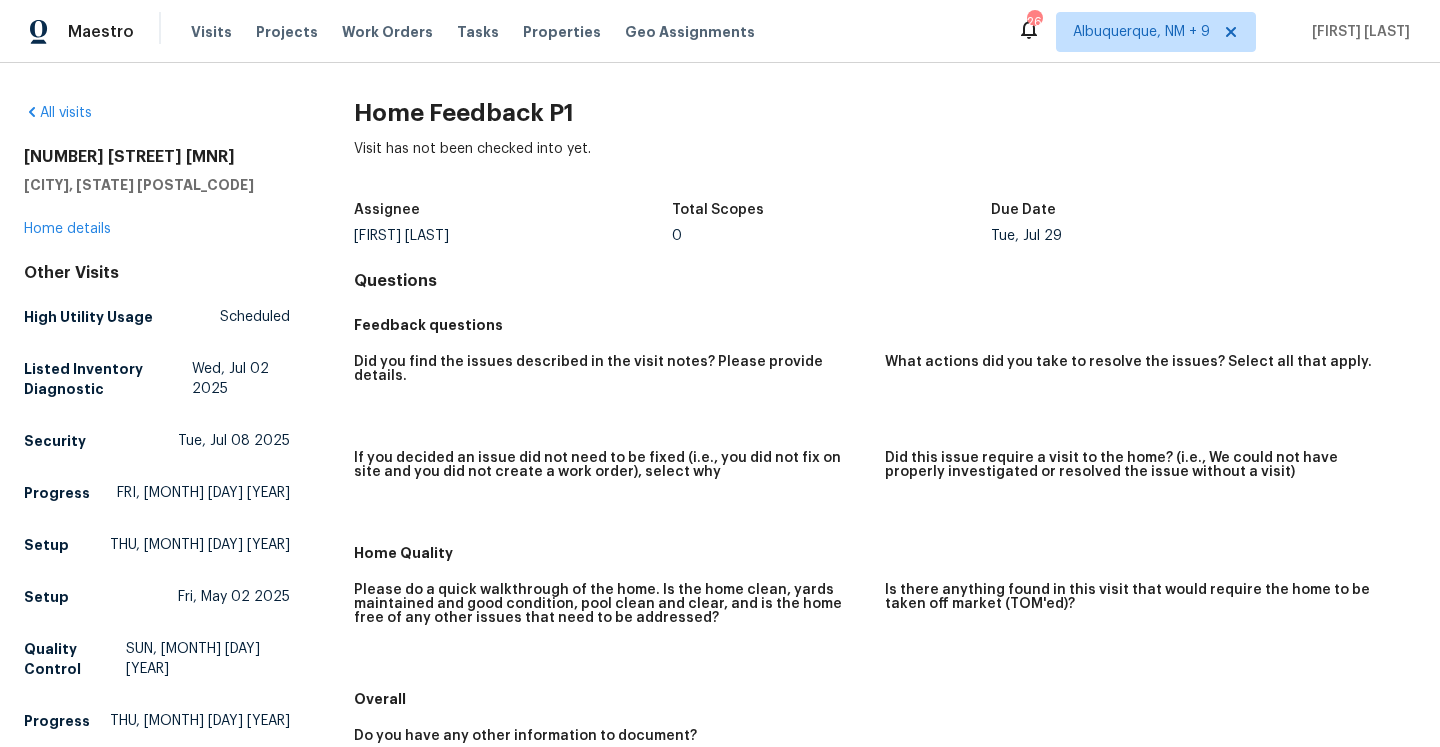 click on "[FIRST] [LAST]" at bounding box center [513, 236] 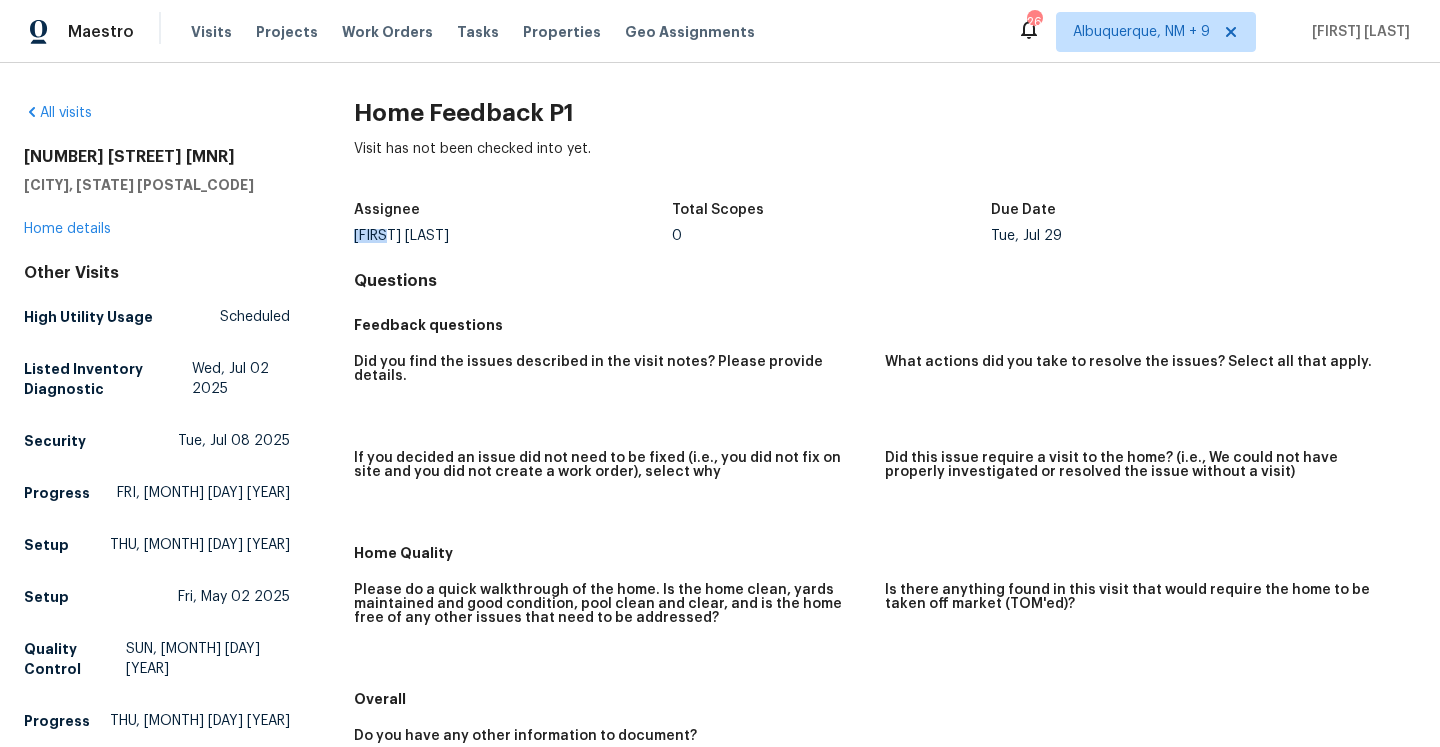 click on "[FIRST] [LAST]" at bounding box center [513, 236] 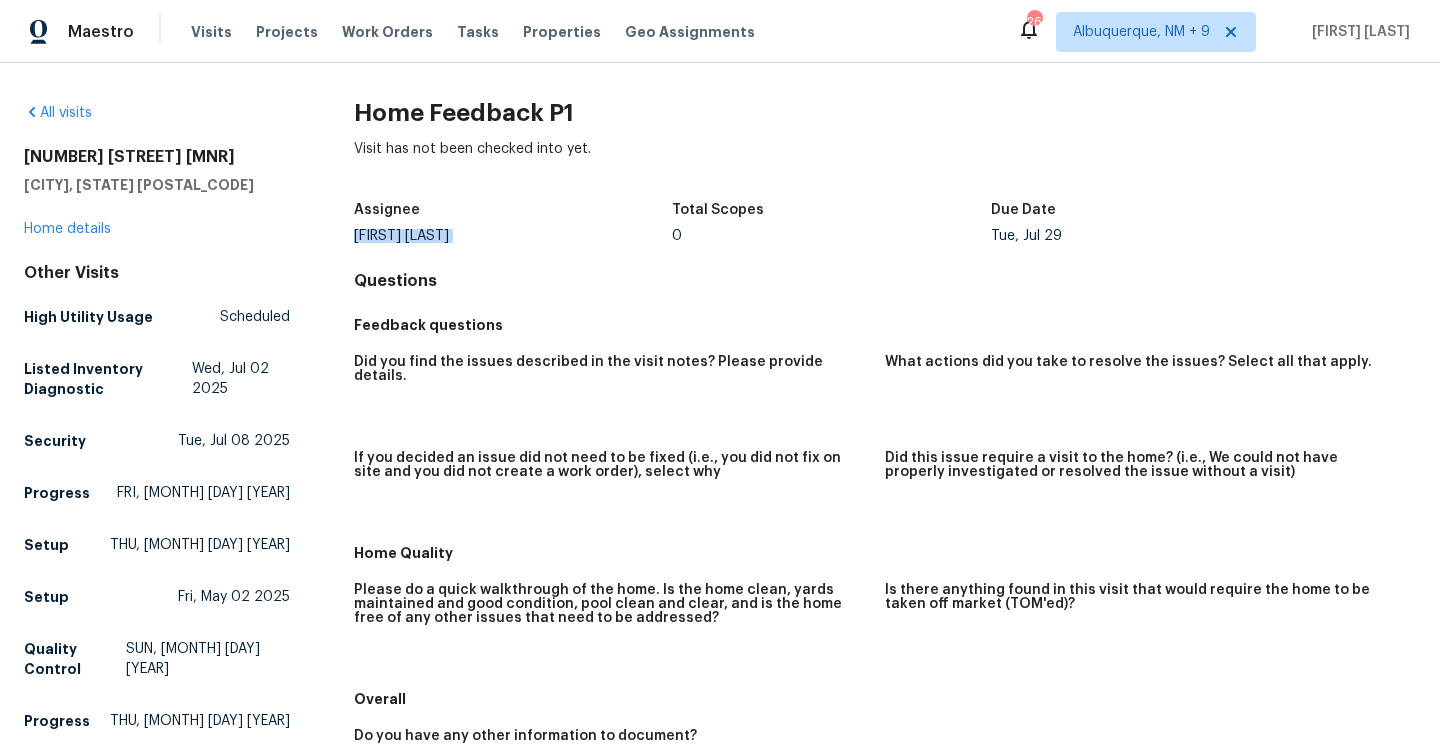 click on "[FIRST] [LAST]" at bounding box center [513, 236] 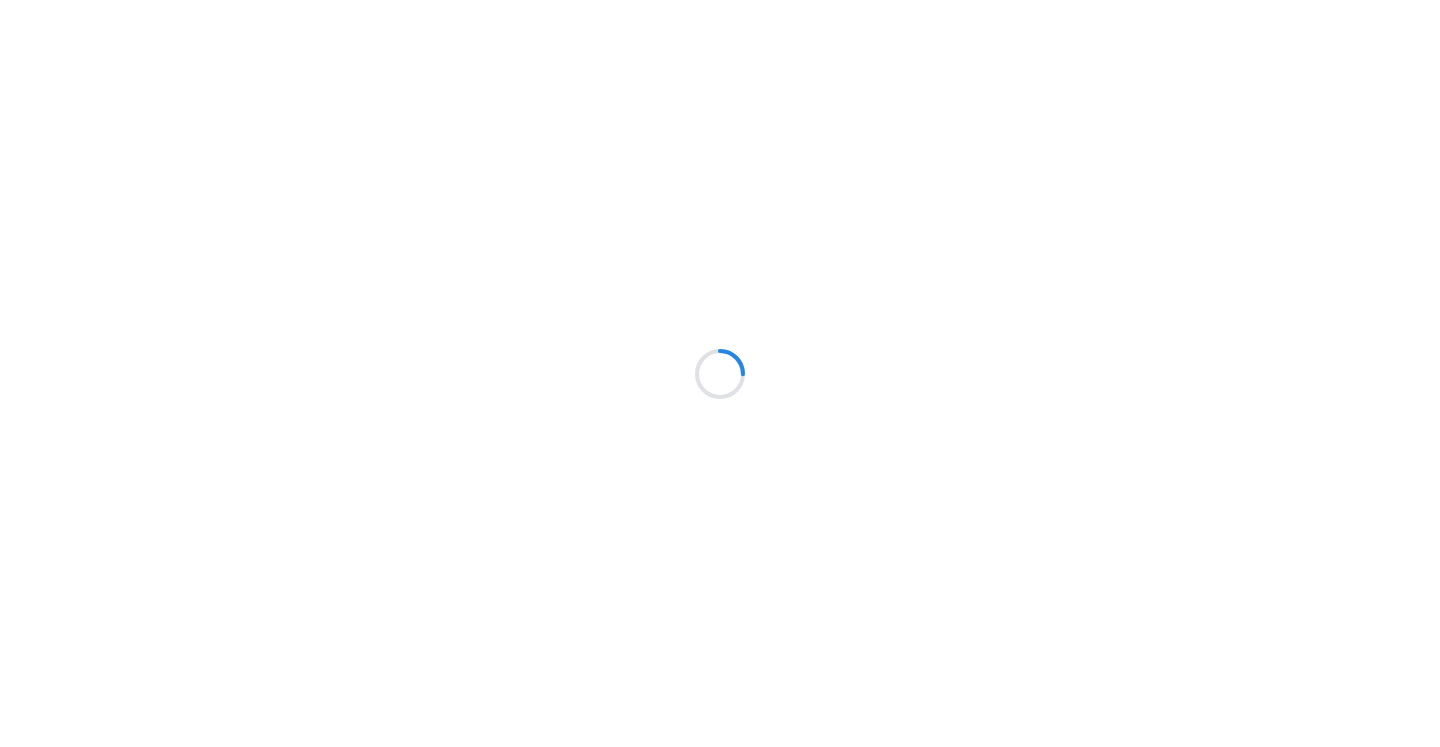 scroll, scrollTop: 0, scrollLeft: 0, axis: both 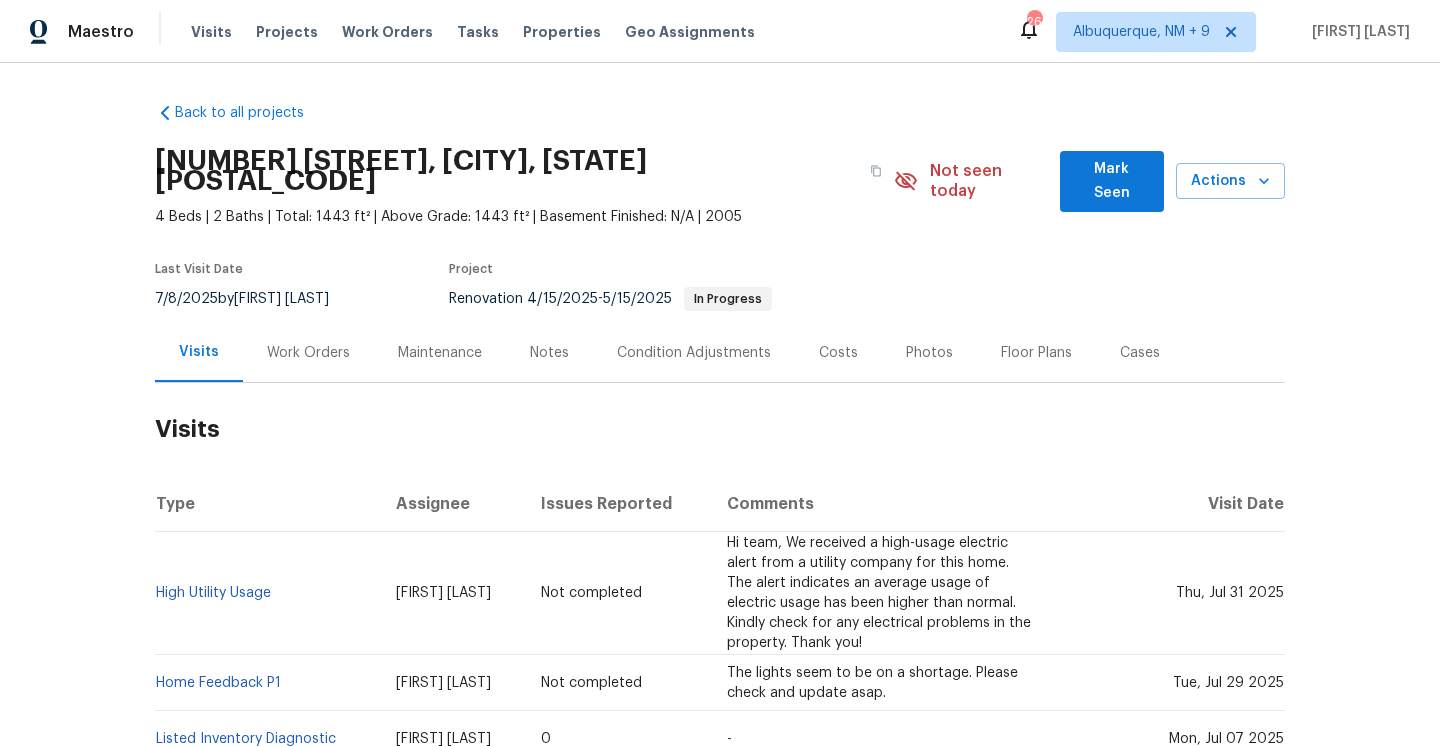 click on "Work Orders" at bounding box center (308, 352) 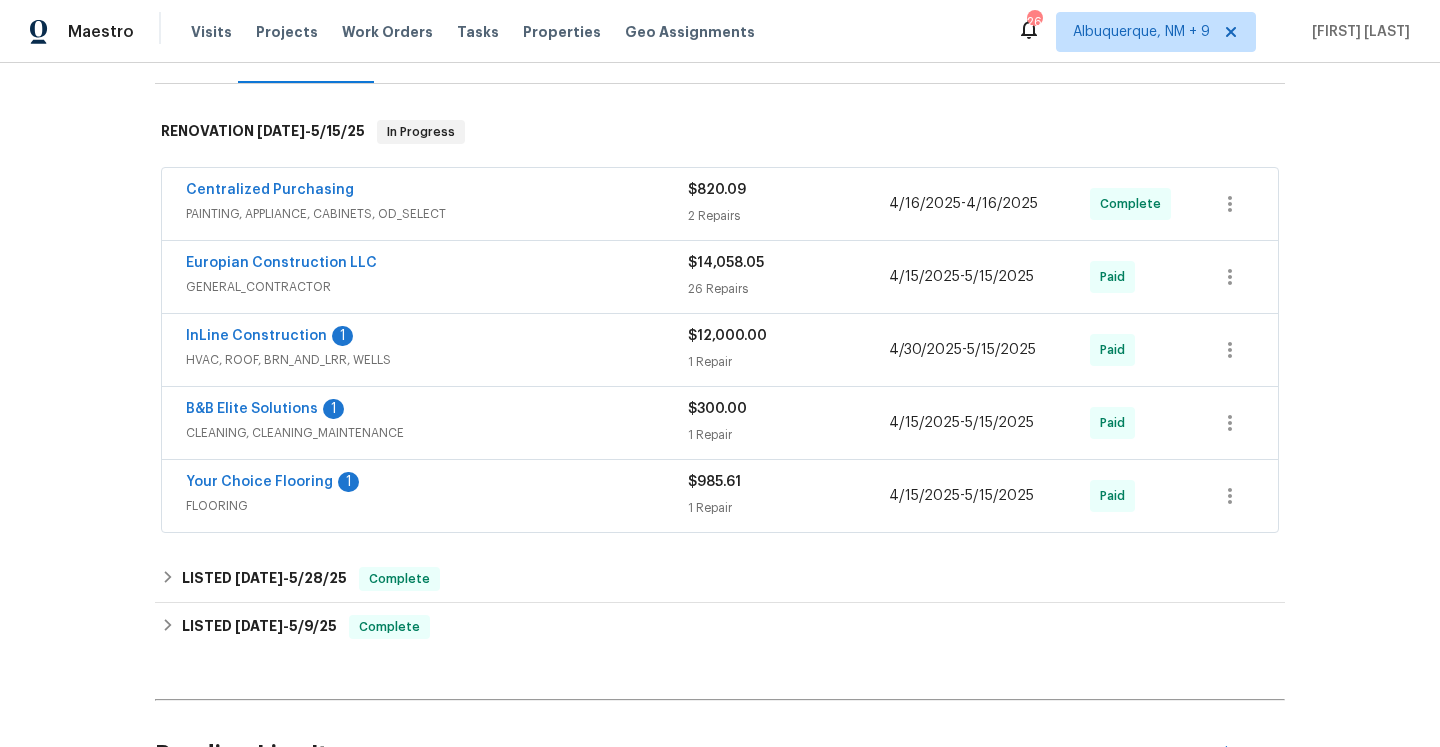 scroll, scrollTop: 380, scrollLeft: 0, axis: vertical 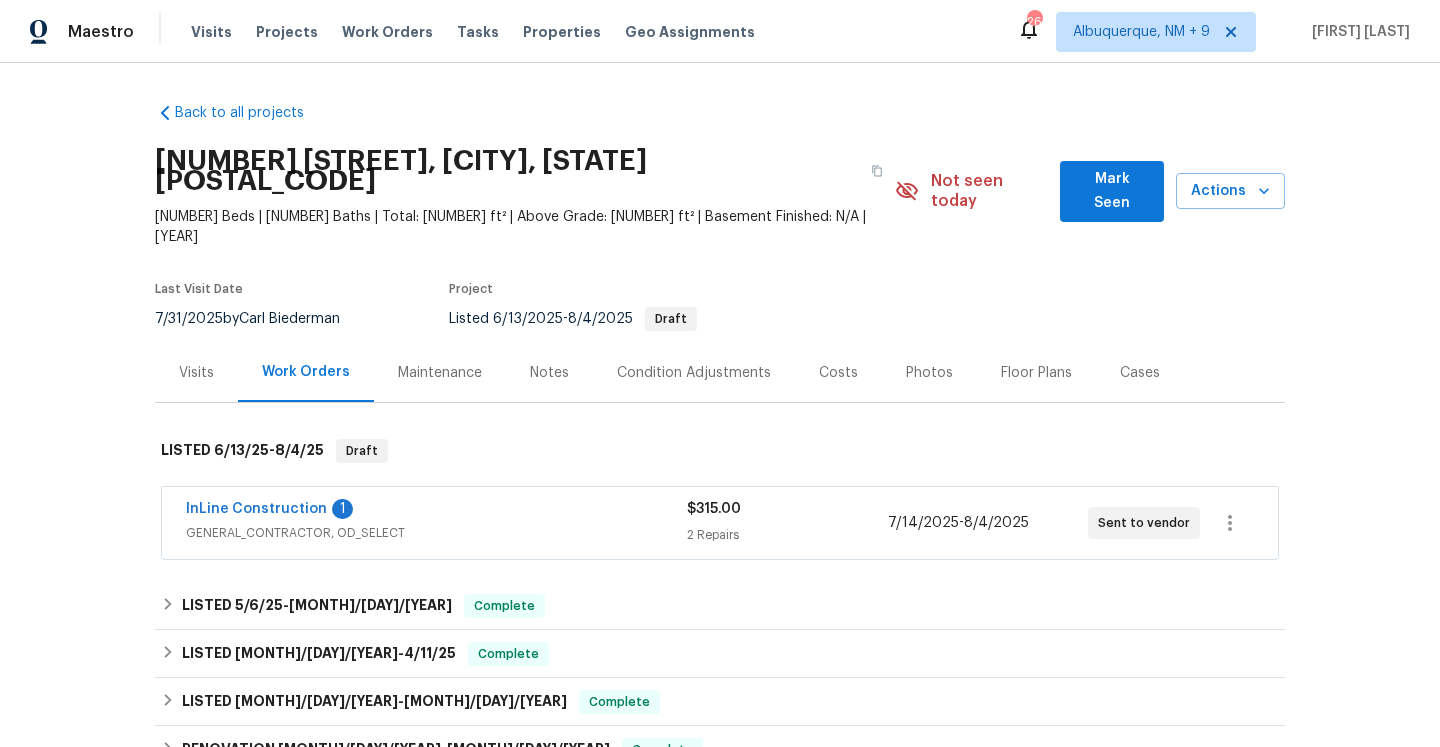 click on "GENERAL_CONTRACTOR, OD_SELECT" at bounding box center [436, 533] 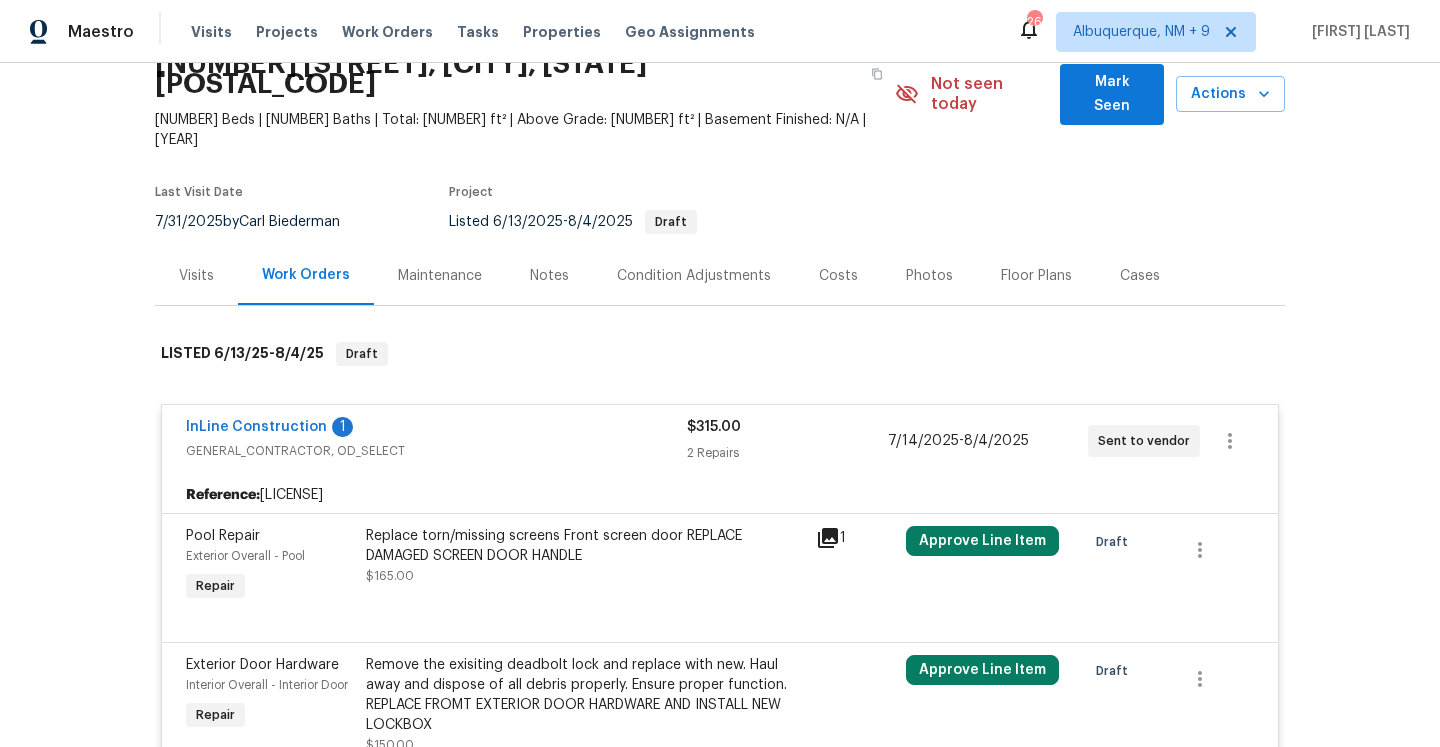 scroll, scrollTop: 262, scrollLeft: 0, axis: vertical 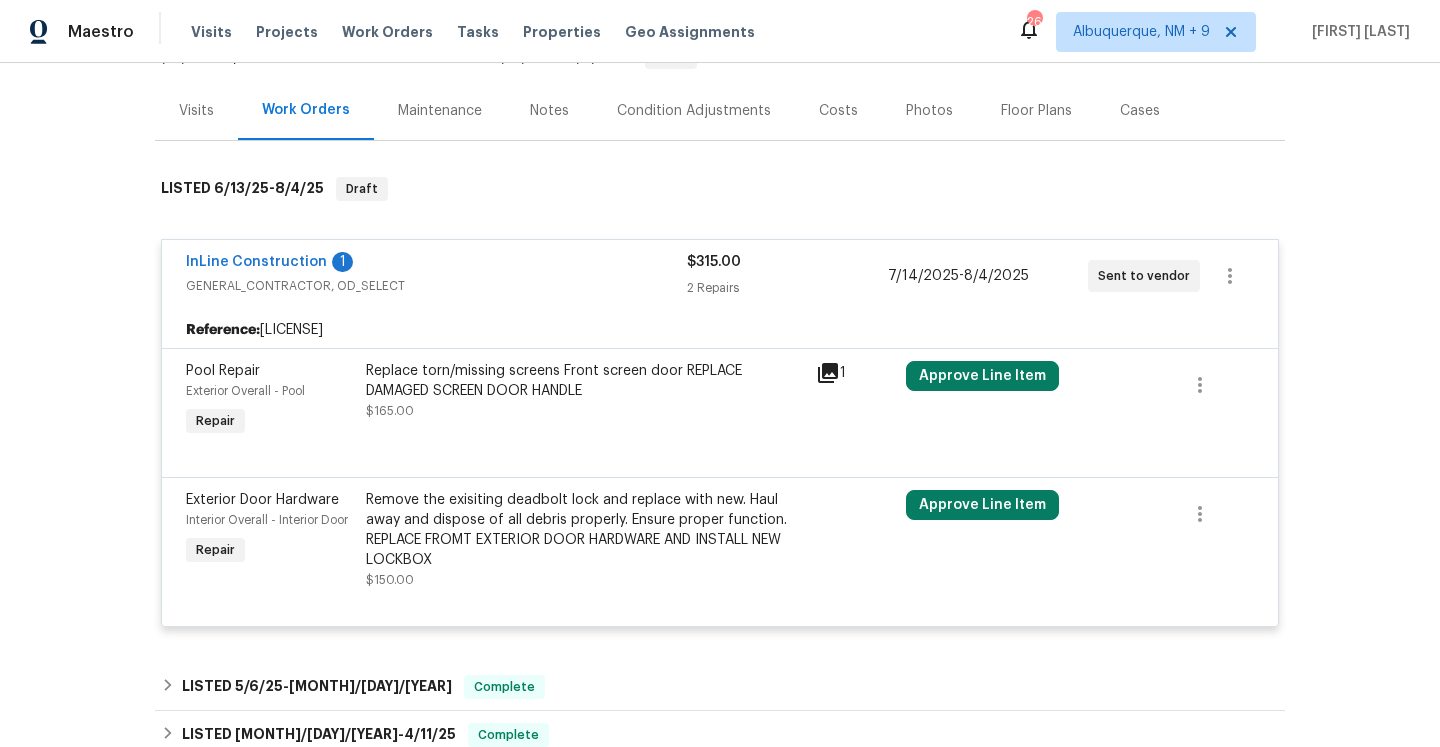 click on "GENERAL_CONTRACTOR, OD_SELECT" at bounding box center (436, 286) 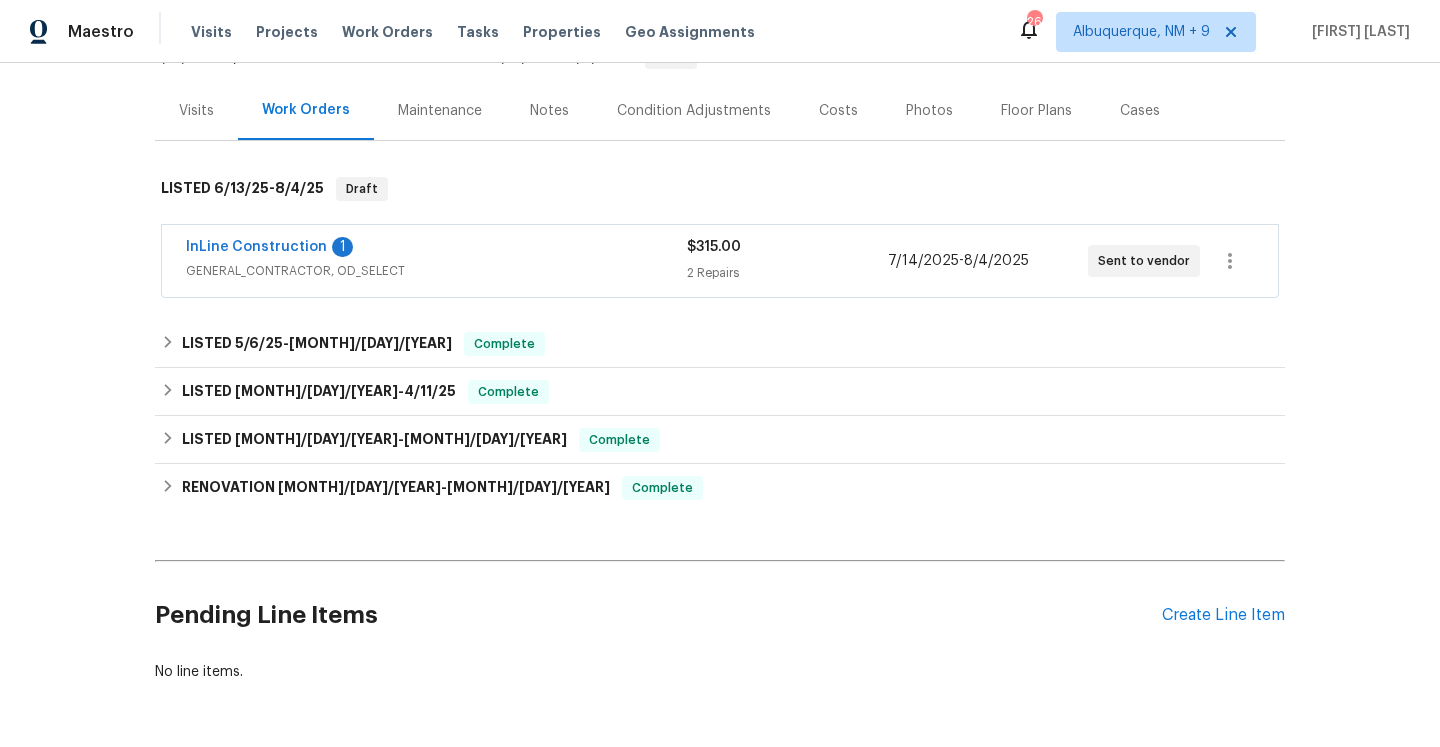 click on "GENERAL_CONTRACTOR, OD_SELECT" at bounding box center [436, 271] 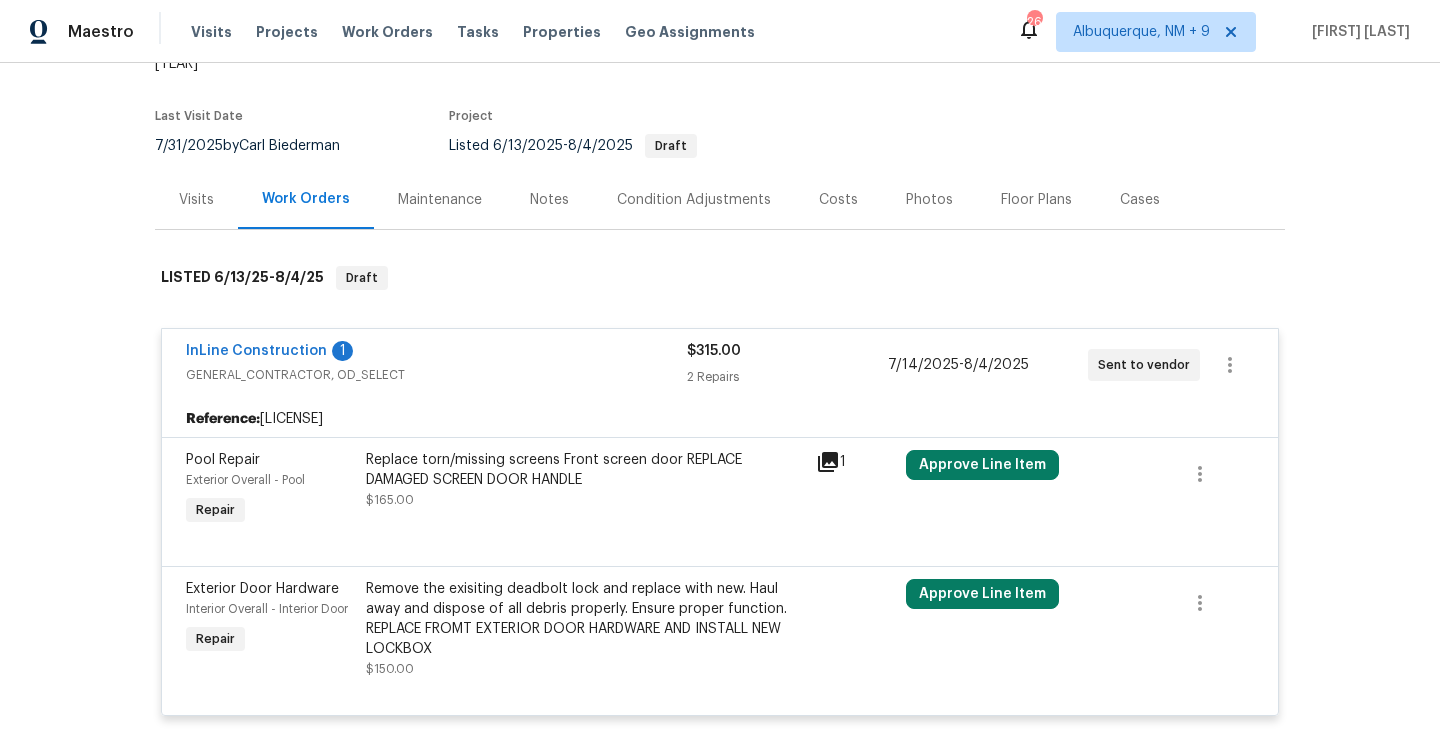 scroll, scrollTop: 127, scrollLeft: 0, axis: vertical 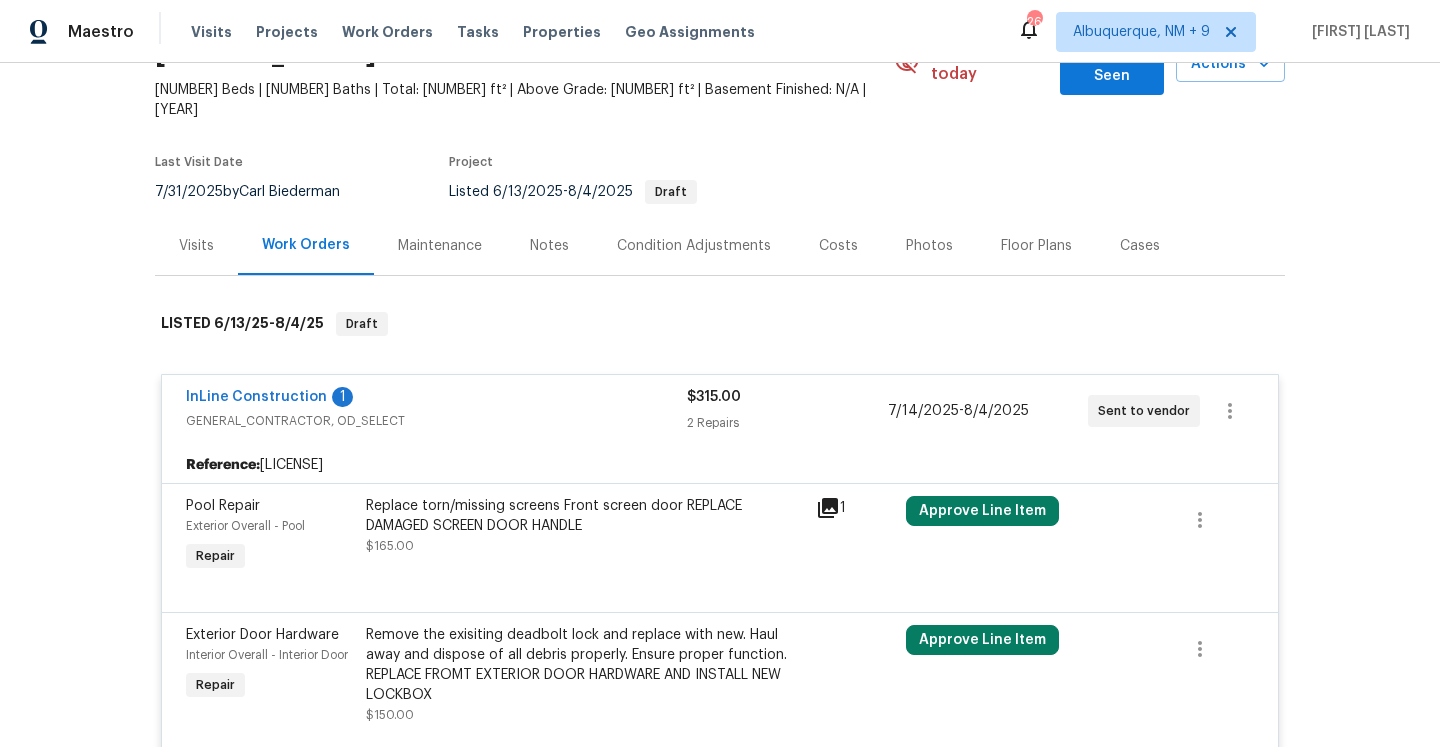 click on "Visits" at bounding box center (196, 245) 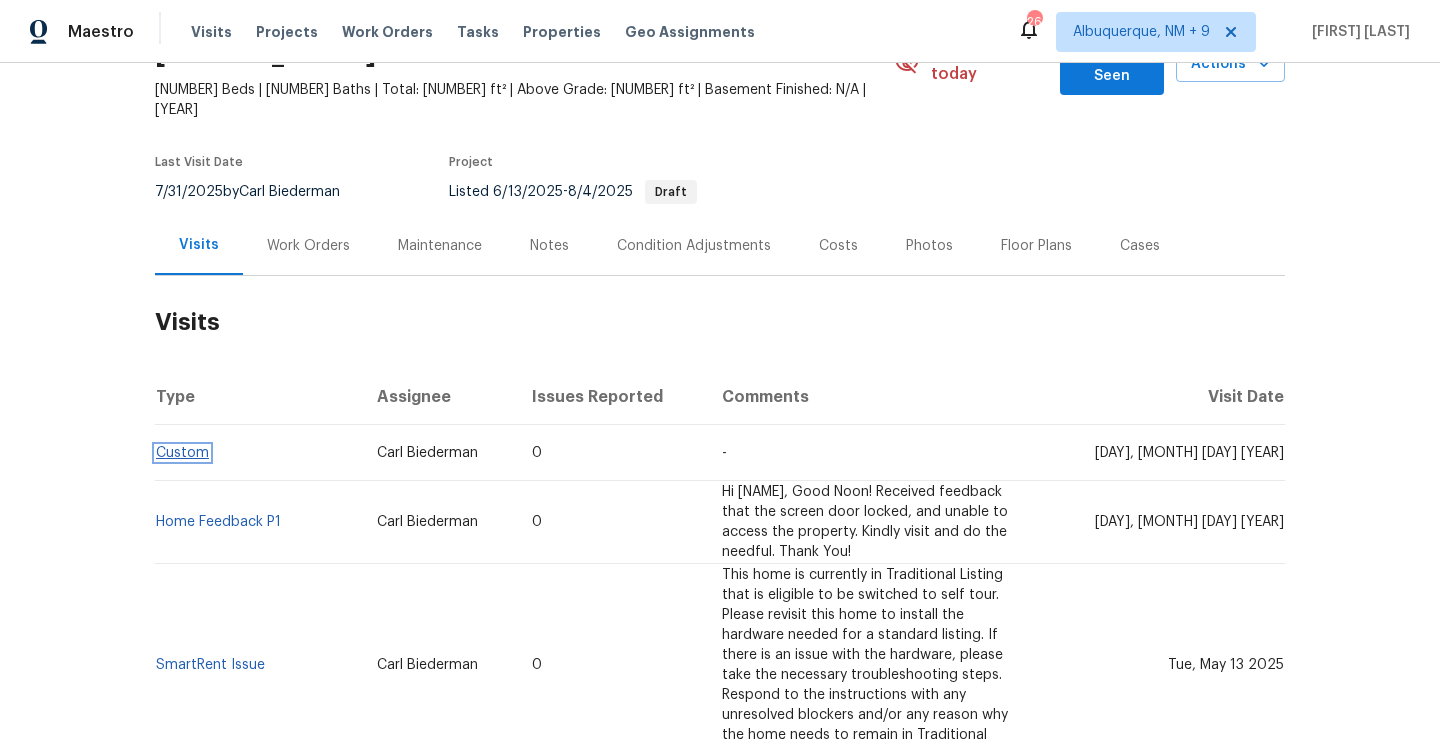 click on "Custom" at bounding box center (182, 453) 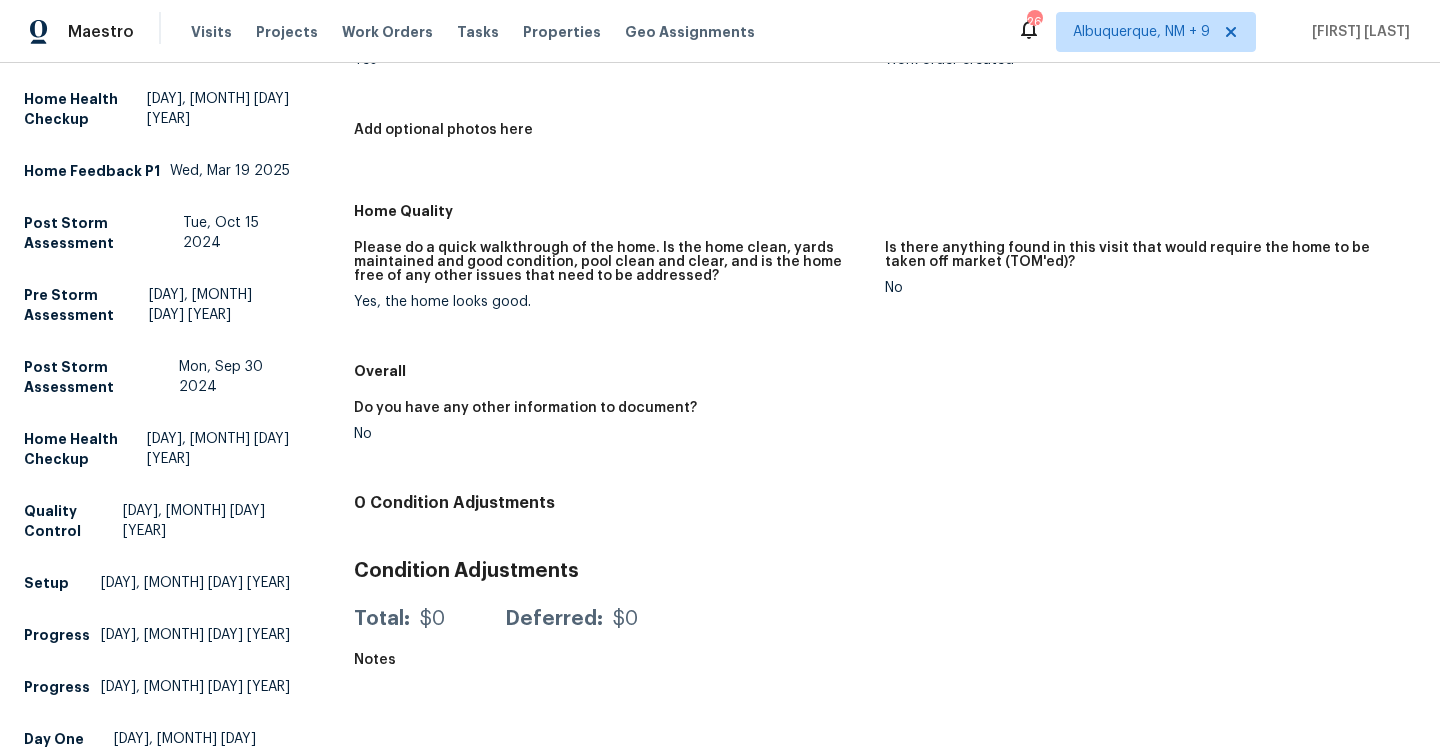 scroll, scrollTop: 0, scrollLeft: 0, axis: both 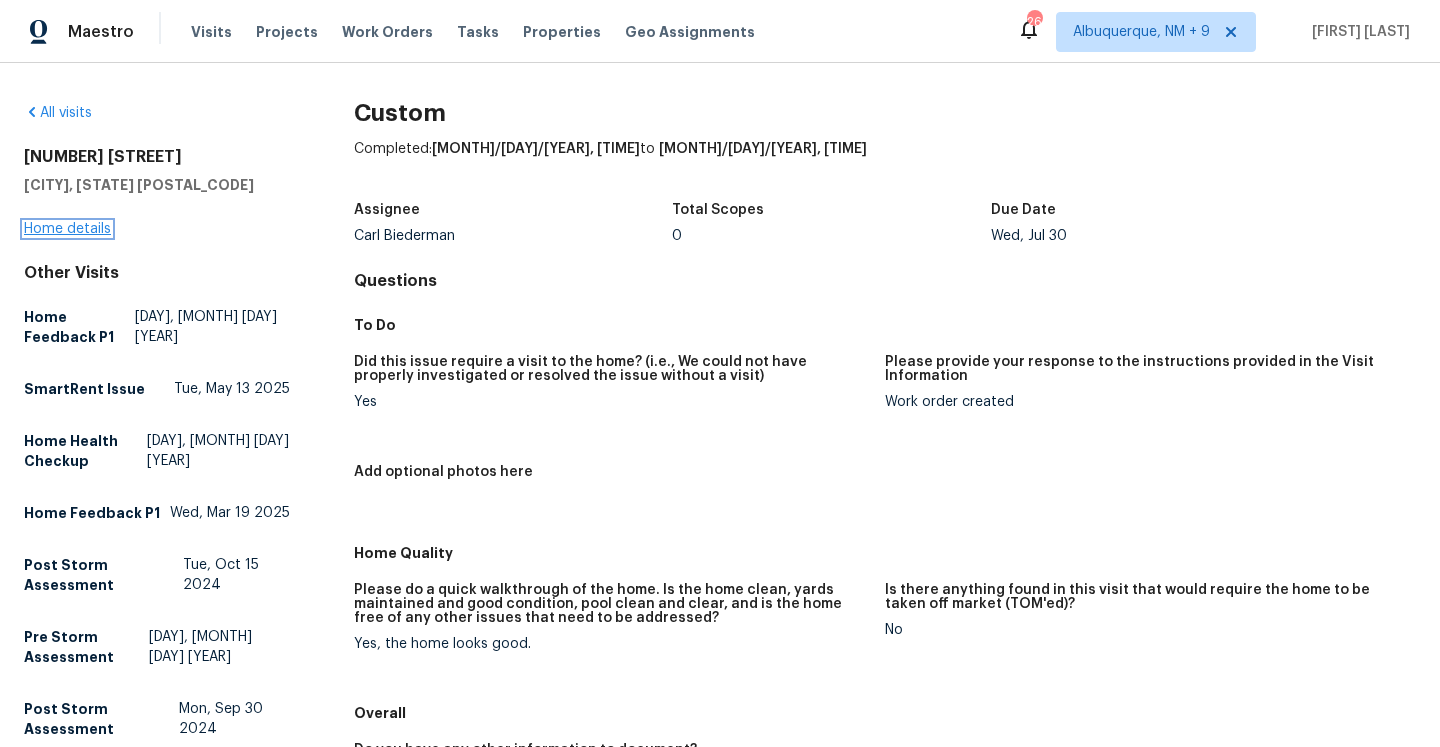 click on "Home details" at bounding box center [67, 229] 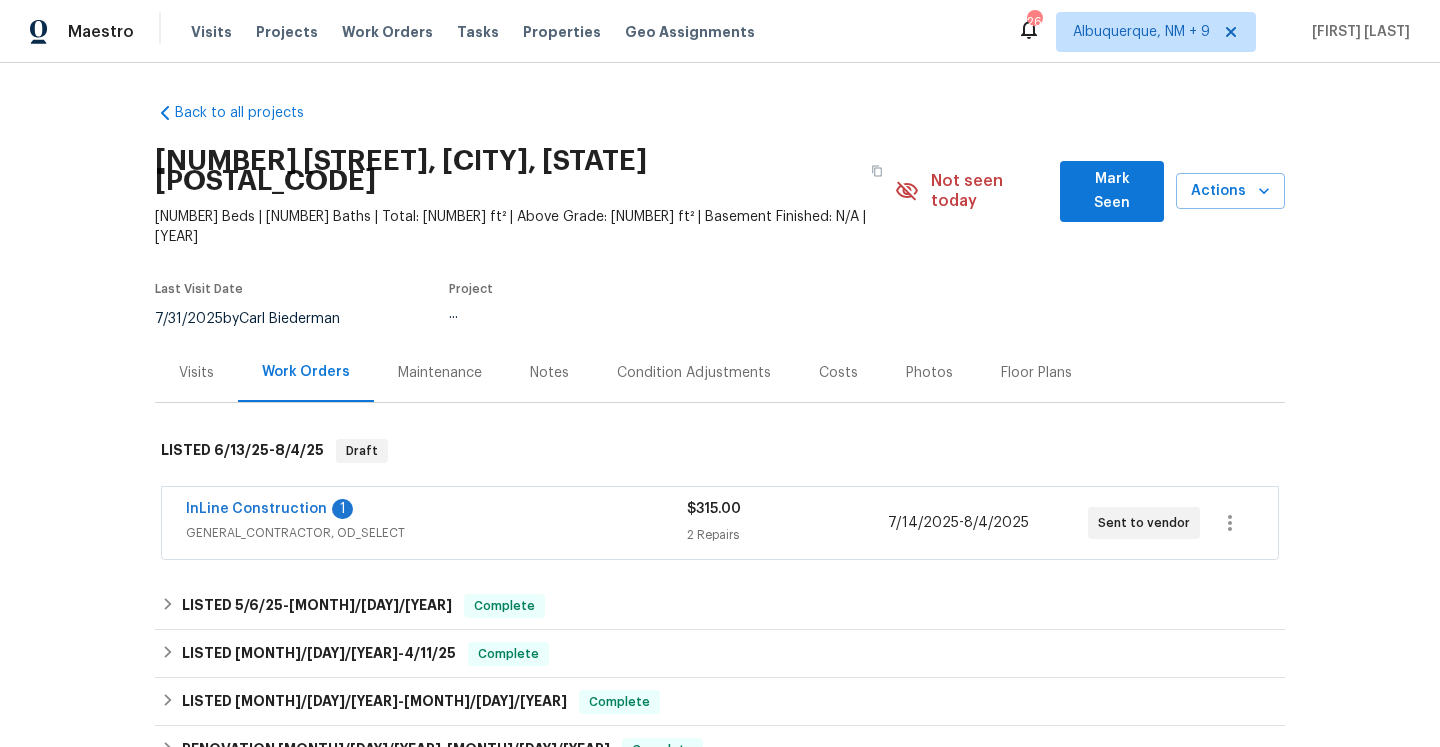 click on "InLine Construction 1" at bounding box center [436, 511] 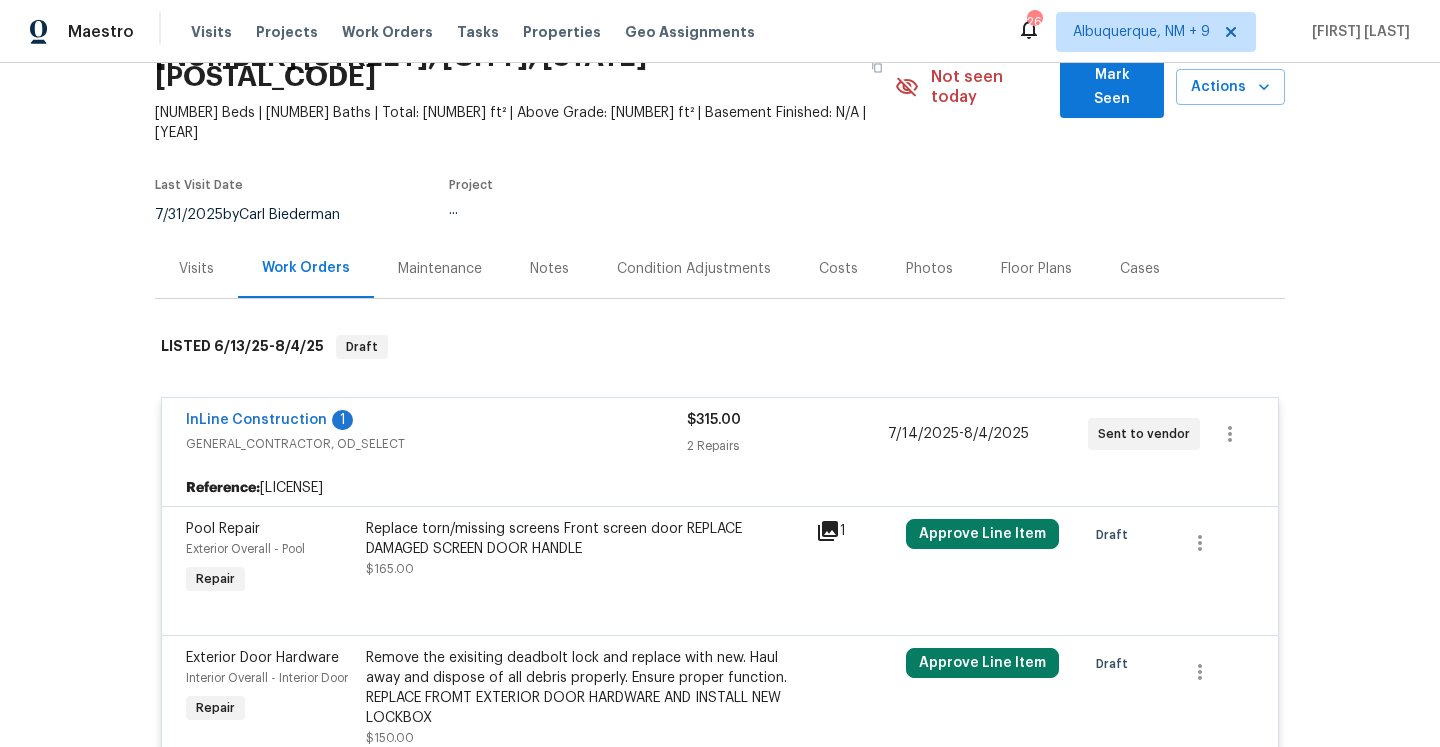 scroll, scrollTop: 232, scrollLeft: 0, axis: vertical 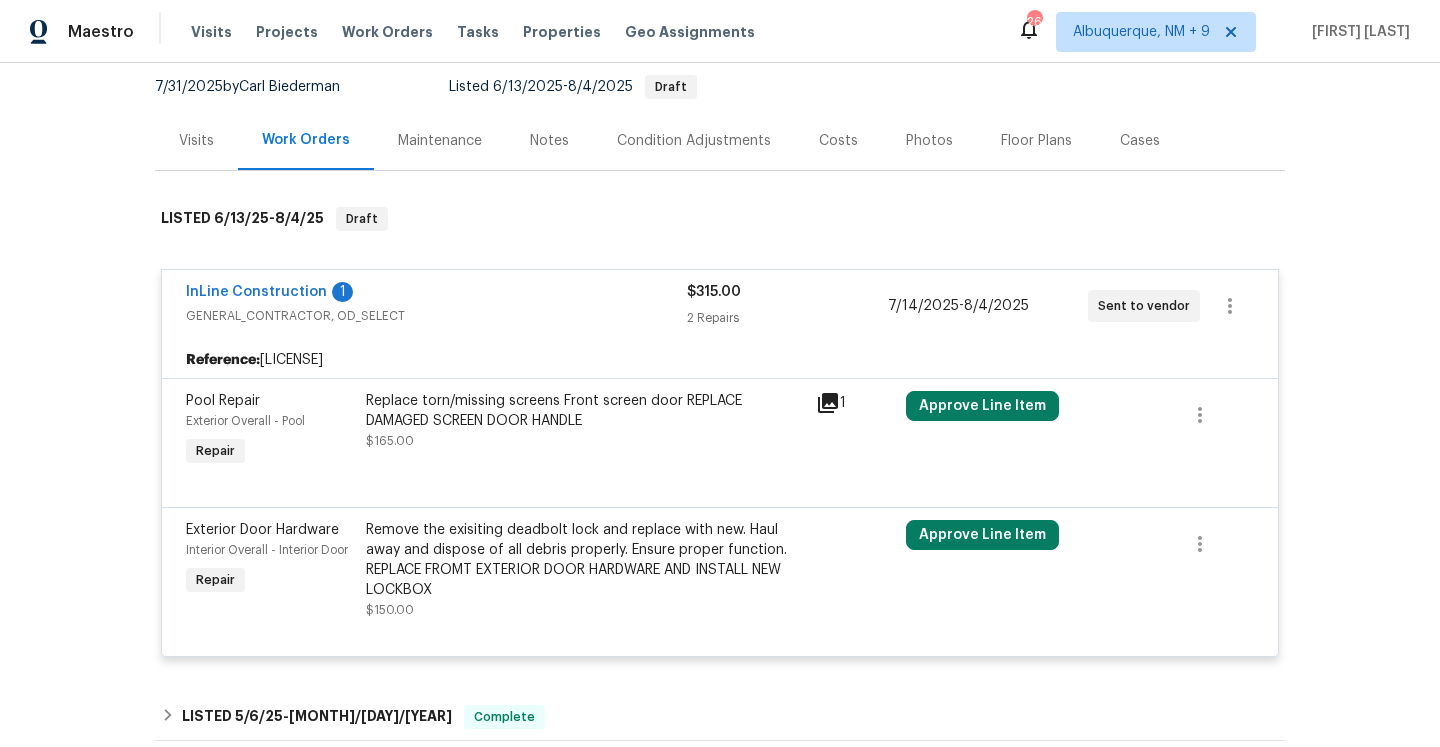 click on "InLine Construction" at bounding box center (256, 292) 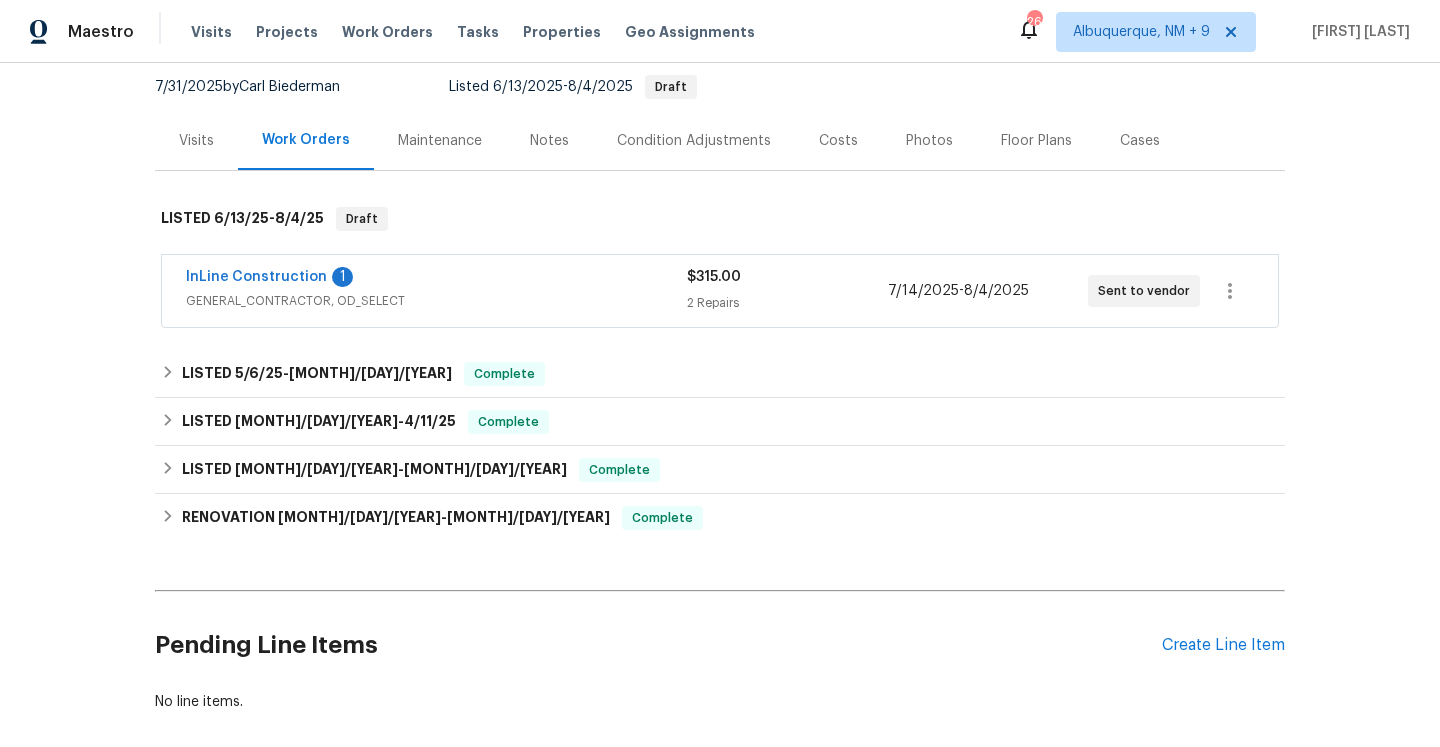 click on "InLine Construction" at bounding box center (256, 277) 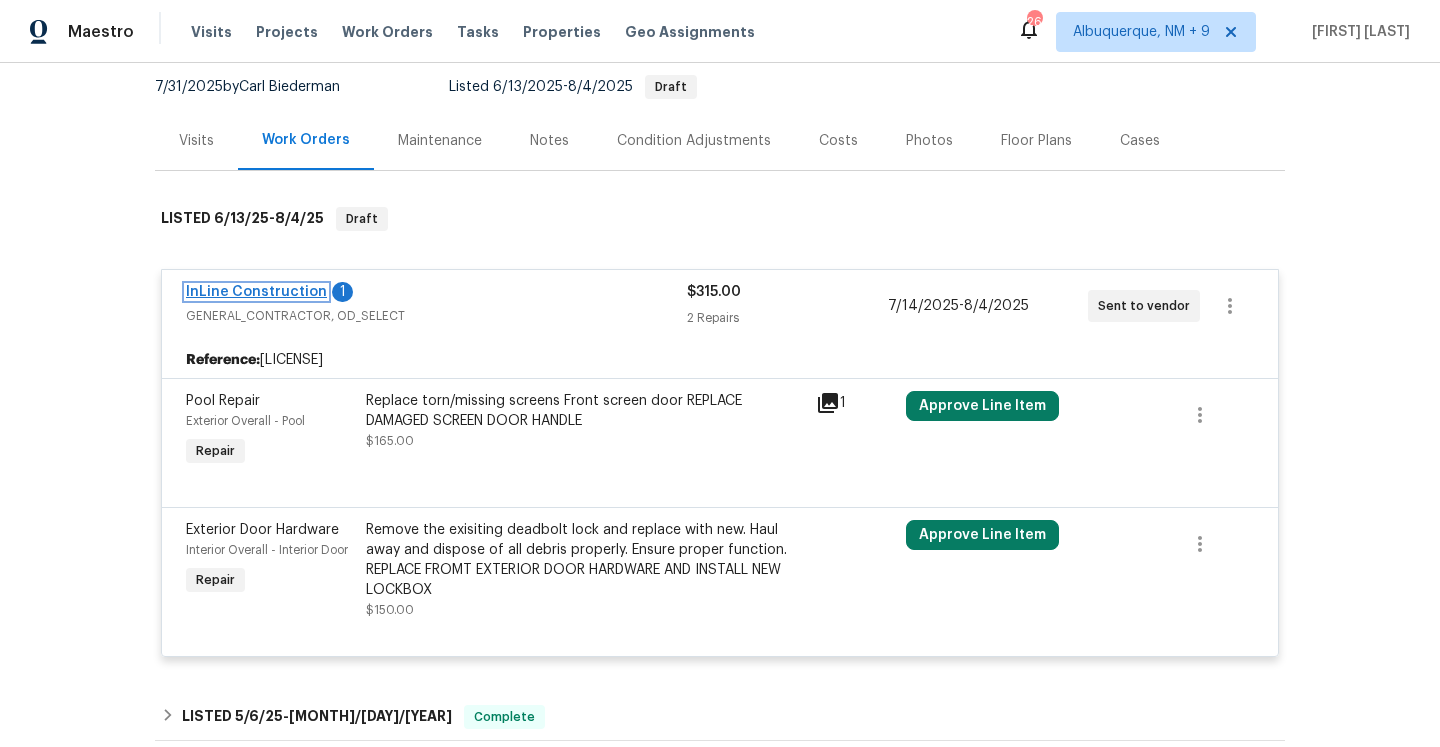 click on "InLine Construction" at bounding box center [256, 292] 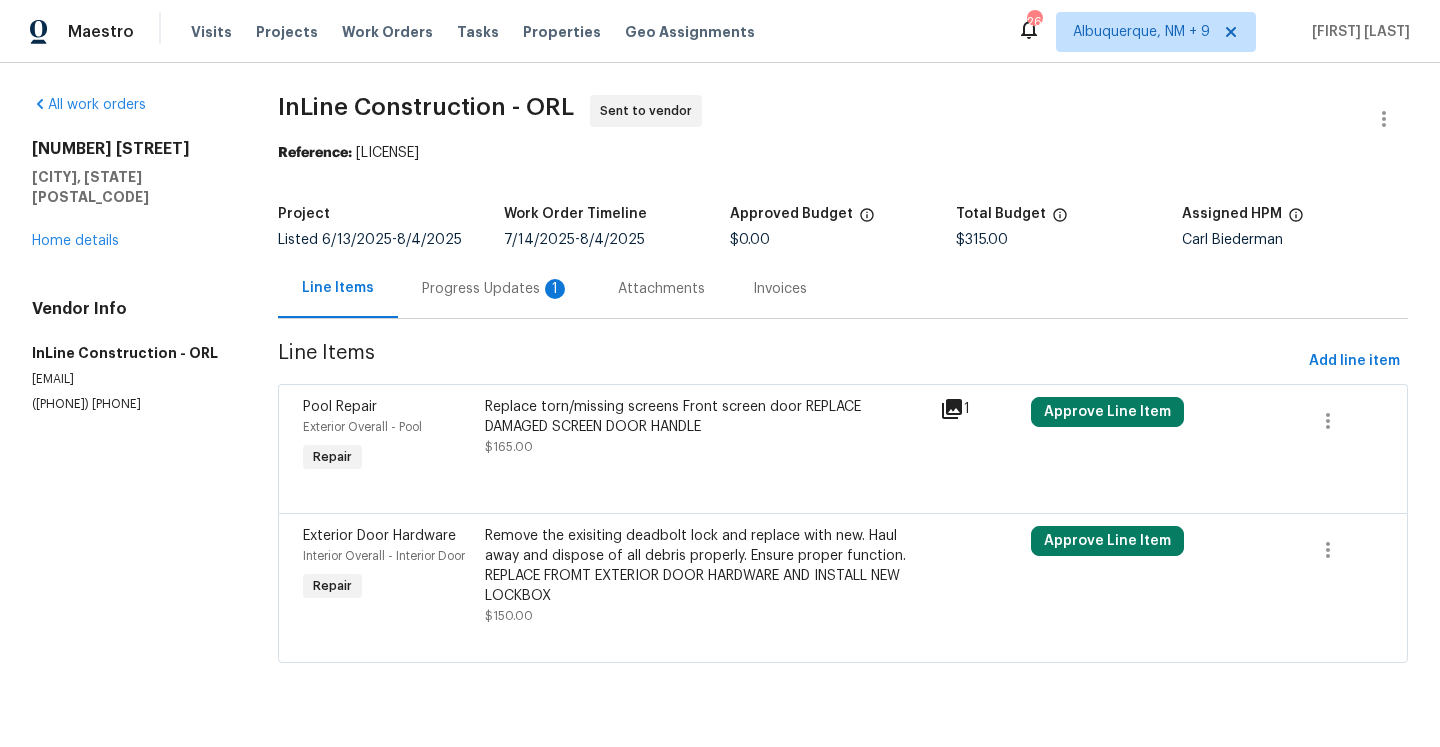 click on "Progress Updates 1" at bounding box center [496, 288] 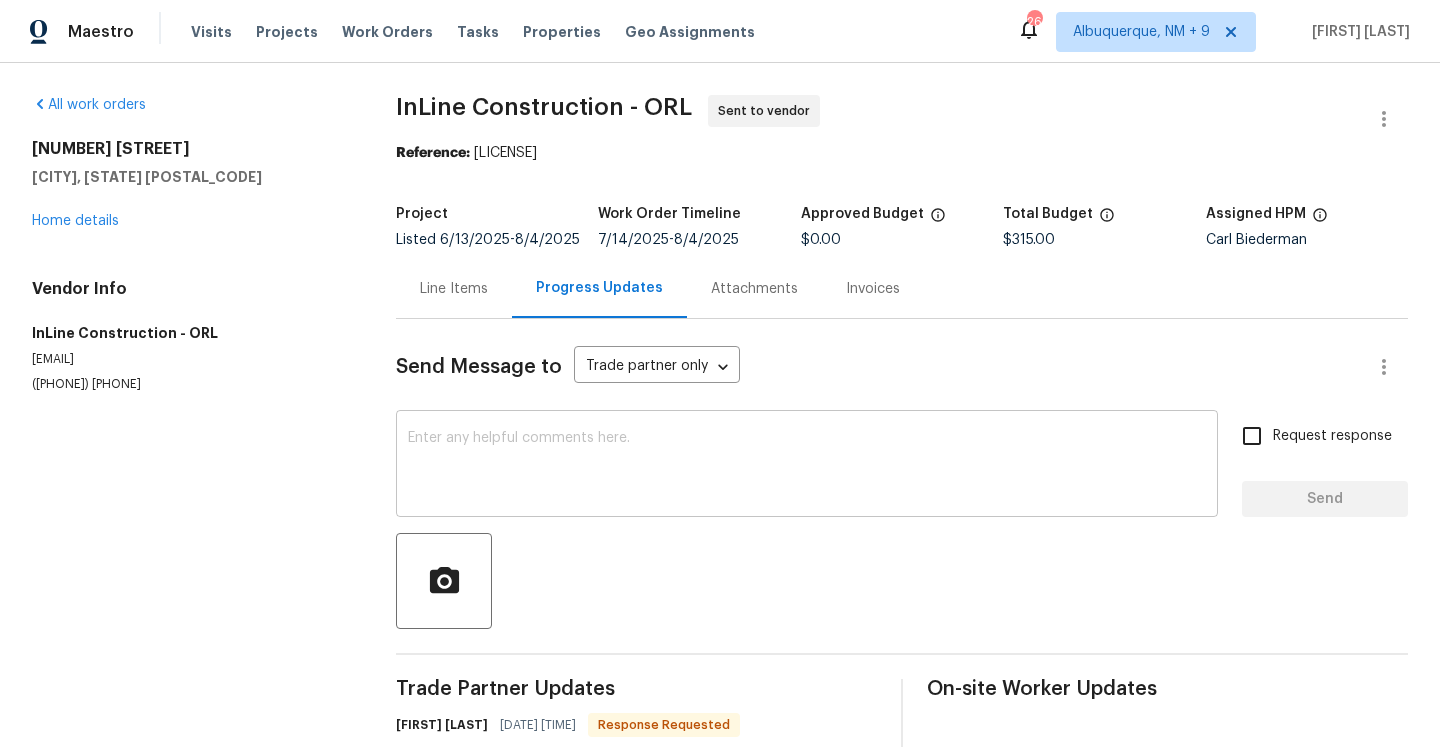 scroll, scrollTop: 74, scrollLeft: 0, axis: vertical 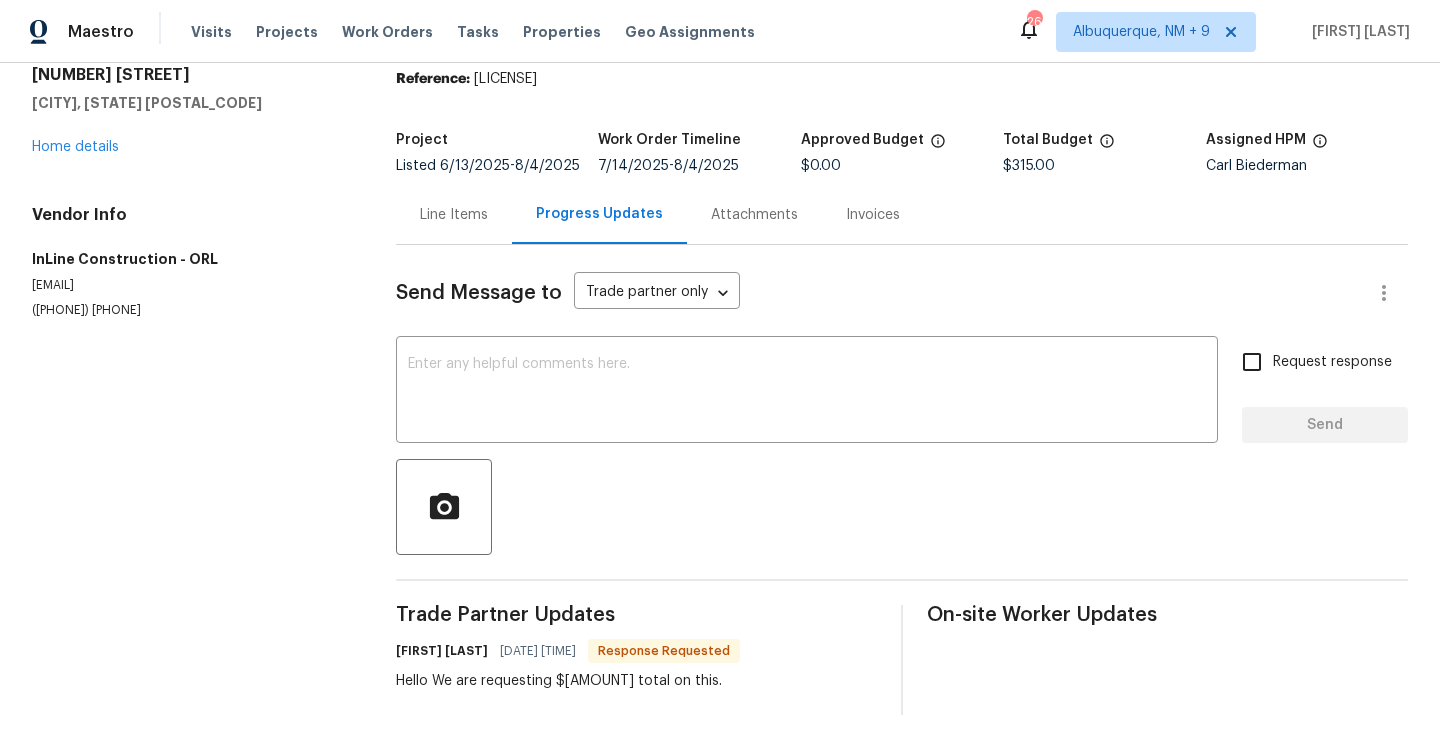 click on "Line Items" at bounding box center [454, 214] 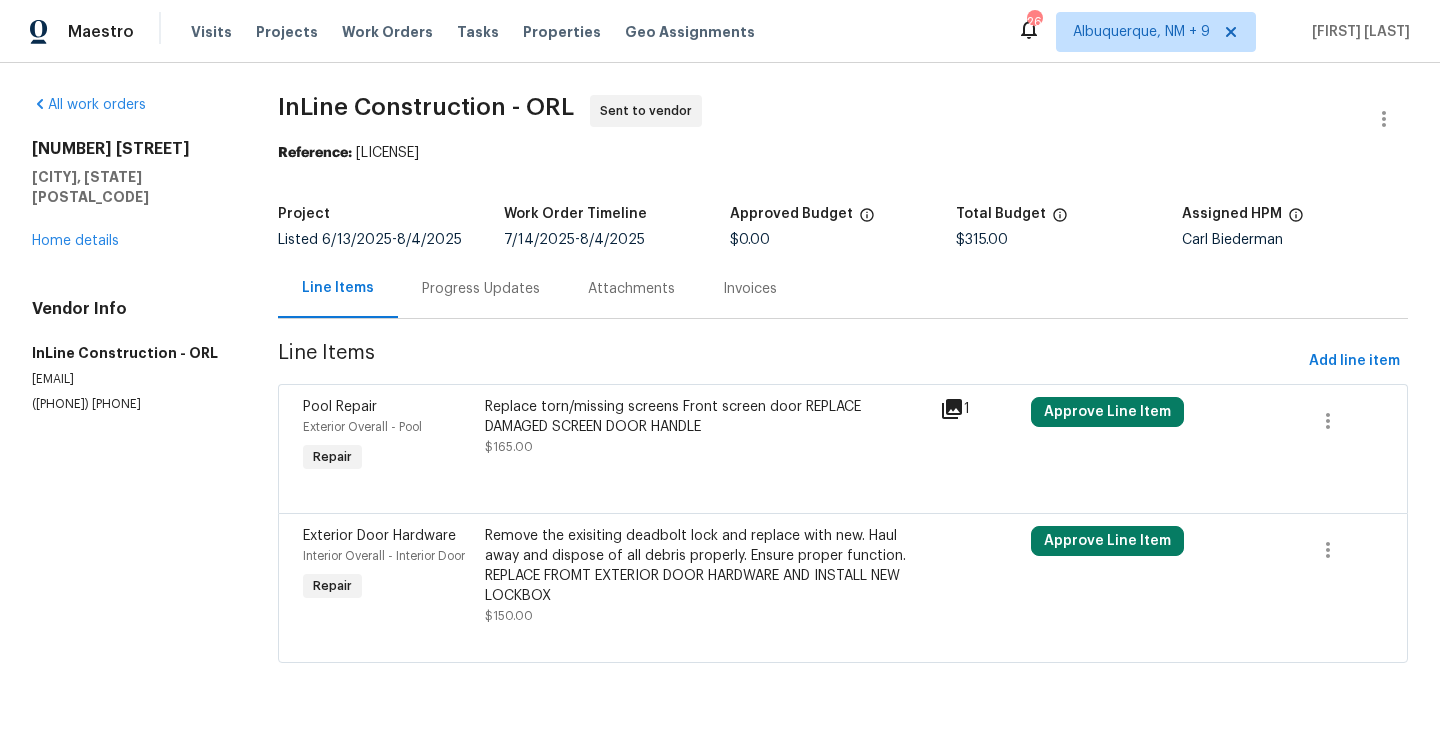 click on "Replace torn/missing screens
Front screen door
REPLACE DAMAGED SCREEN DOOR HANDLE" at bounding box center (706, 417) 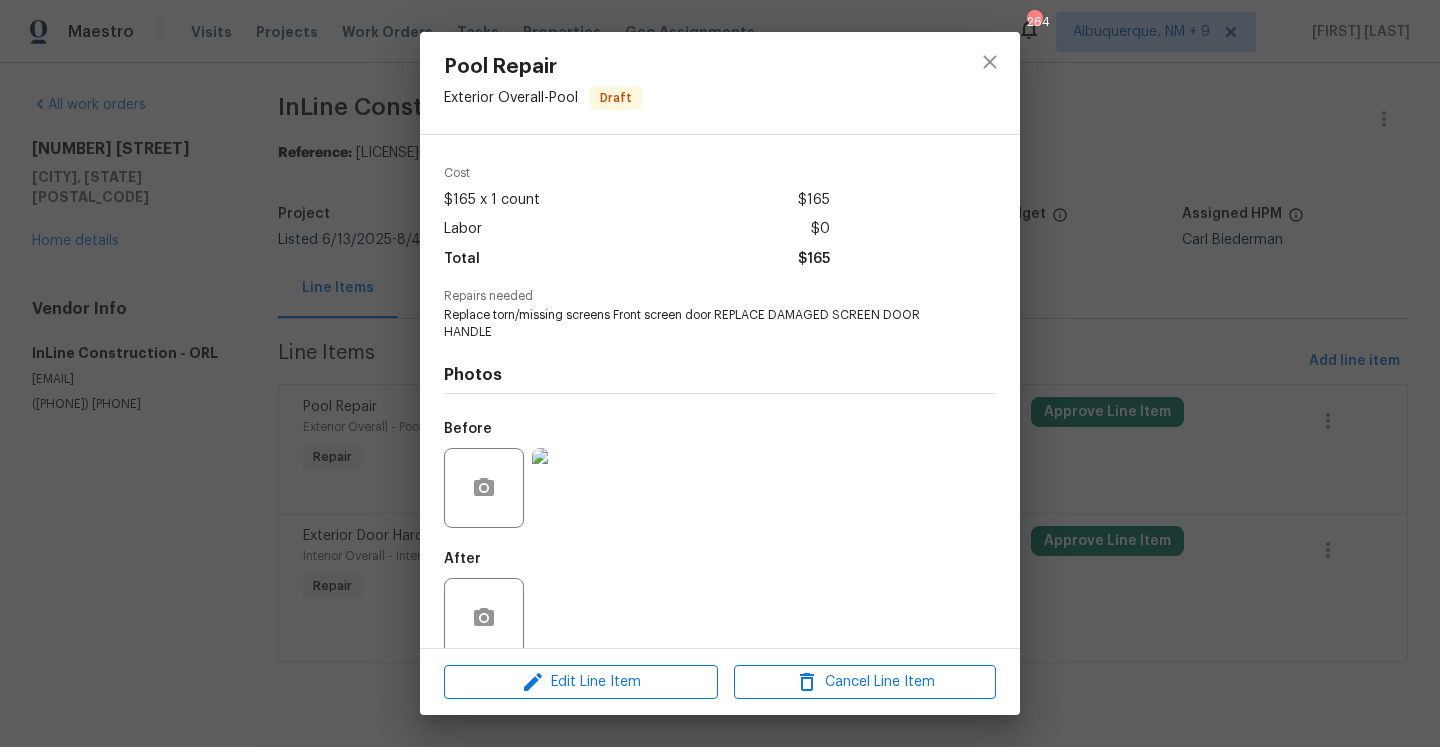 scroll, scrollTop: 85, scrollLeft: 0, axis: vertical 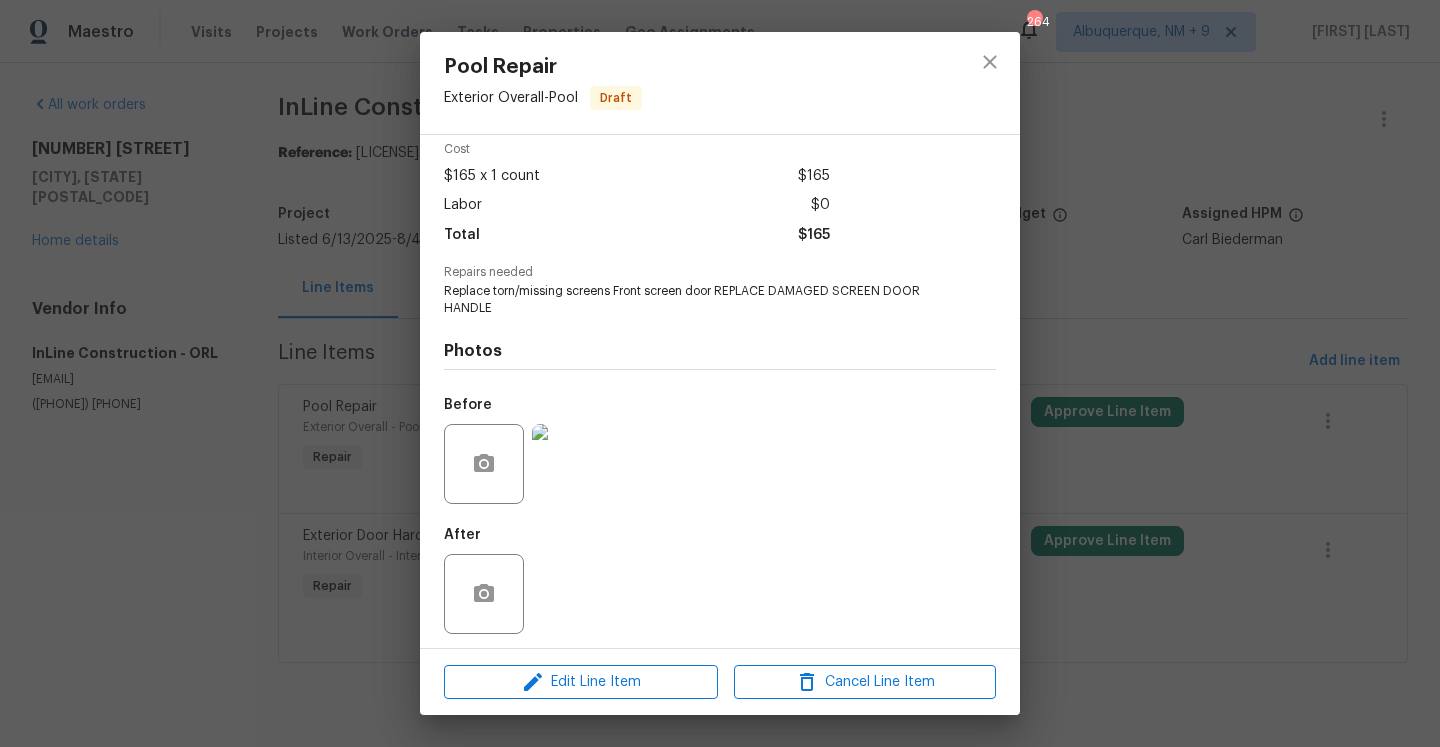 click at bounding box center [572, 464] 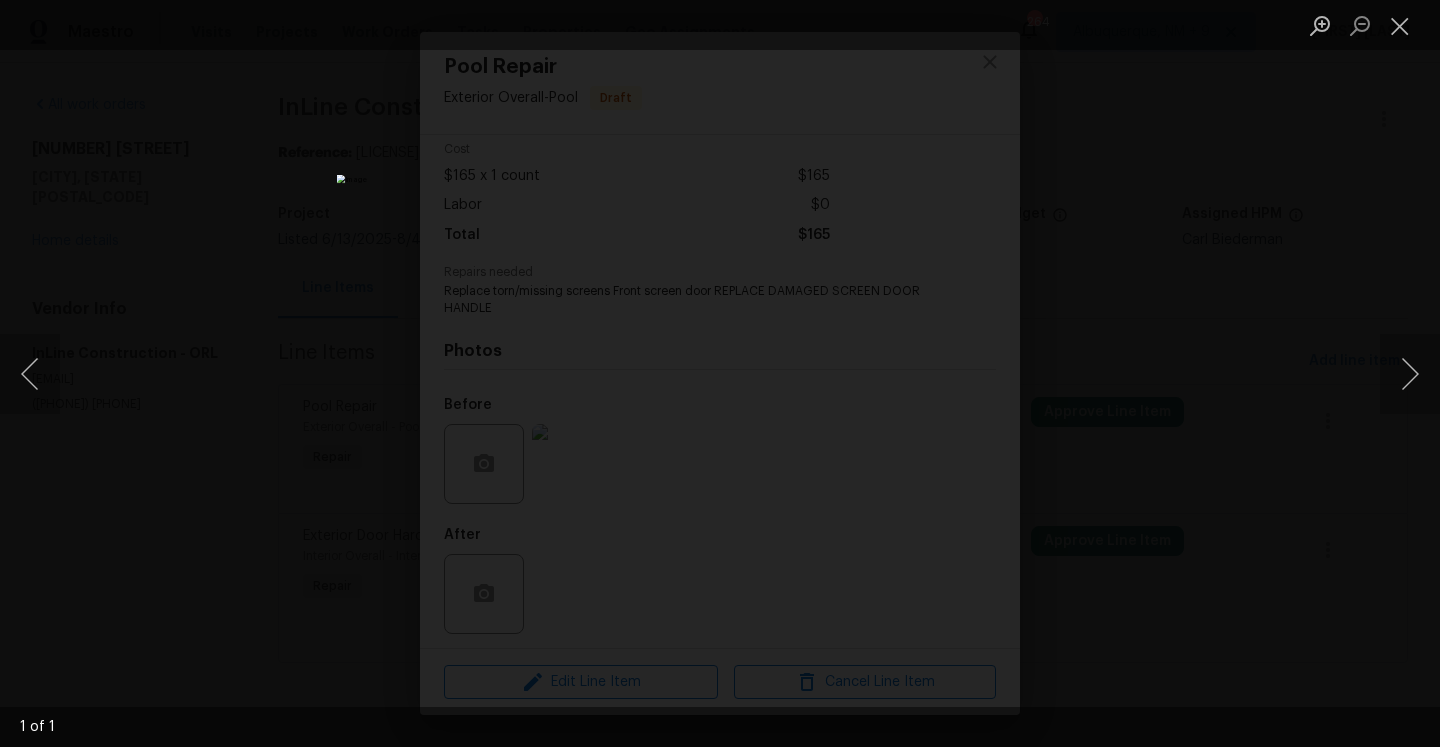 click at bounding box center (720, 373) 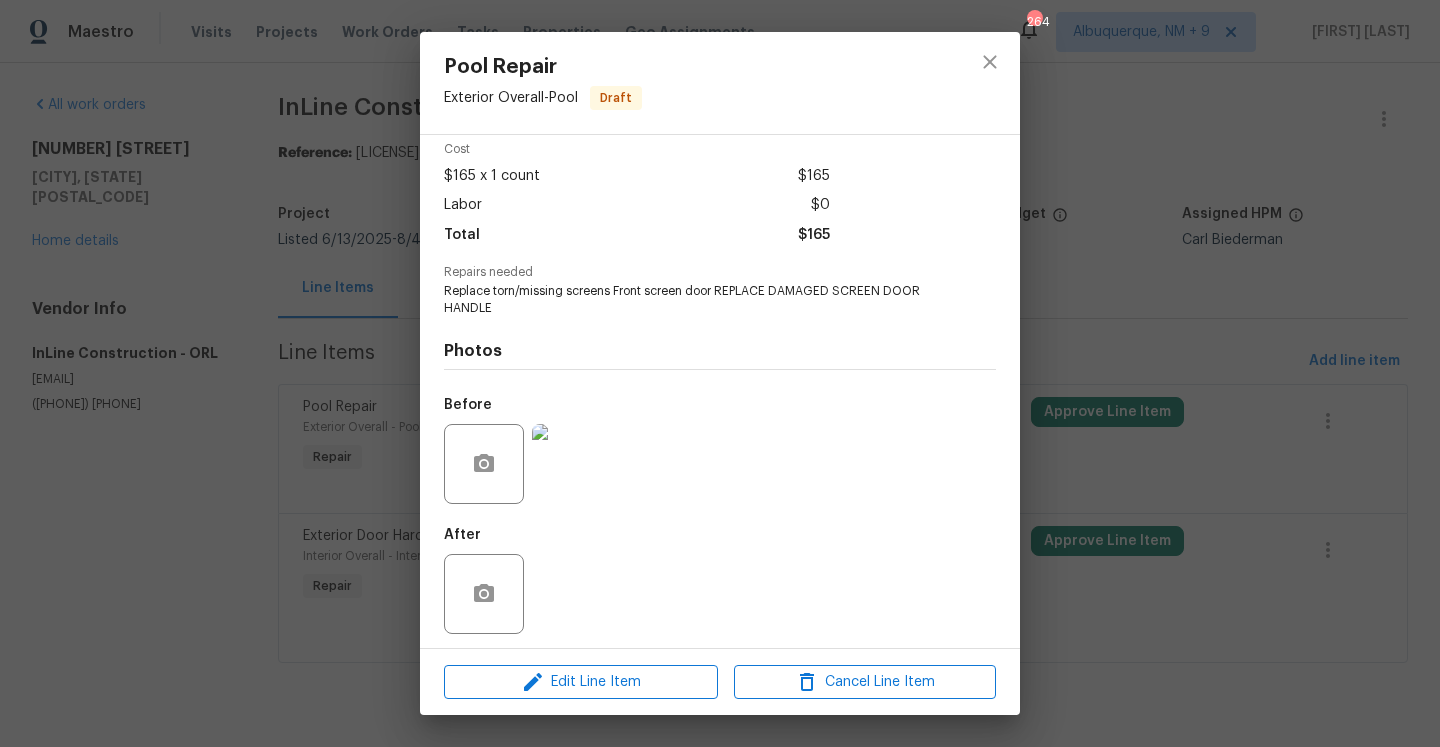 click on "Pool Repair Exterior Overall  -  Pool Draft Vendor InLine Construction Account Category Repairs Cost $165 x 1 count $165 Labor $0 Total $165 Repairs needed Replace torn/missing screens
Front screen door
REPLACE DAMAGED SCREEN DOOR HANDLE Photos Before After  Edit Line Item  Cancel Line Item" at bounding box center (720, 373) 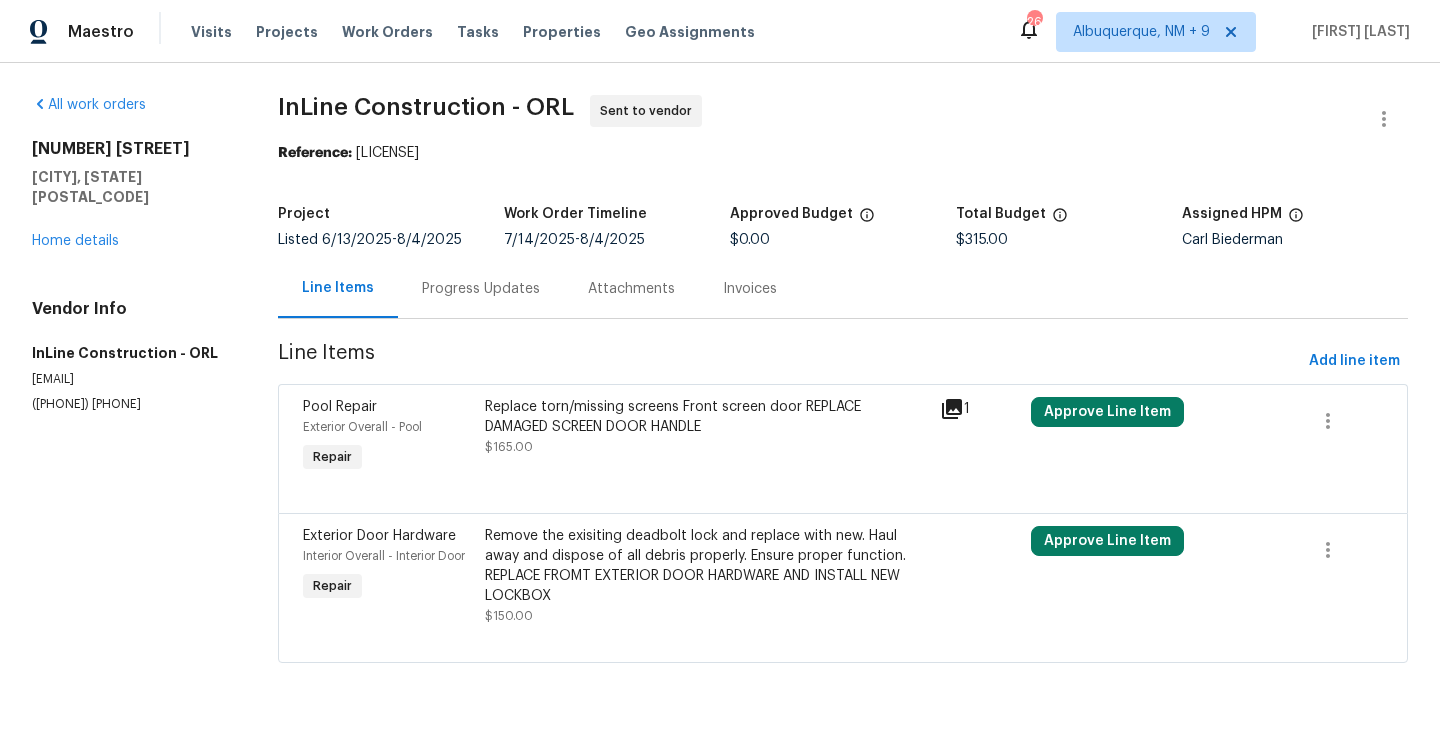 click on "Remove the exisiting deadbolt lock and replace with new. Haul away and dispose of all debris properly. Ensure proper function.
REPLACE FROMT EXTERIOR DOOR HARDWARE AND INSTALL NEW LOCKBOX" at bounding box center [706, 566] 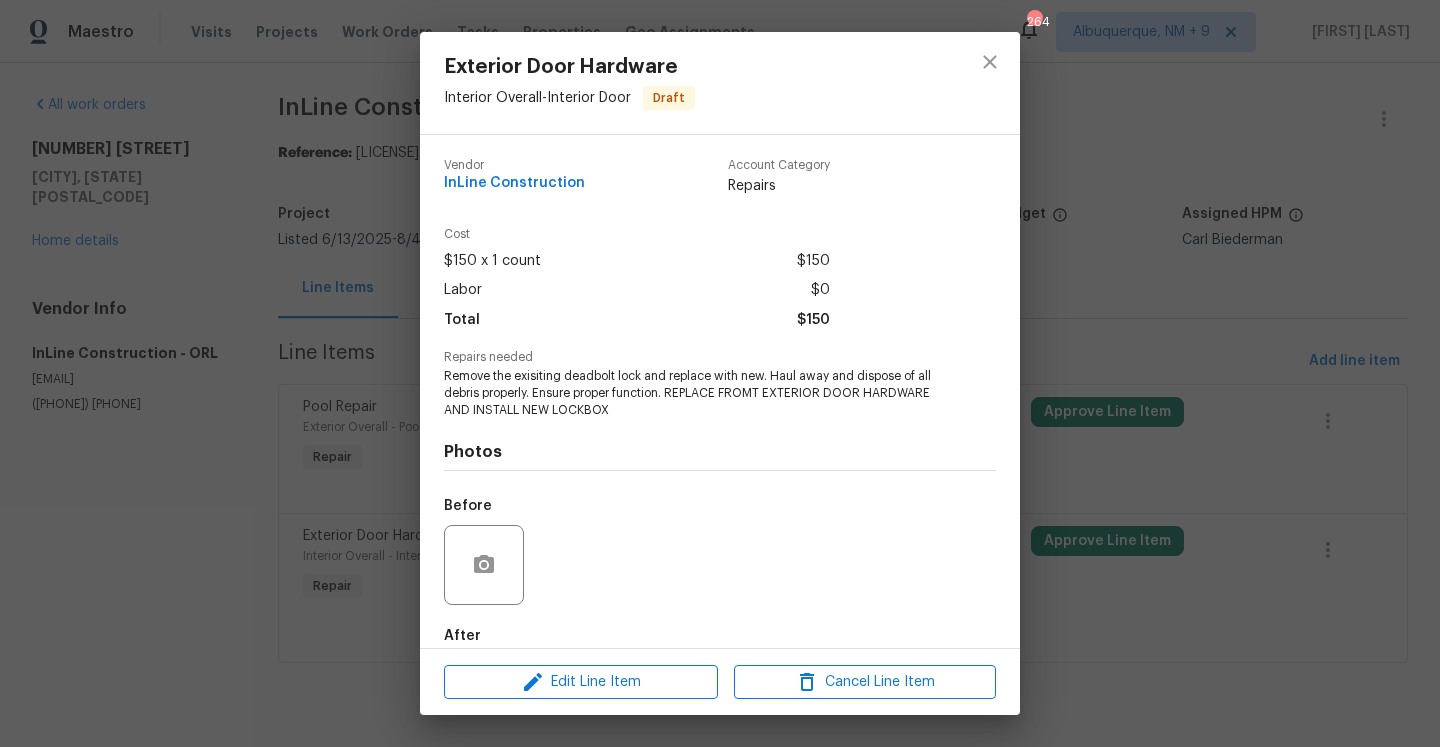 scroll, scrollTop: 107, scrollLeft: 0, axis: vertical 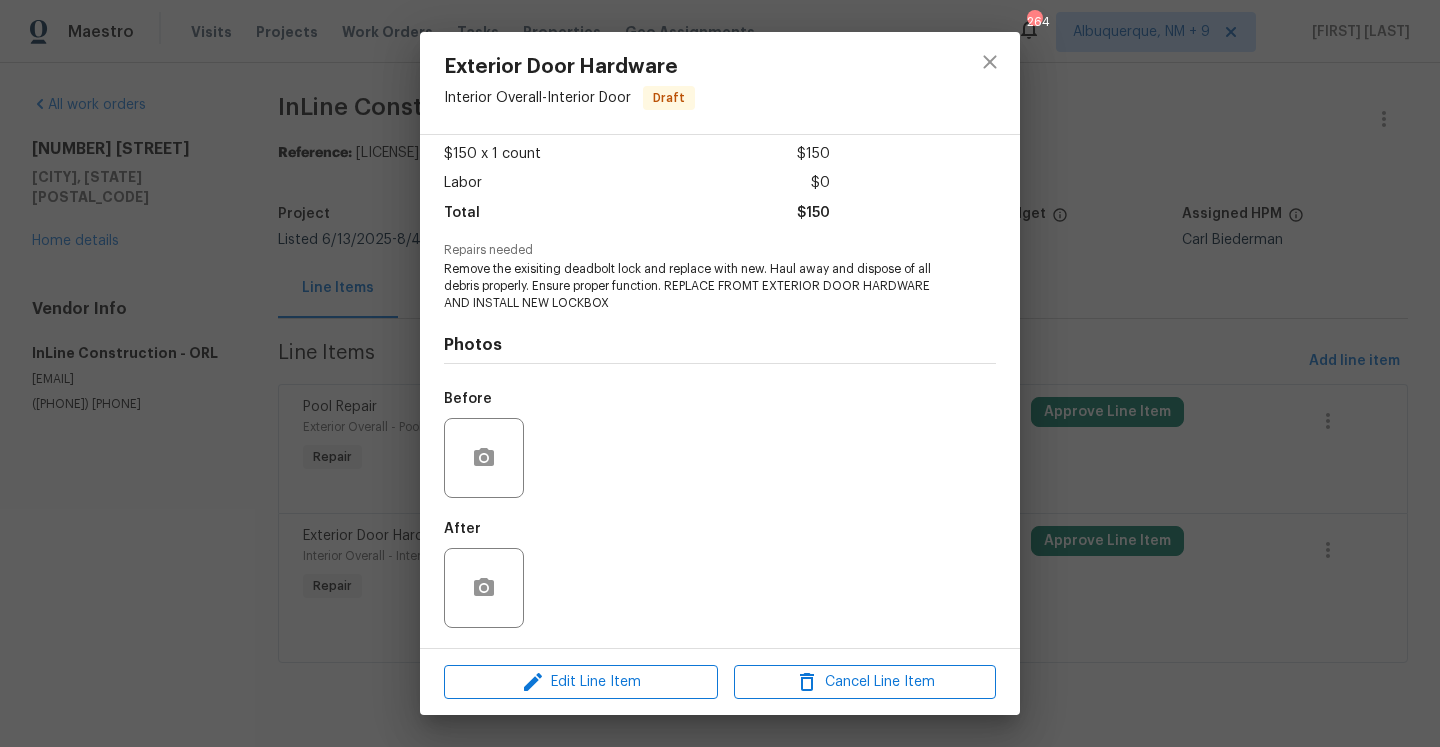click on "Exterior Door Hardware Interior Overall  -  Interior Door Draft Vendor InLine Construction Account Category Repairs Cost $150 x 1 count $150 Labor $0 Total $150 Repairs needed Remove the exisiting deadbolt lock and replace with new. Haul away and dispose of all debris properly. Ensure proper function.
REPLACE FROMT EXTERIOR DOOR HARDWARE AND INSTALL NEW LOCKBOX Photos Before After  Edit Line Item  Cancel Line Item" at bounding box center [720, 373] 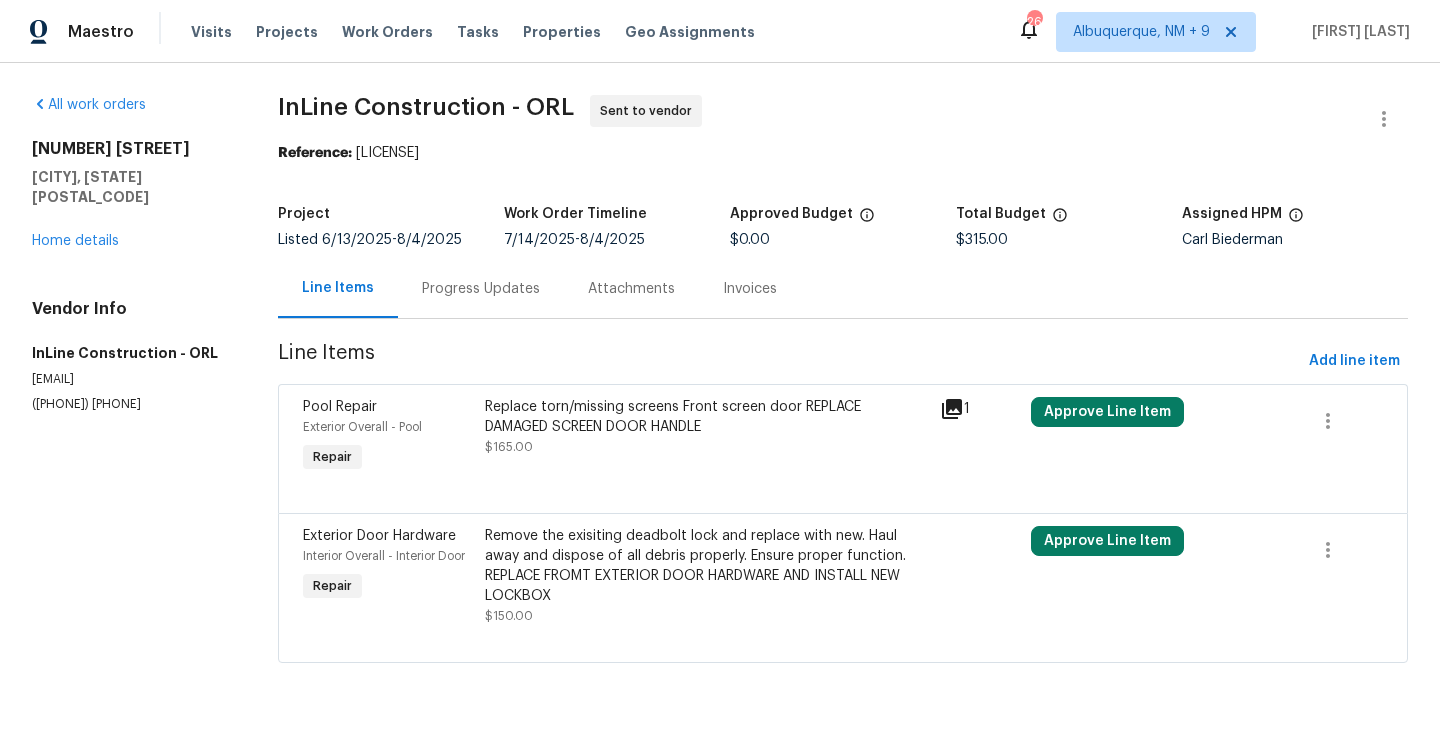 click on "[NUMBER] [STREET] [CITY], [STATE] Home details" at bounding box center (131, 195) 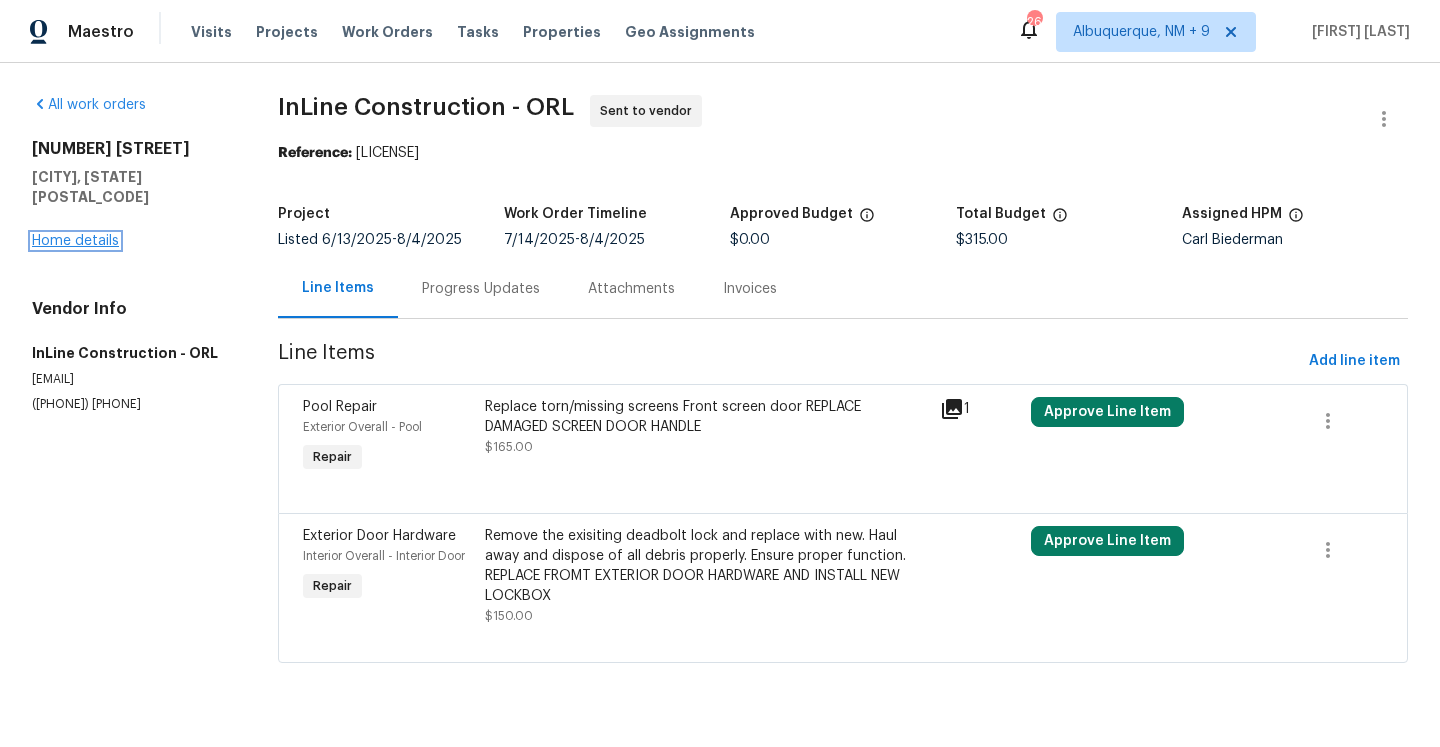 click on "Home details" at bounding box center (75, 241) 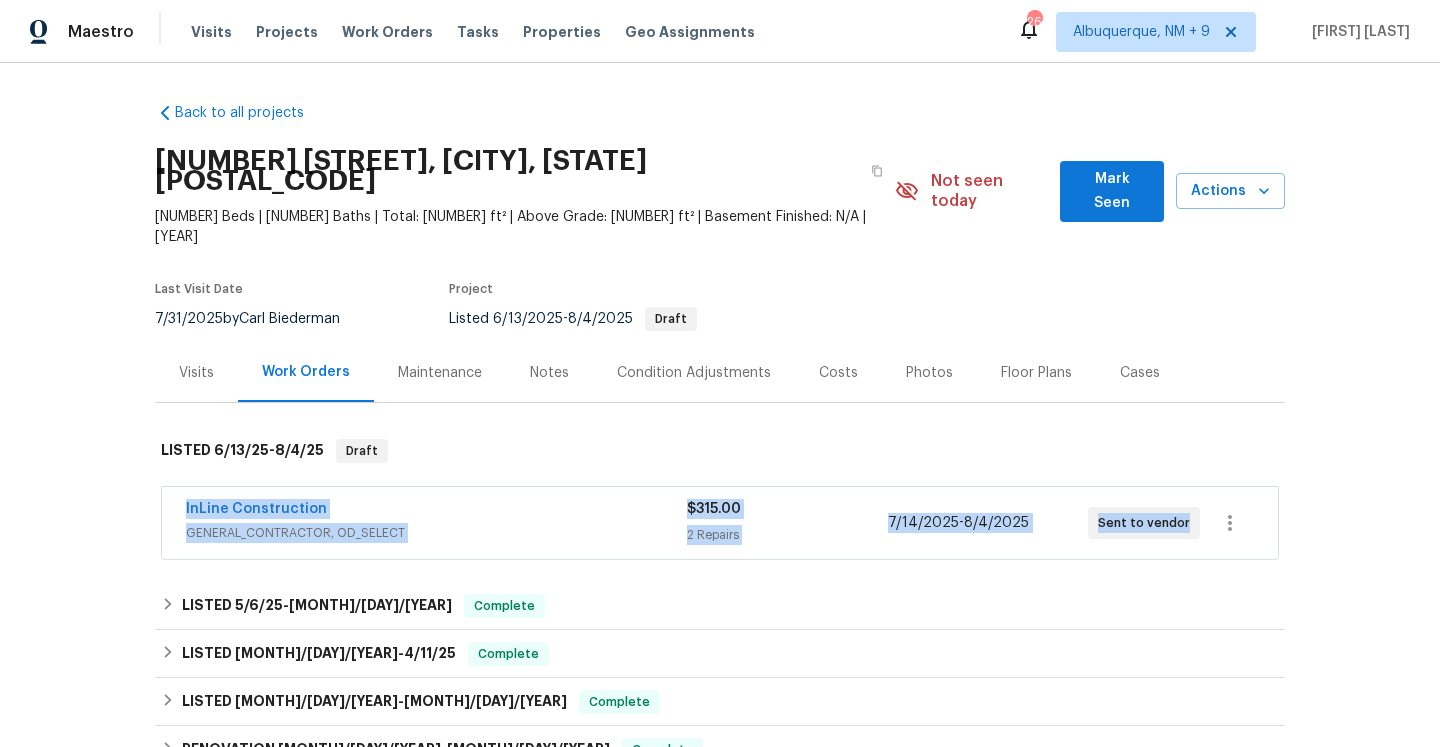 drag, startPoint x: 173, startPoint y: 468, endPoint x: 1185, endPoint y: 478, distance: 1012.0494 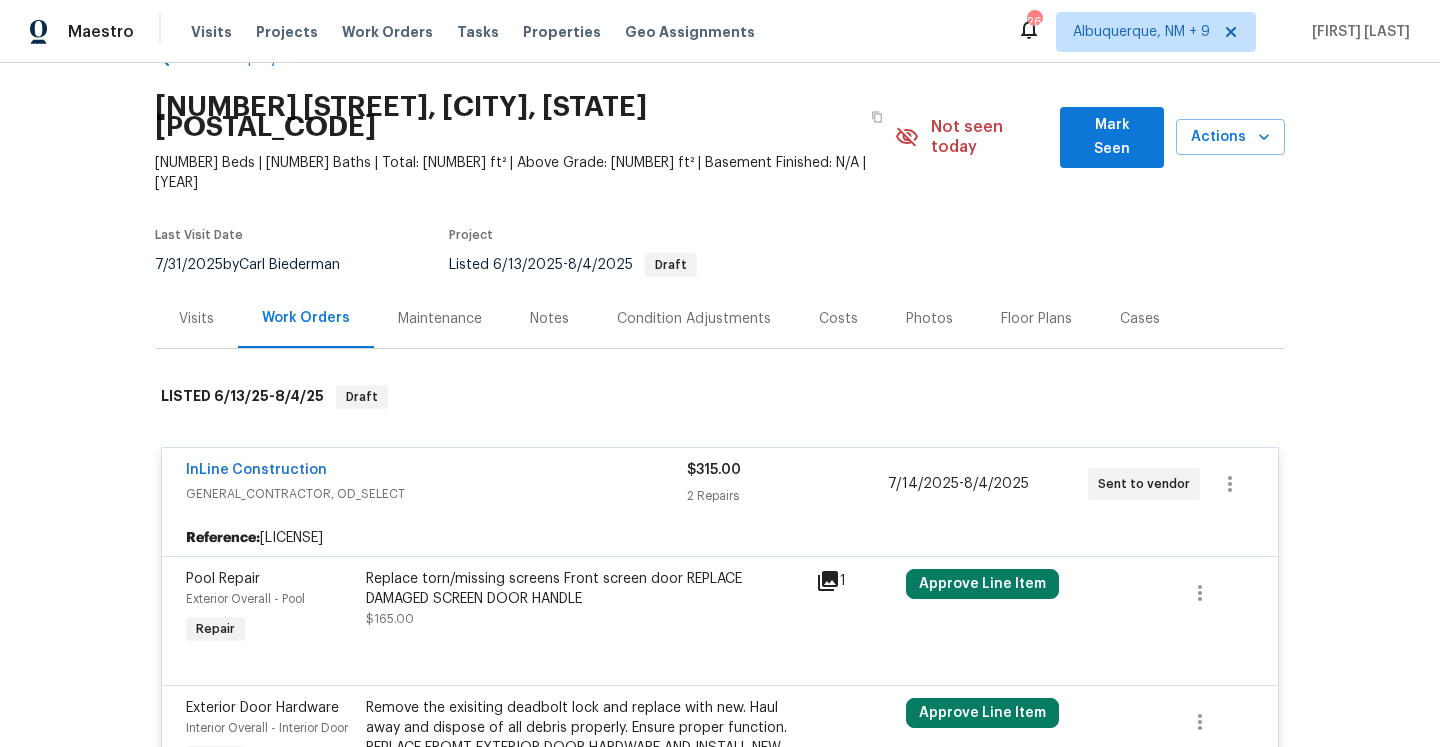 scroll, scrollTop: 136, scrollLeft: 0, axis: vertical 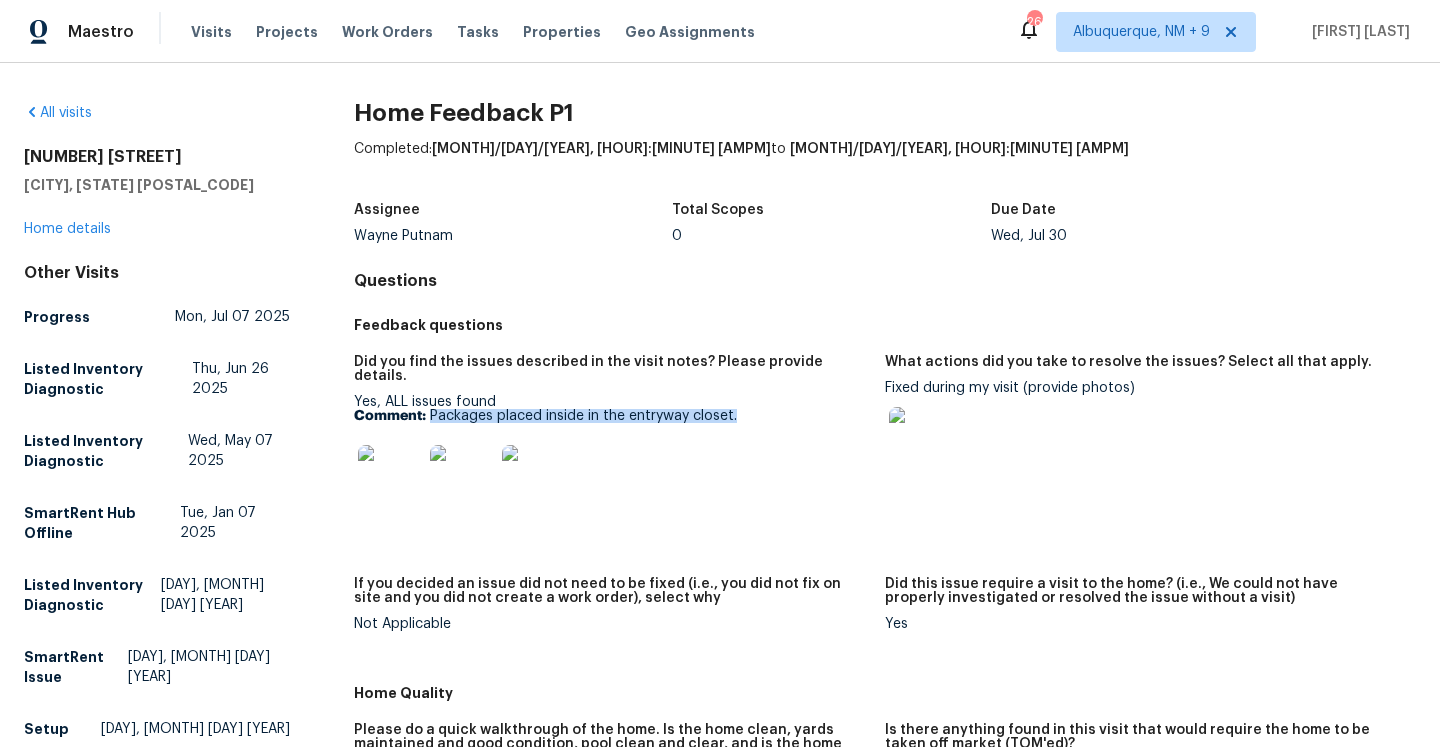drag, startPoint x: 431, startPoint y: 398, endPoint x: 771, endPoint y: 403, distance: 340.03677 